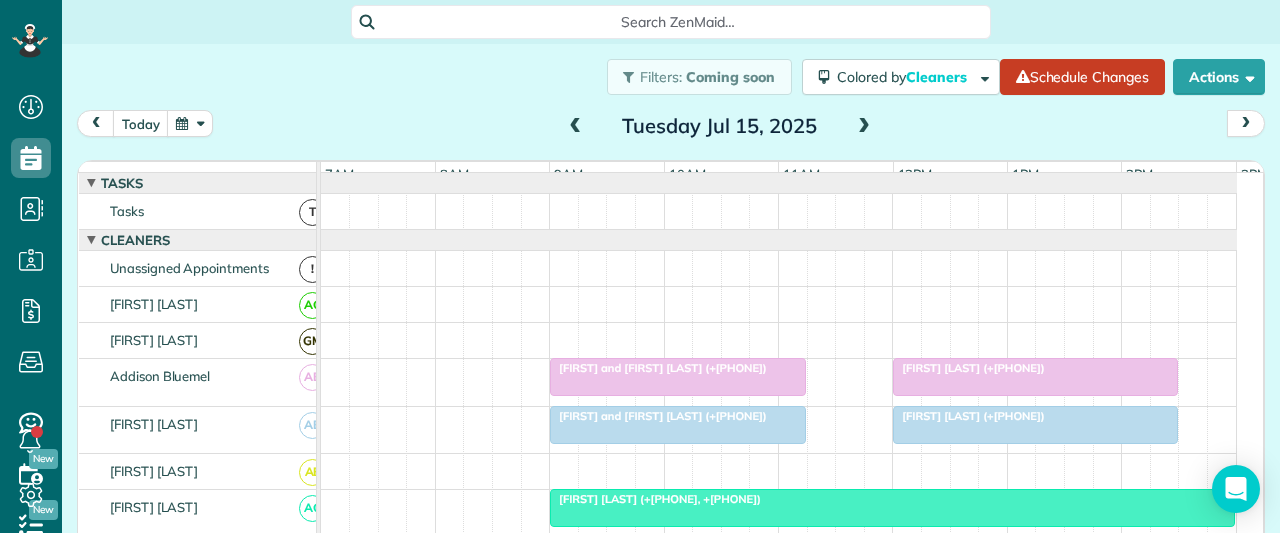 scroll, scrollTop: 0, scrollLeft: 0, axis: both 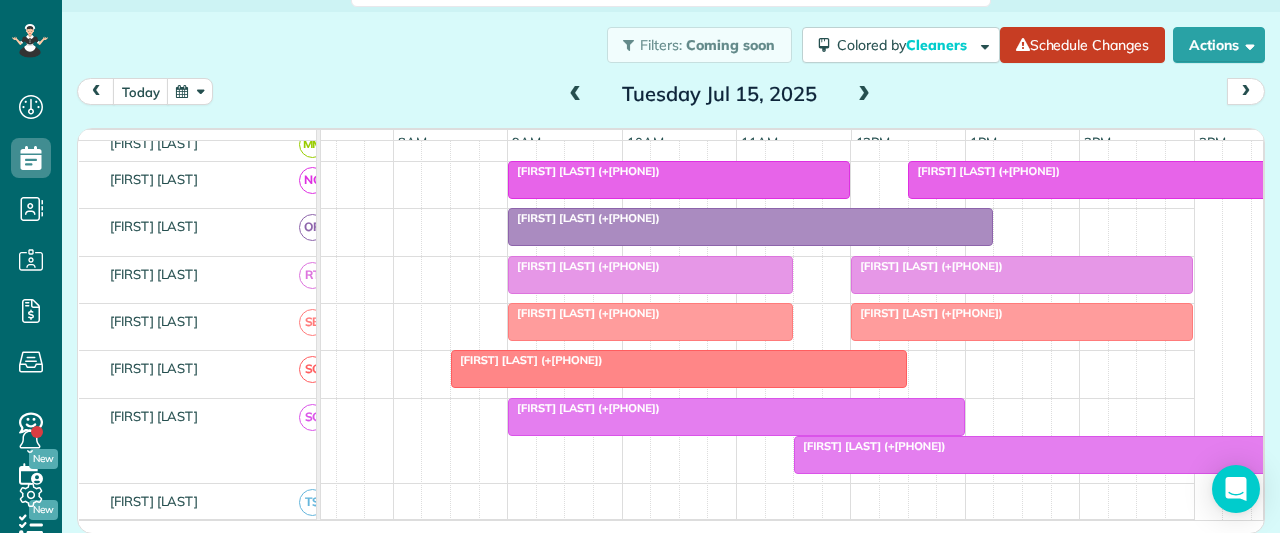 click at bounding box center (864, 95) 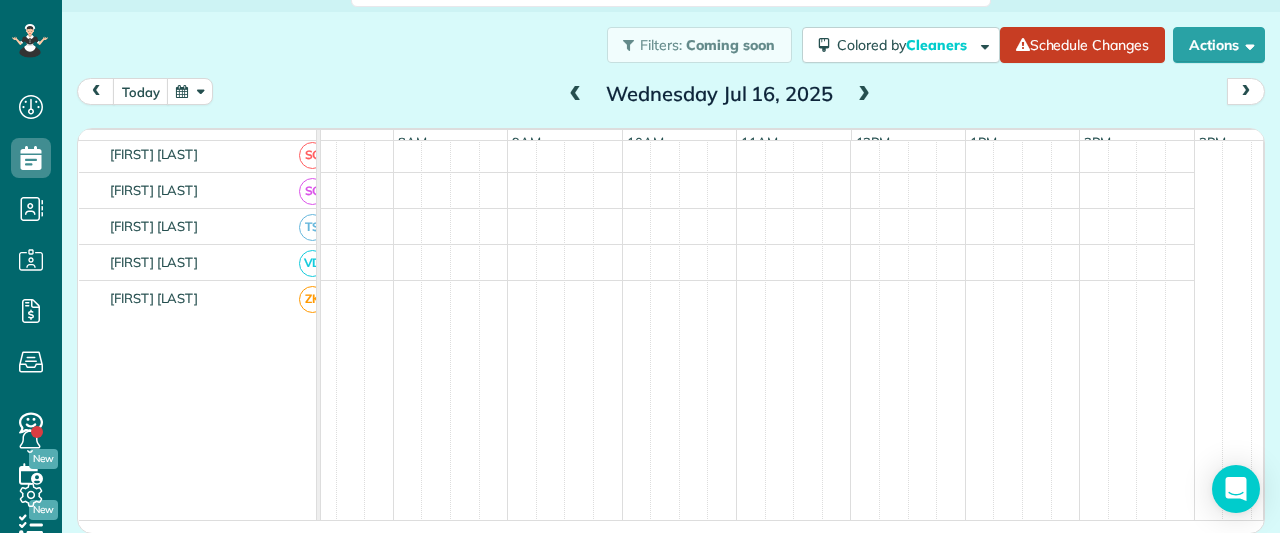 scroll, scrollTop: 0, scrollLeft: 0, axis: both 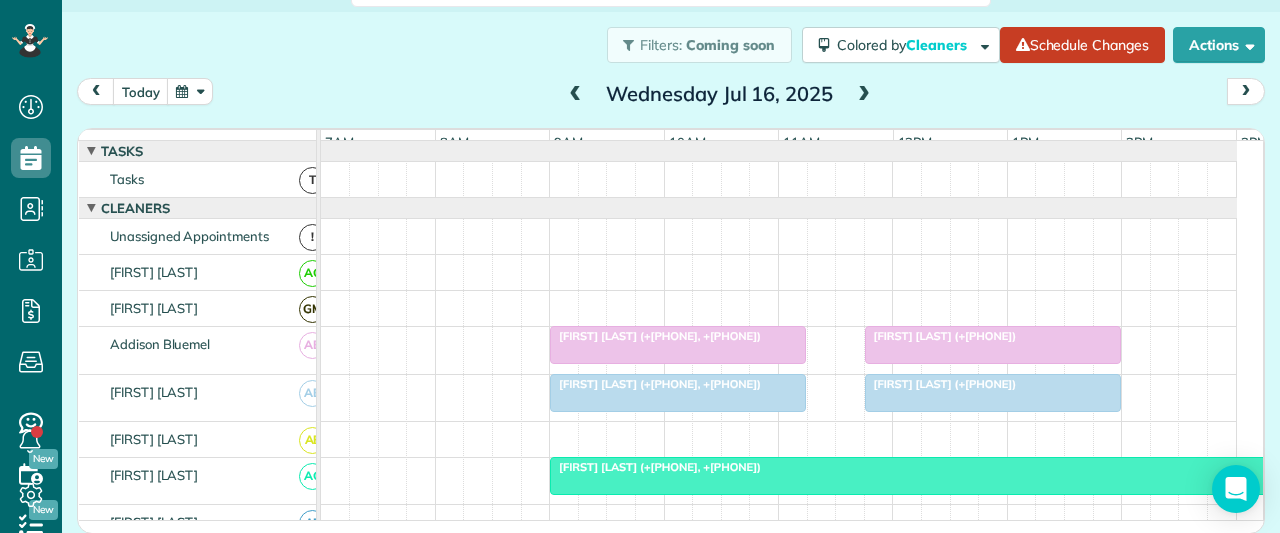 click at bounding box center (576, 95) 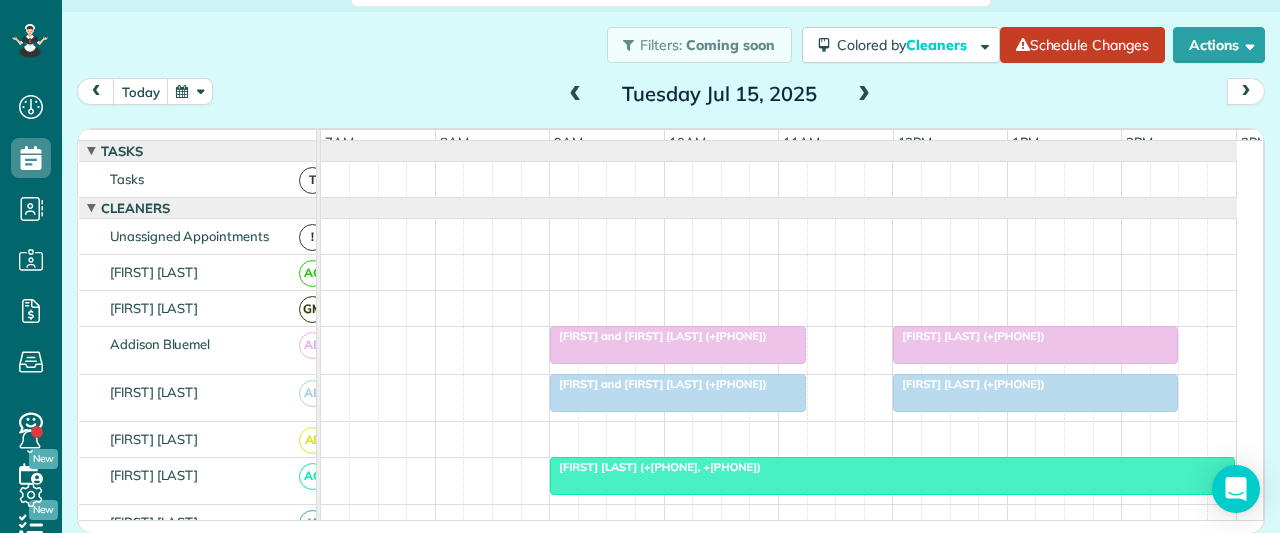 scroll, scrollTop: 81, scrollLeft: 0, axis: vertical 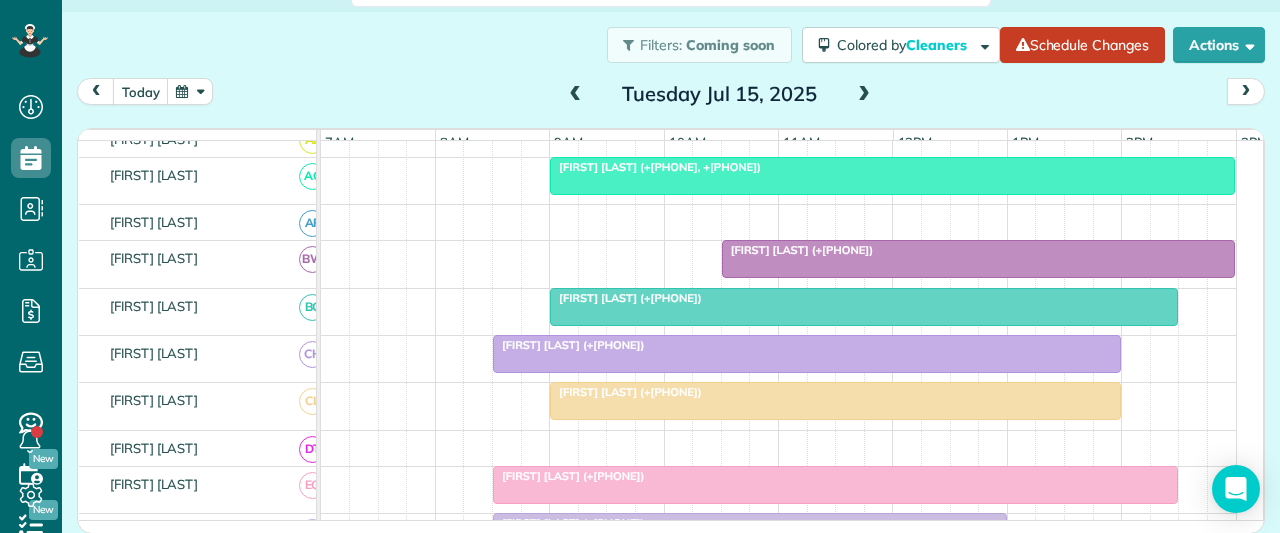 click at bounding box center [892, 176] 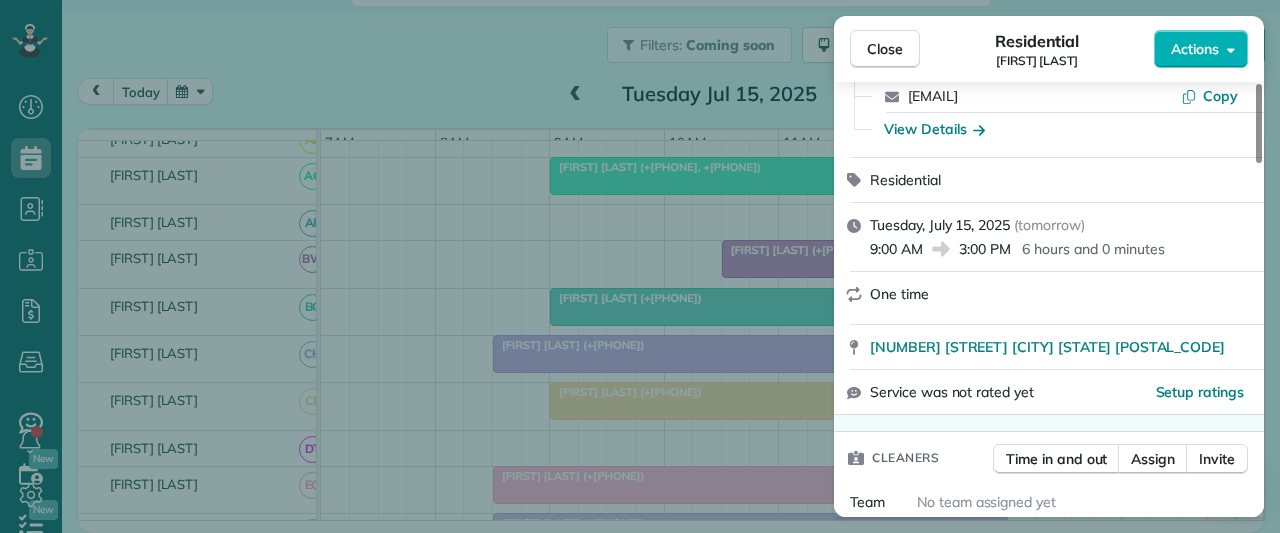 scroll, scrollTop: 0, scrollLeft: 0, axis: both 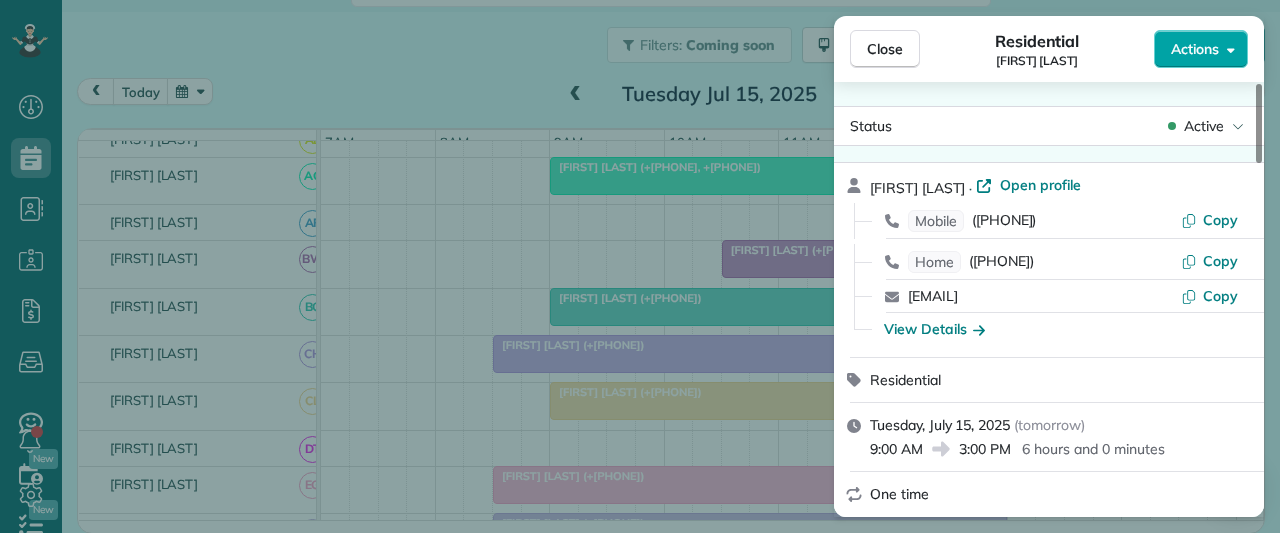 click on "Actions" at bounding box center (1195, 49) 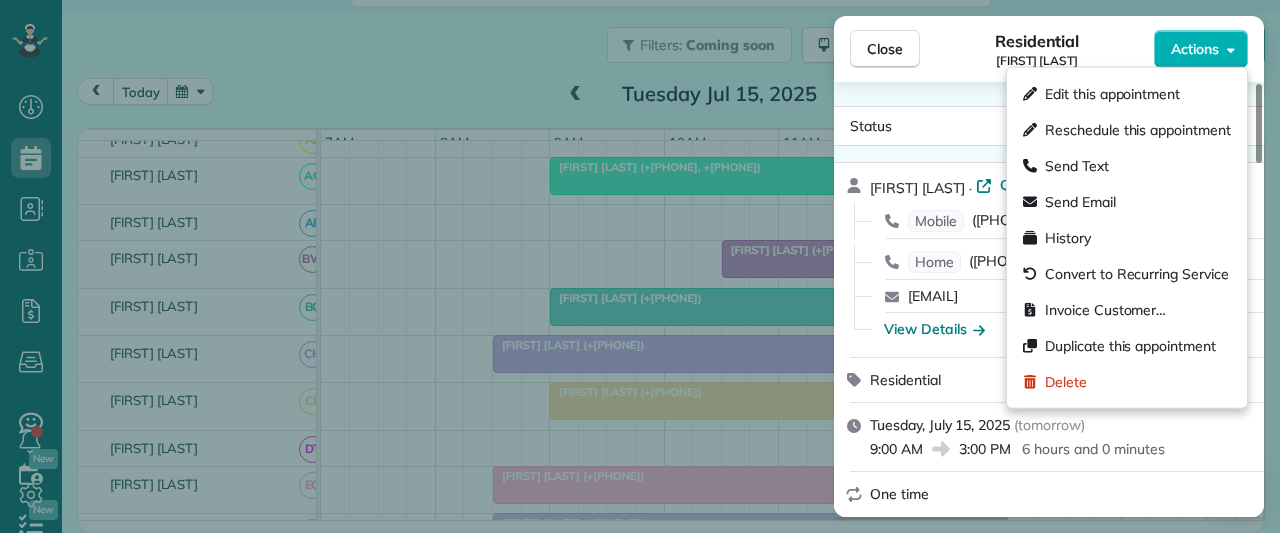 click on "Close Residential Jack Keen Actions Status Active Jack Keen · Open profile Mobile (817) 233-0001 Copy Home (817) 512-3006 Copy keenobg@hotmail.com Copy View Details Residential Tuesday, July 15, 2025 ( tomorrow ) 9:00 AM 3:00 PM 6 hours and 0 minutes One time 408 Stone Mountain Ct Cresson TX 76035 Service was not rated yet Setup ratings Cleaners Time in and out Assign Invite Team No team assigned yet Cleaners Andrea   Cazares 9:00 AM 3:00 PM Checklist Try Now Keep this appointment up to your standards. Stay on top of every detail, keep your cleaners organised, and your client happy. Assign a checklist Watch a 5 min demo Billing Billing actions Price $0.00 Overcharge $0.00 Discount $0.00 Coupon discount - Primary tax - Secondary tax - Total appointment price $0.00 Tips collected New feature! $0.00 Mark as paid Total including tip $0.00 Get paid online in no-time! Send an invoice and reward your cleaners with tips Charge customer credit card Appointment custom fields Pays by Credit Card Hidden from cleaners 0" at bounding box center [640, 266] 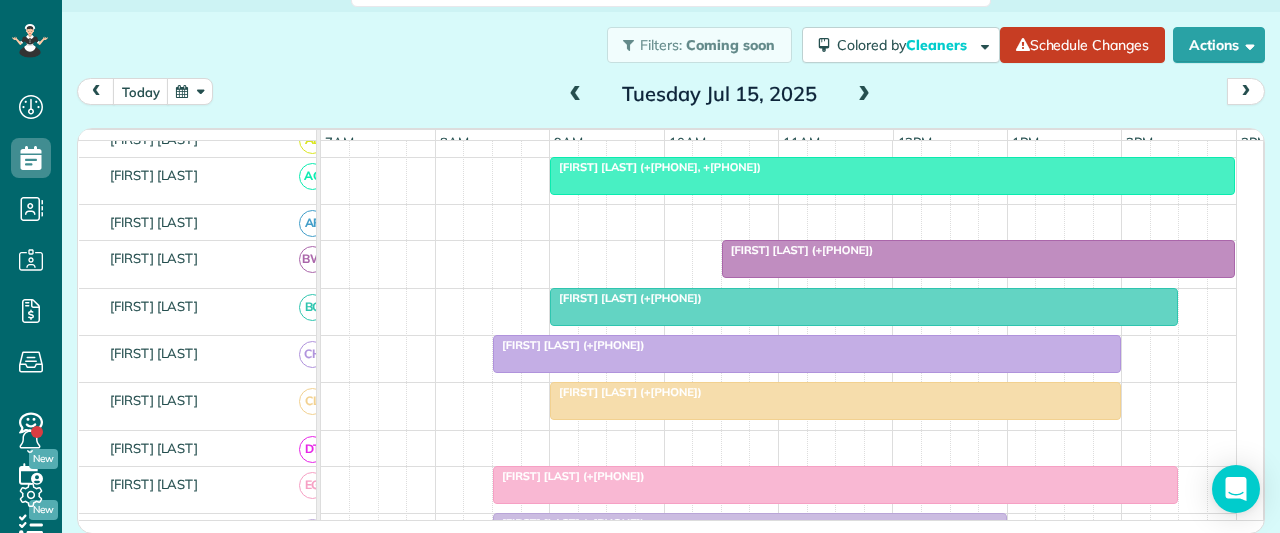 scroll, scrollTop: 294, scrollLeft: 0, axis: vertical 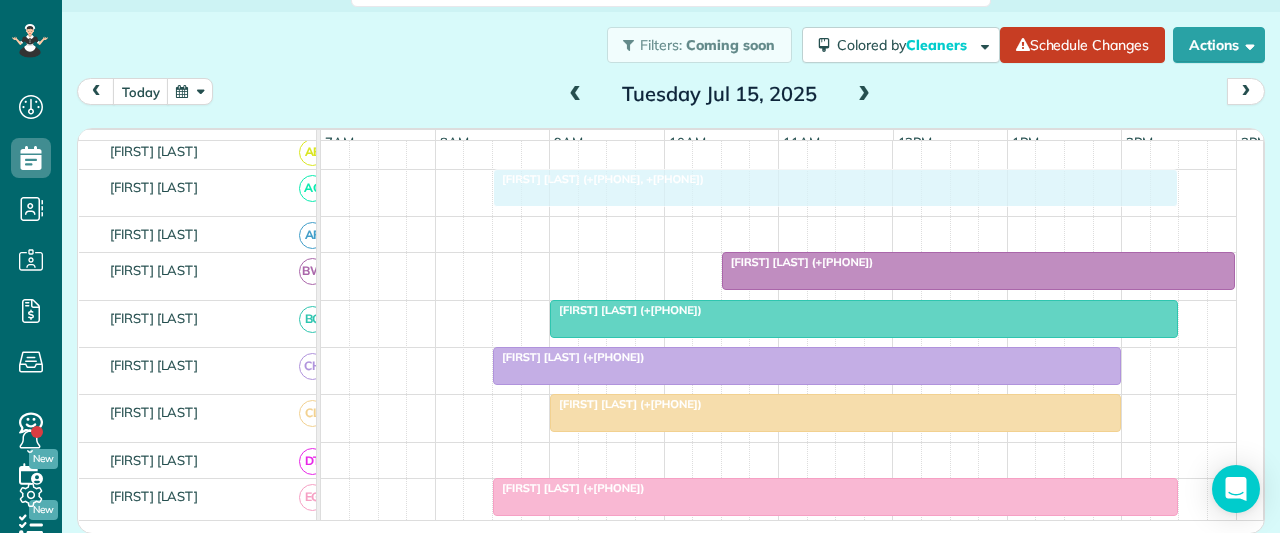 drag, startPoint x: 592, startPoint y: 180, endPoint x: 535, endPoint y: 183, distance: 57.07889 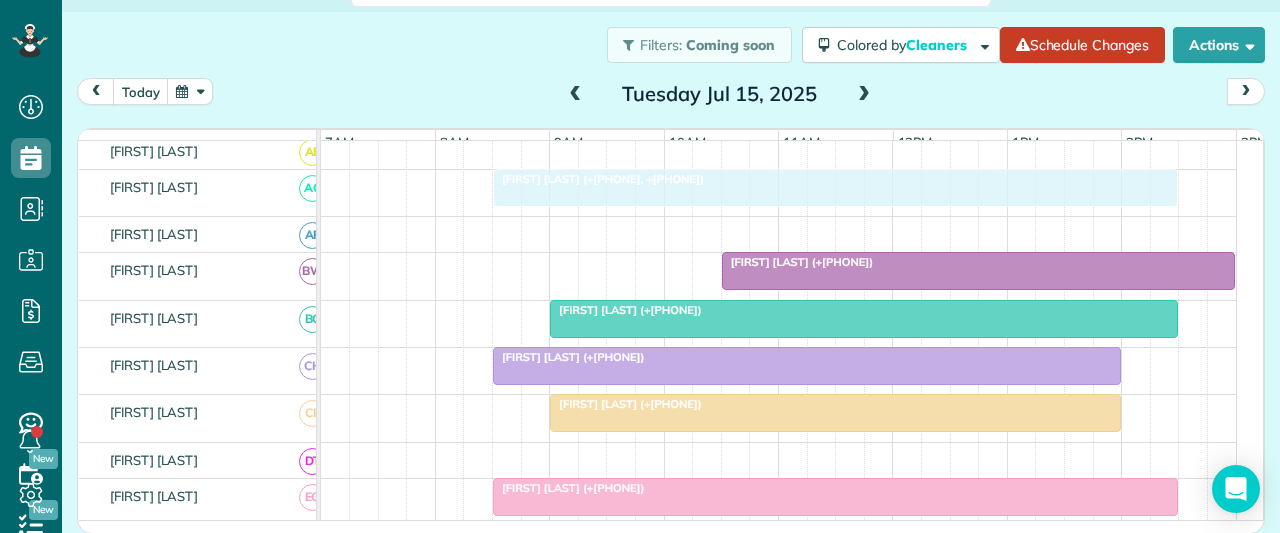 scroll, scrollTop: 285, scrollLeft: 0, axis: vertical 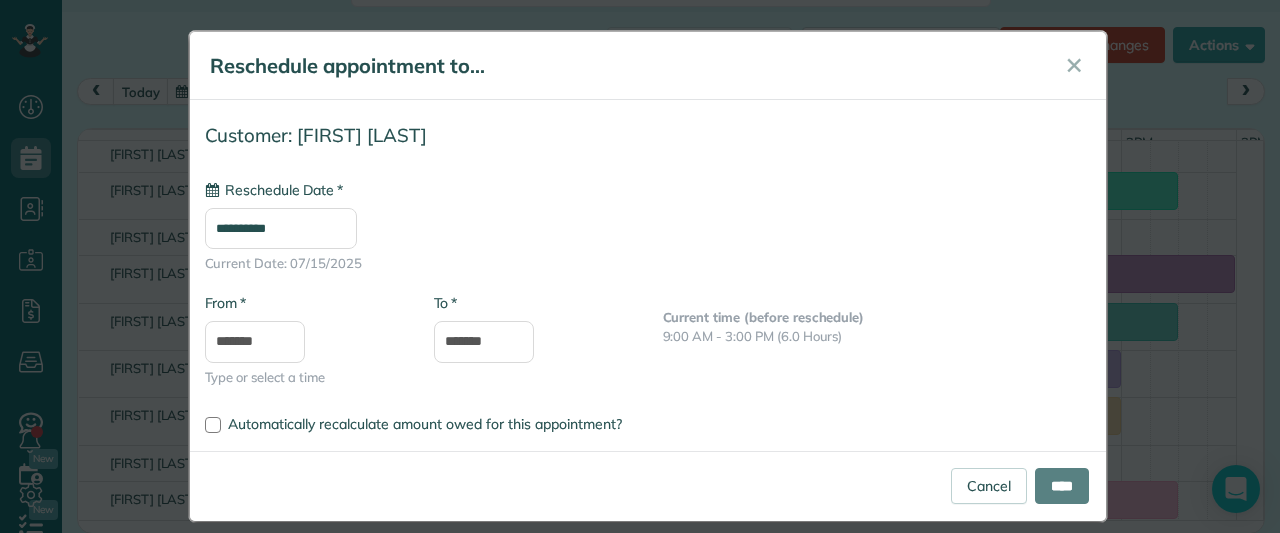 type on "**********" 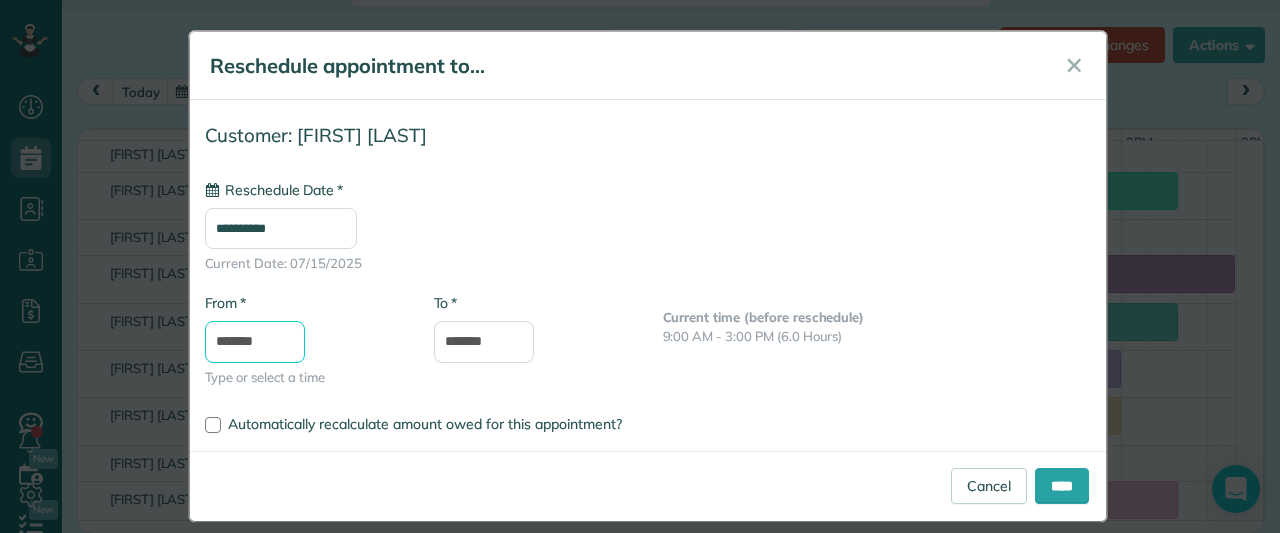 click on "*******" at bounding box center (255, 342) 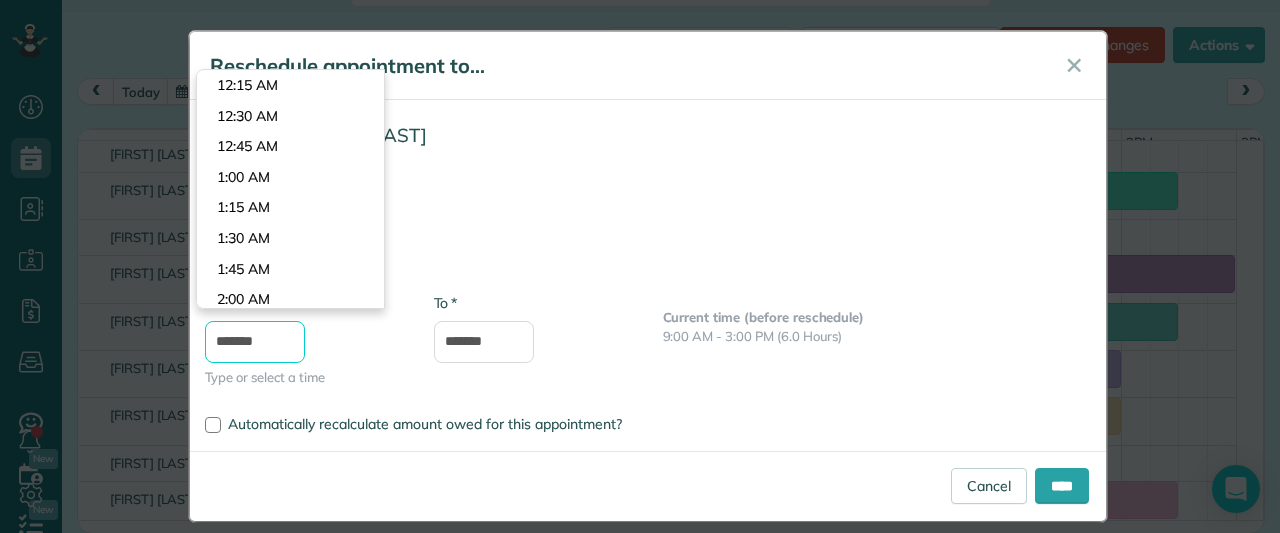 scroll, scrollTop: 977, scrollLeft: 0, axis: vertical 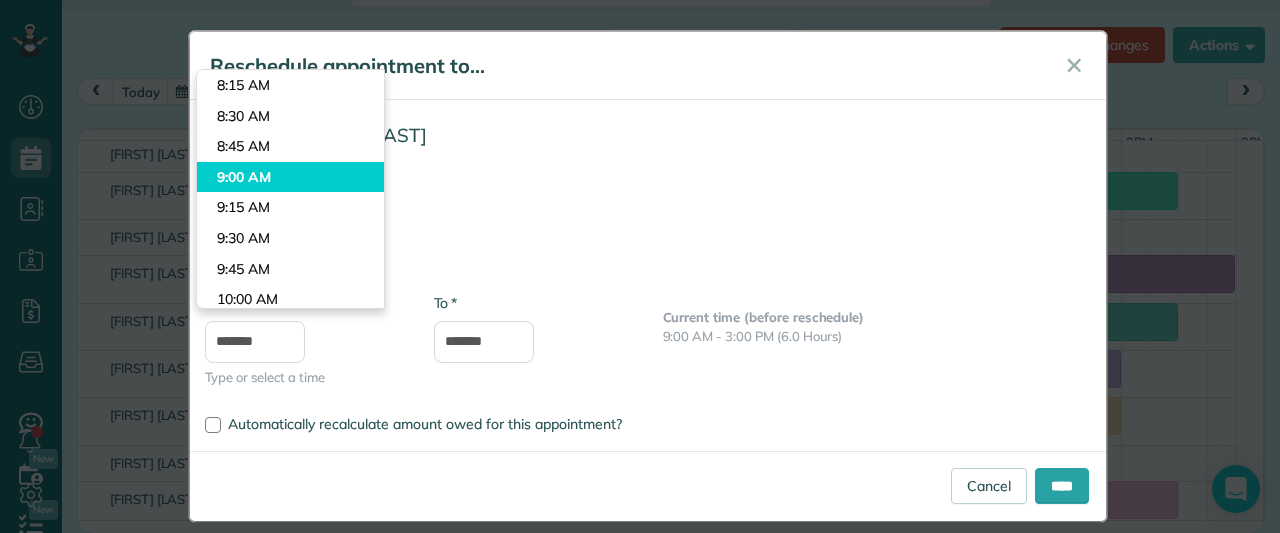 type on "*******" 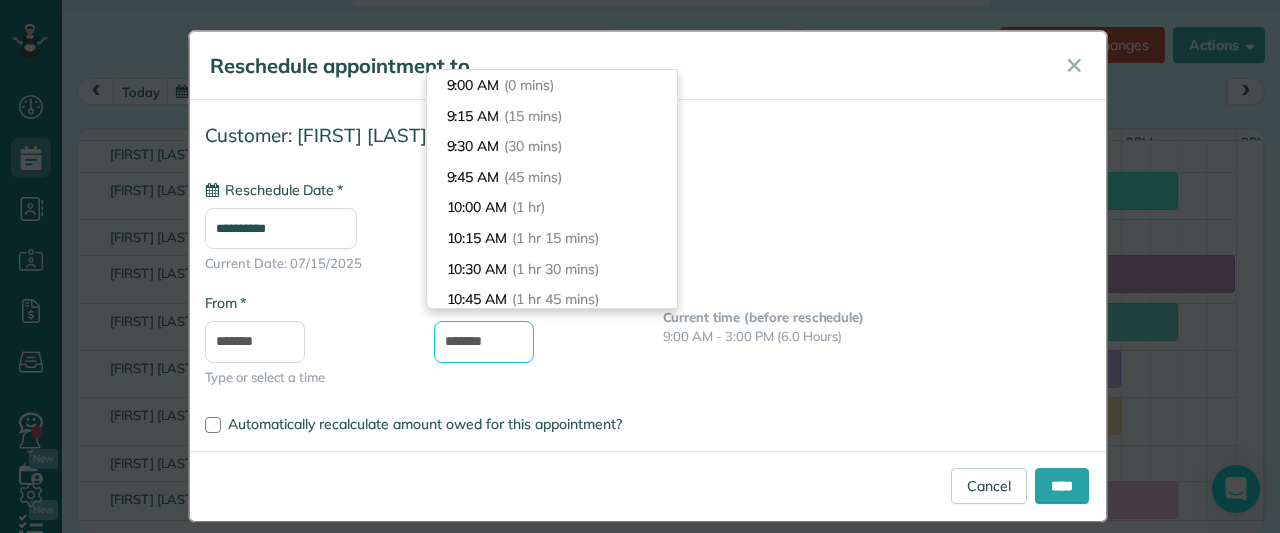drag, startPoint x: 457, startPoint y: 339, endPoint x: 404, endPoint y: 341, distance: 53.037724 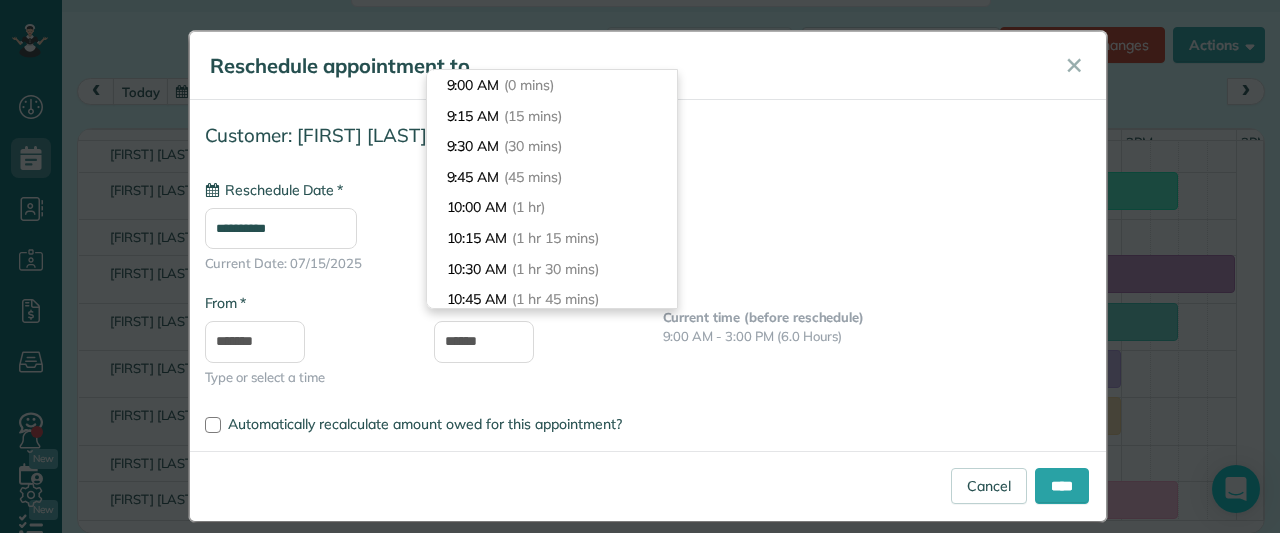 type on "*******" 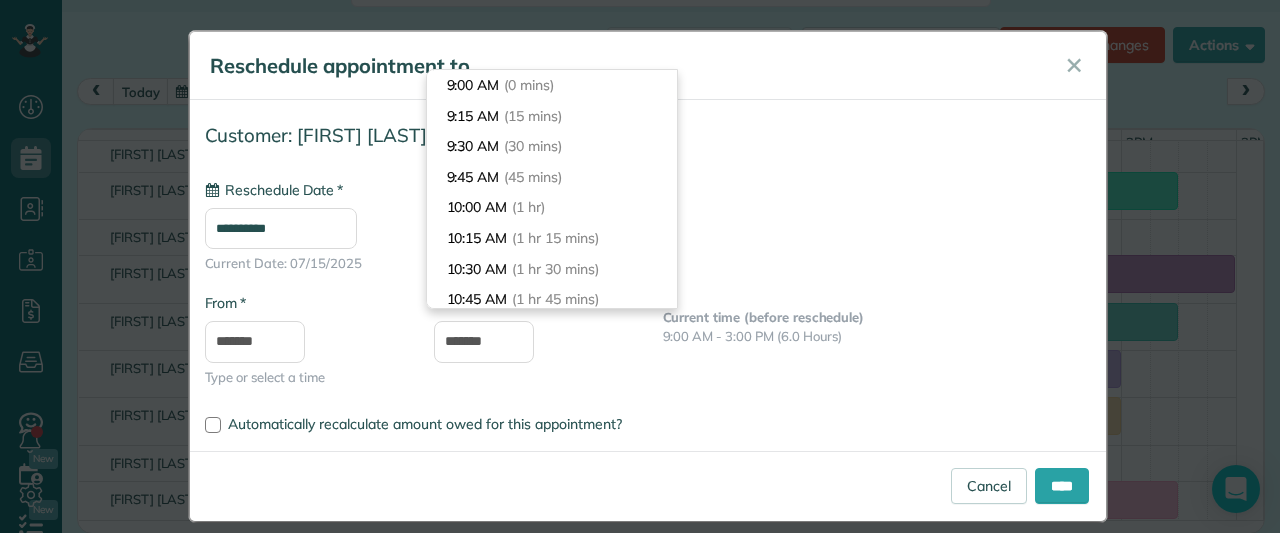 click on "**********" at bounding box center [648, 261] 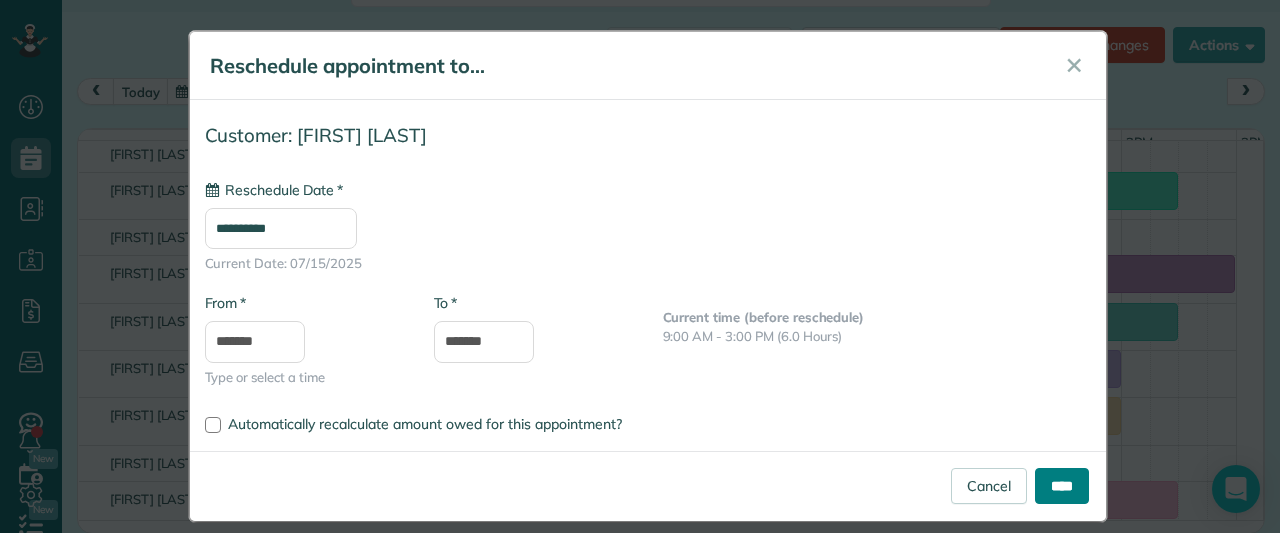 click on "****" at bounding box center [1062, 486] 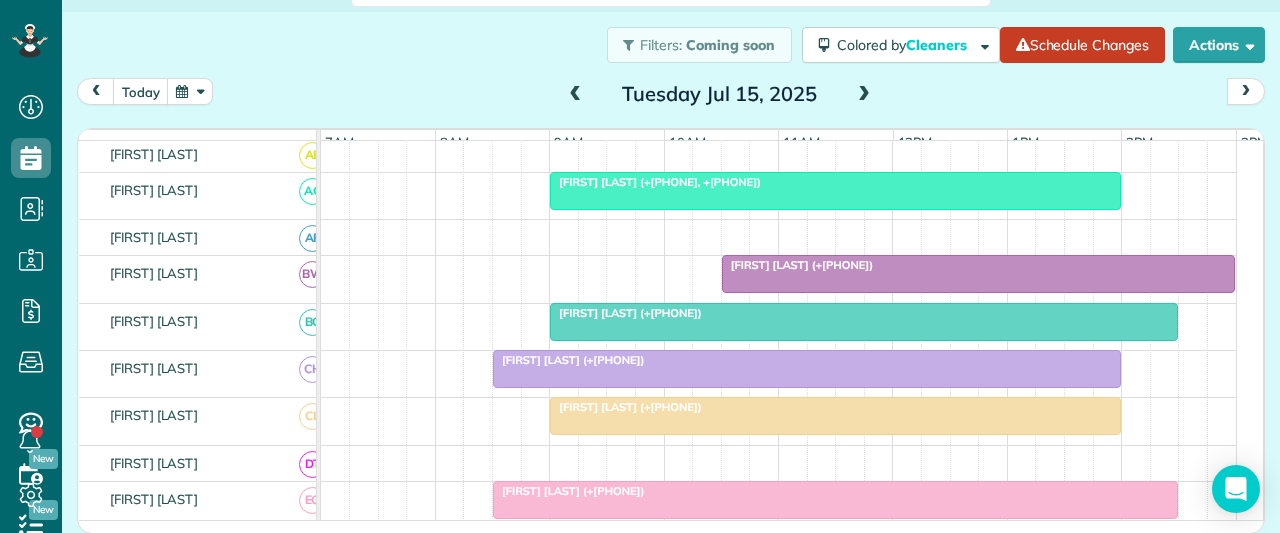 scroll, scrollTop: 358, scrollLeft: 0, axis: vertical 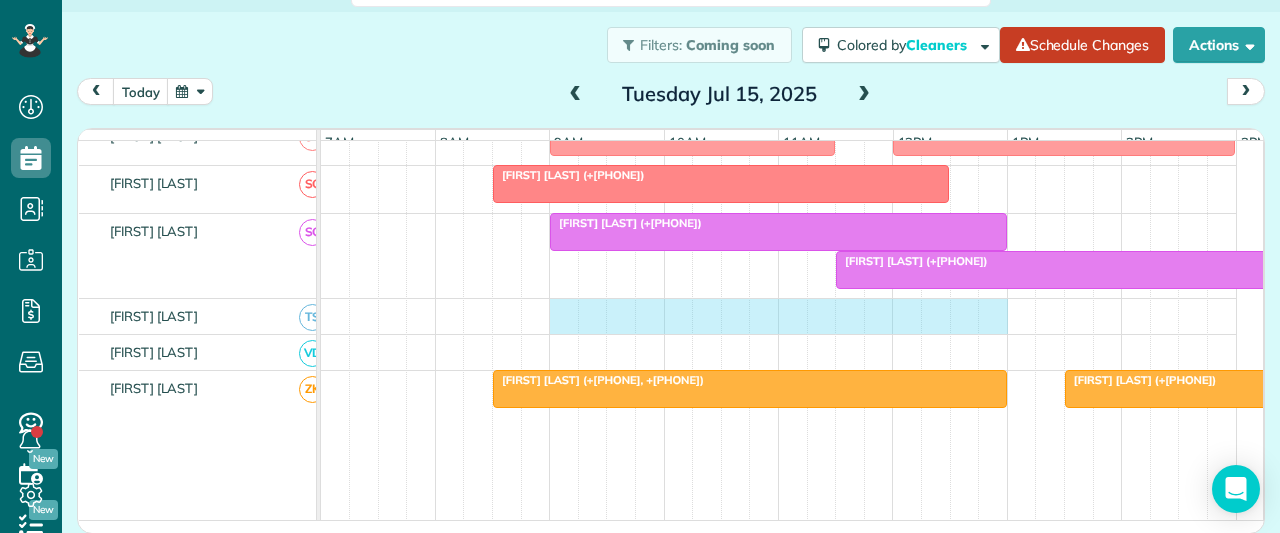 drag, startPoint x: 554, startPoint y: 314, endPoint x: 983, endPoint y: 328, distance: 429.22836 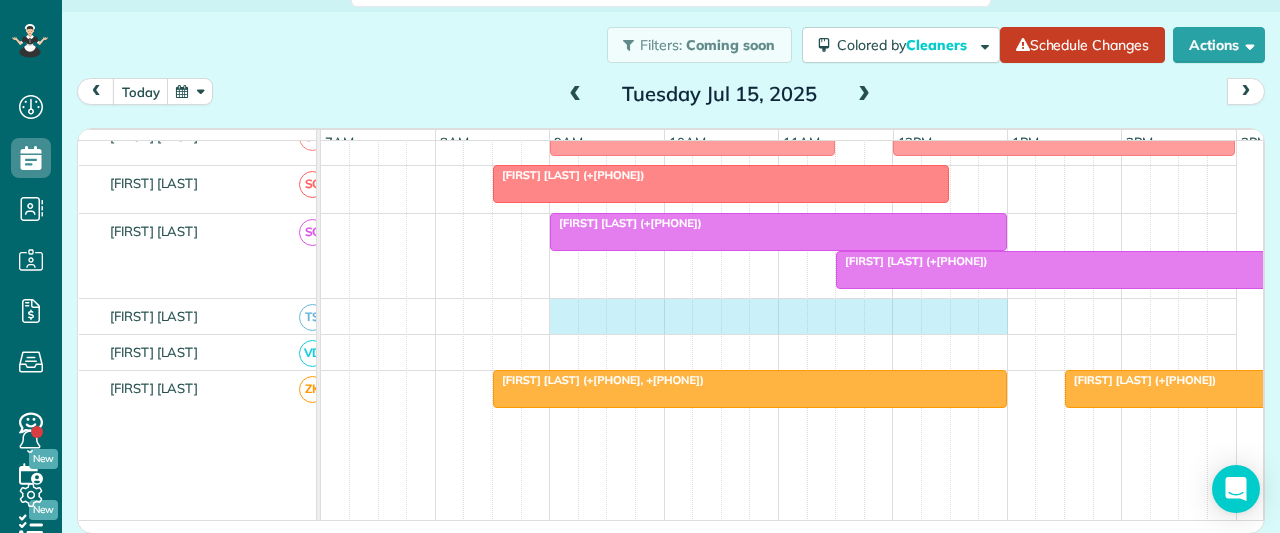 click at bounding box center (779, 316) 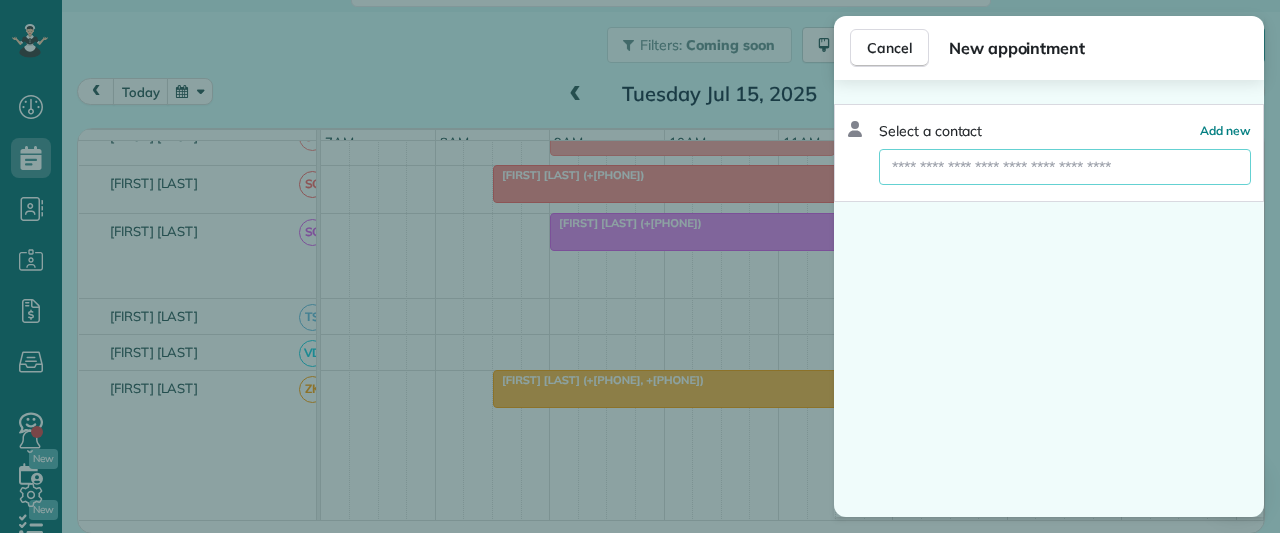 click at bounding box center (1065, 167) 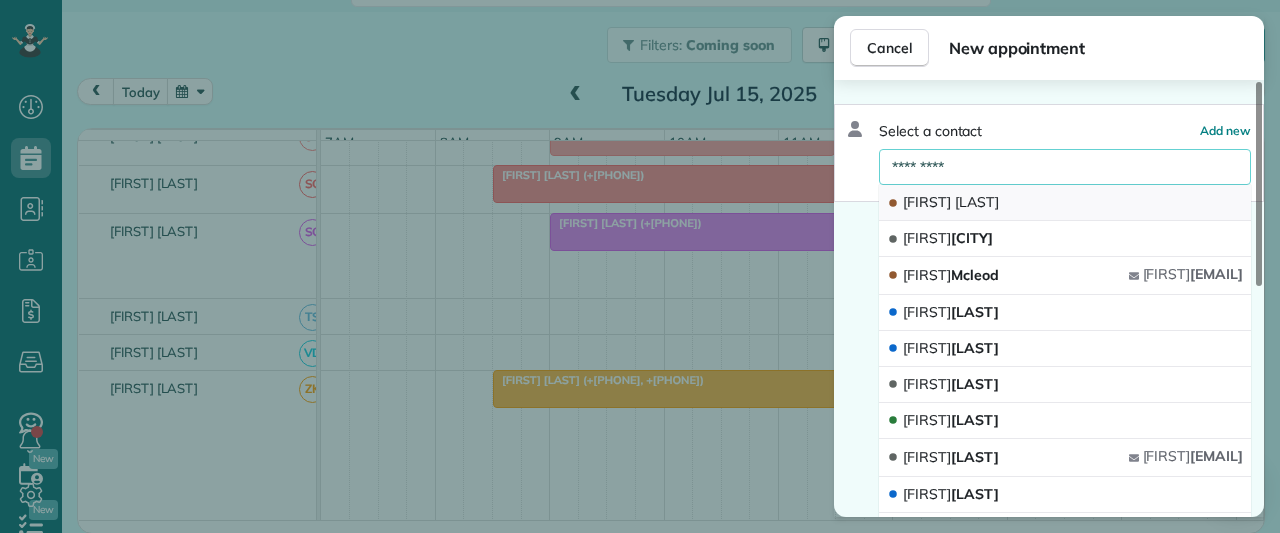 type on "*********" 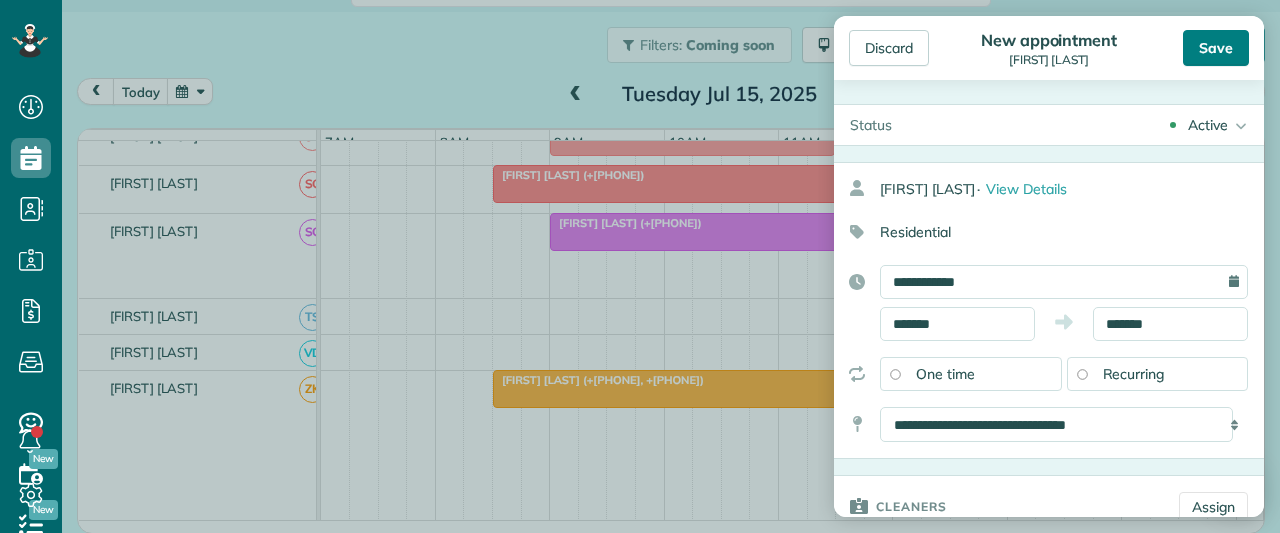 click on "Save" at bounding box center [1216, 48] 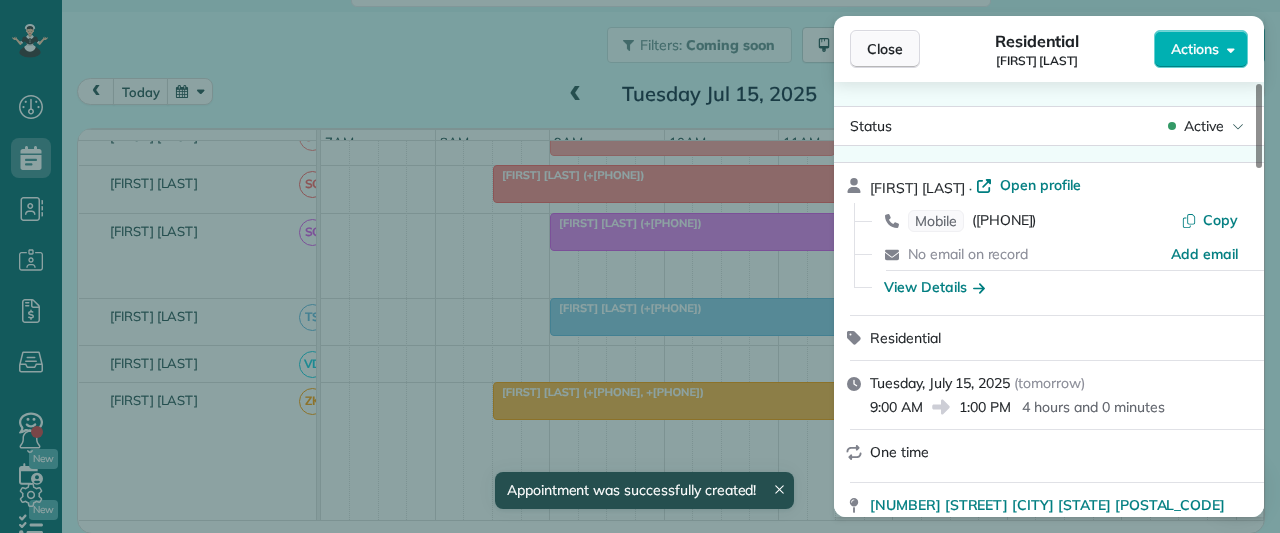 click on "Close" at bounding box center (885, 49) 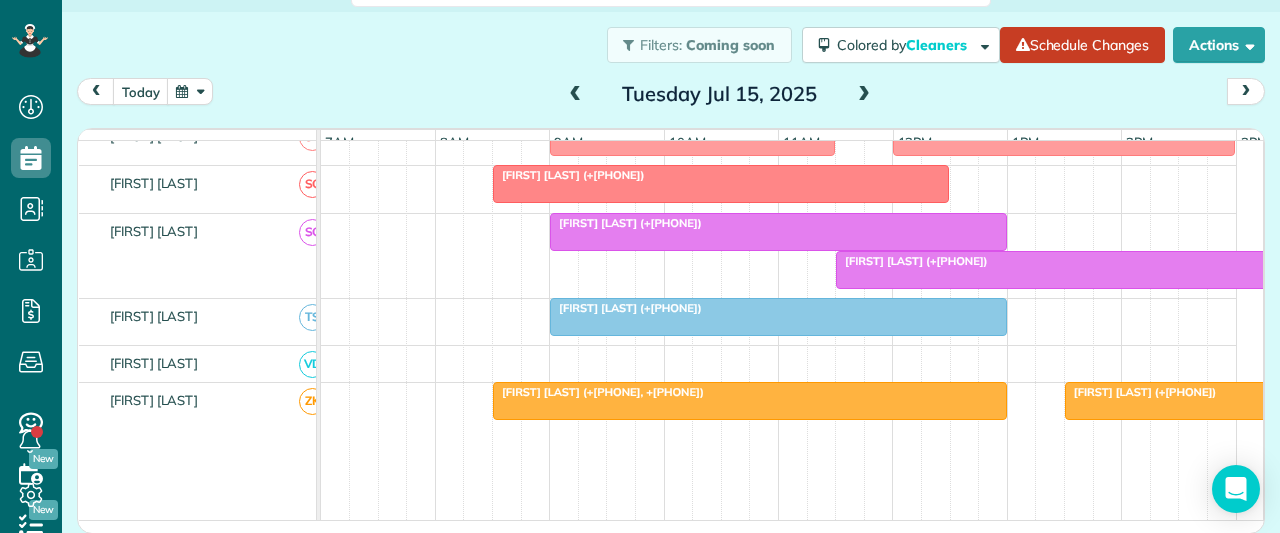 scroll, scrollTop: 1485, scrollLeft: 0, axis: vertical 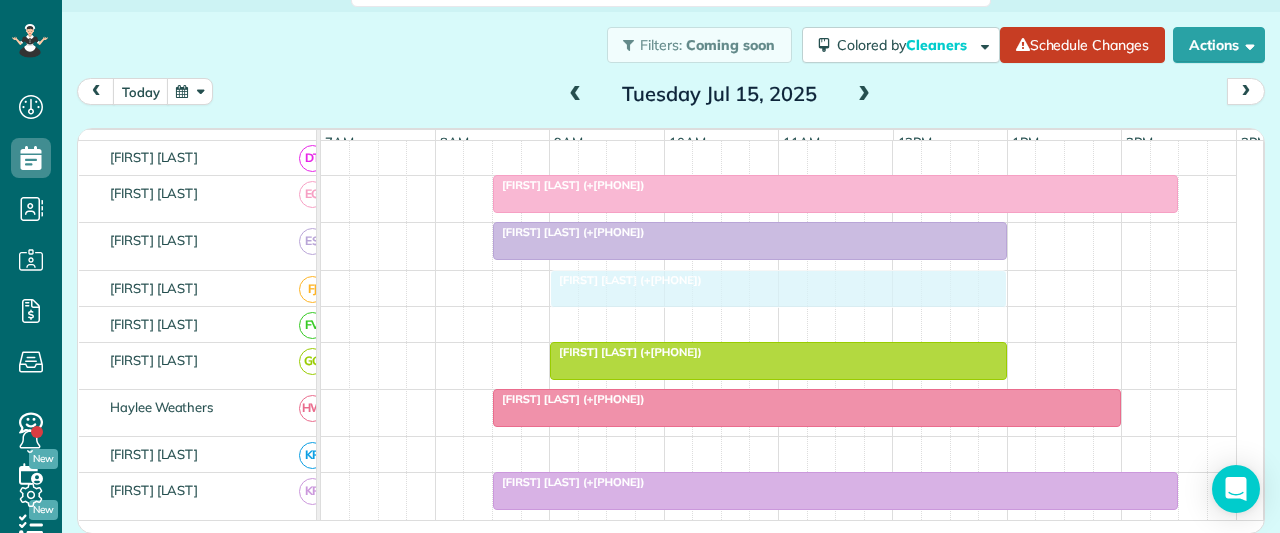 drag, startPoint x: 564, startPoint y: 366, endPoint x: 607, endPoint y: 287, distance: 89.94443 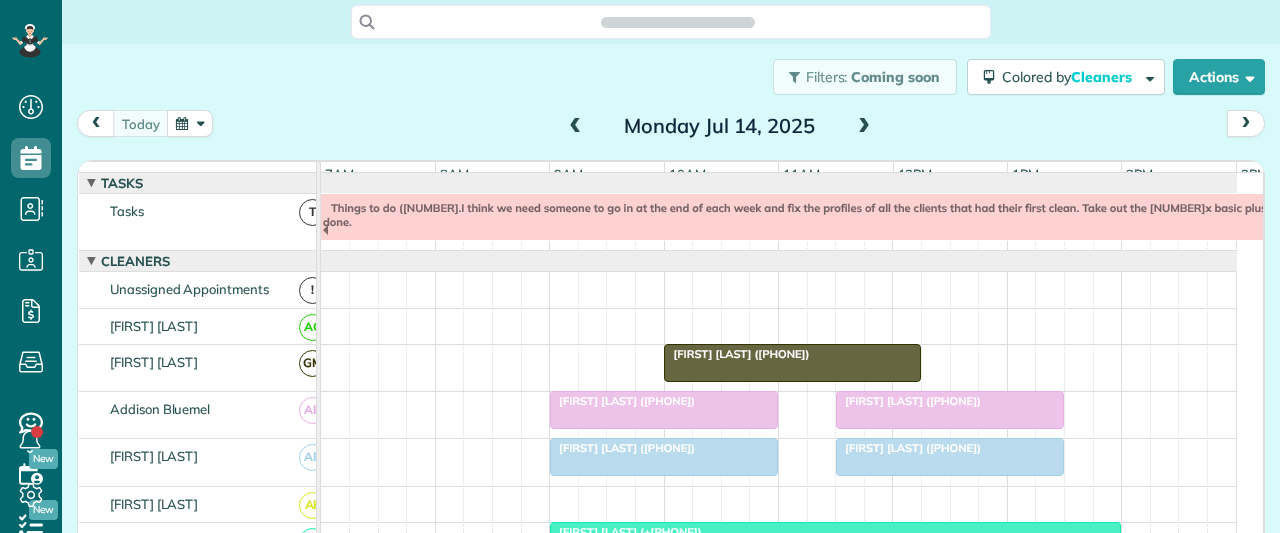 click at bounding box center [1246, 123] 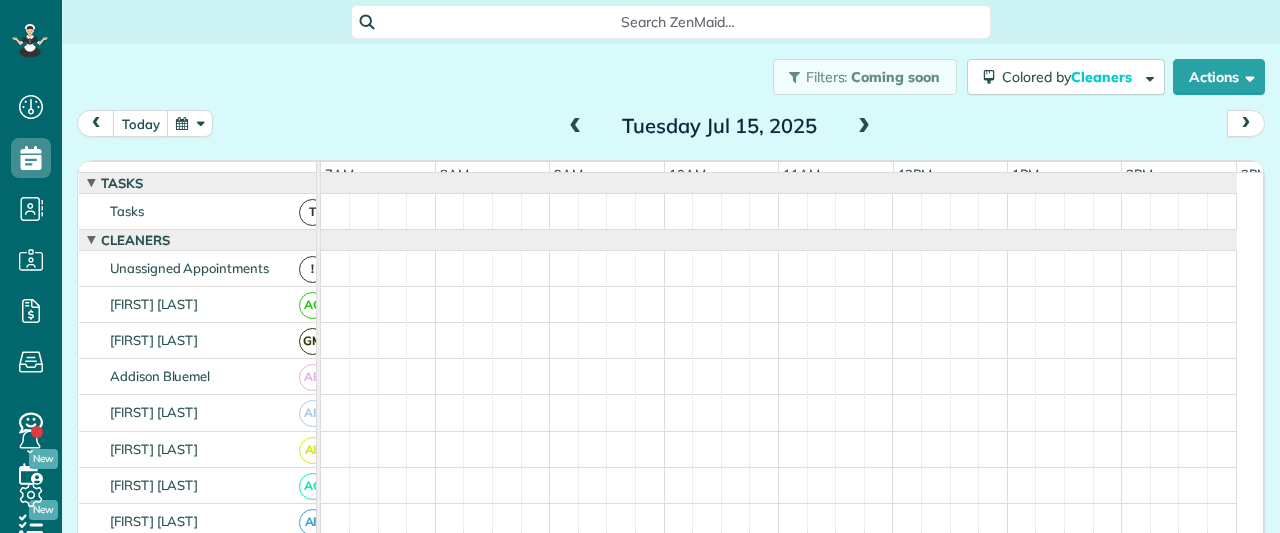 scroll, scrollTop: 0, scrollLeft: 0, axis: both 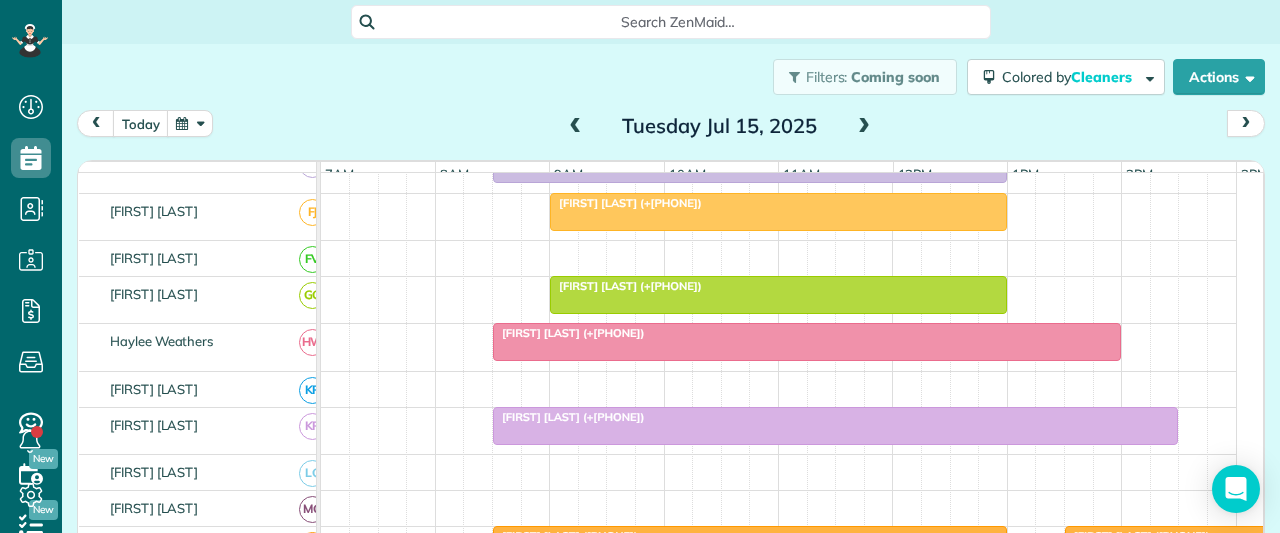 click on "Marcus Freeman (+12543940961)" at bounding box center (569, 333) 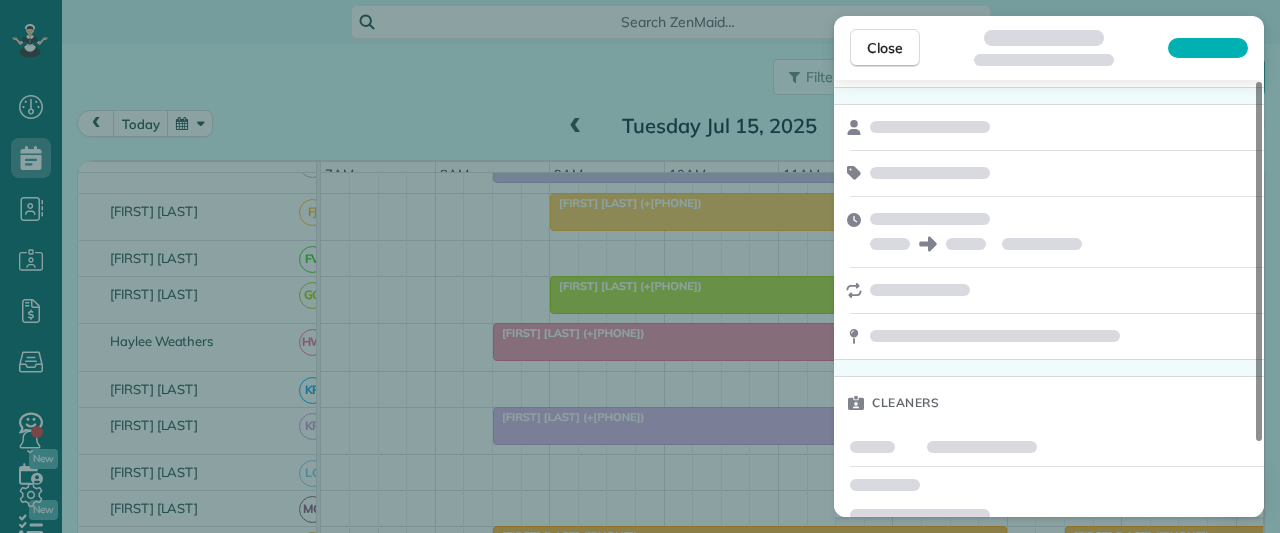 scroll, scrollTop: 91, scrollLeft: 0, axis: vertical 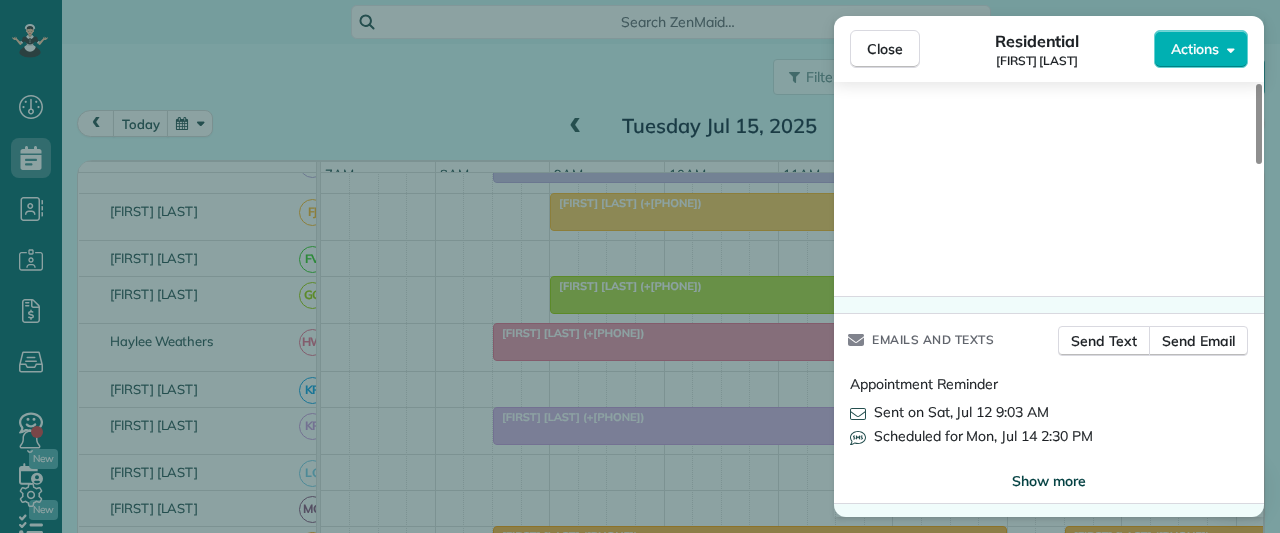 click on "Show more" at bounding box center [1049, 481] 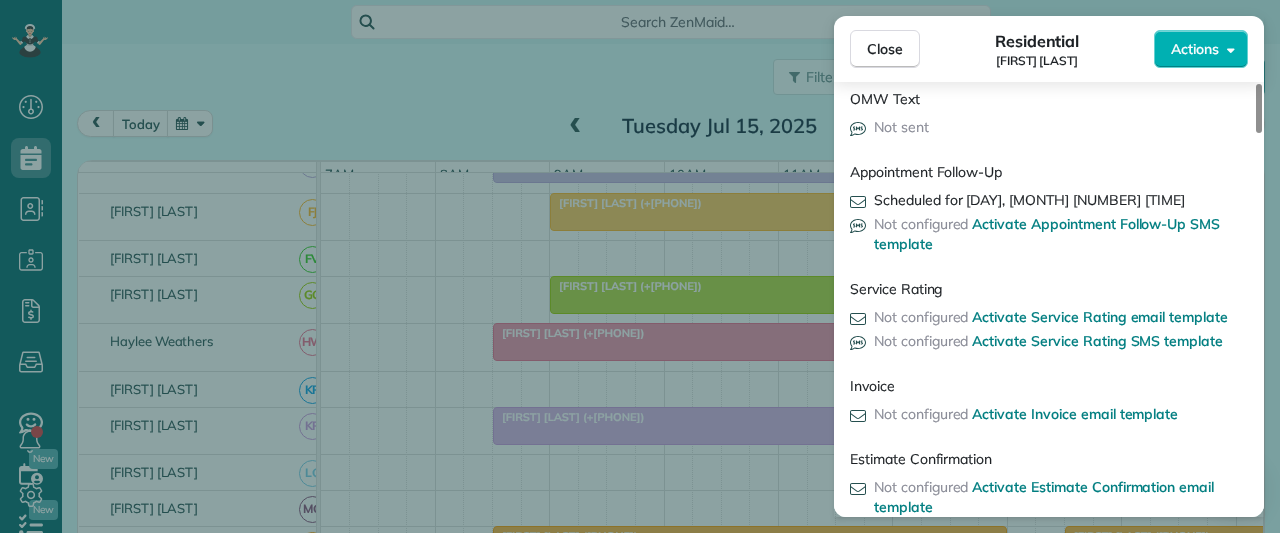 scroll, scrollTop: 2174, scrollLeft: 0, axis: vertical 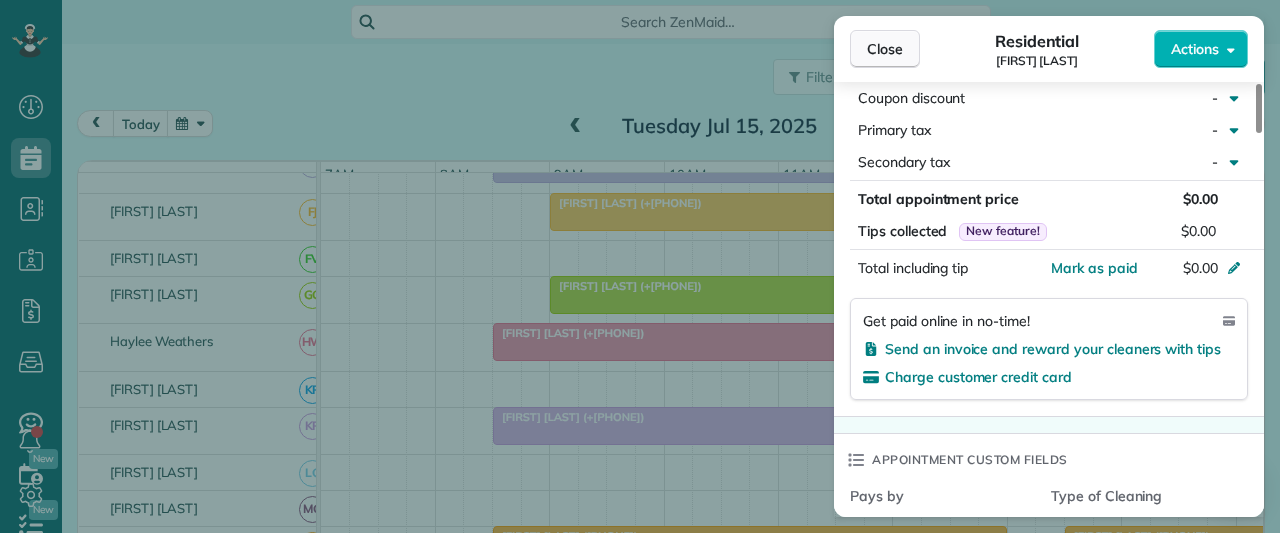click on "Close" at bounding box center [885, 49] 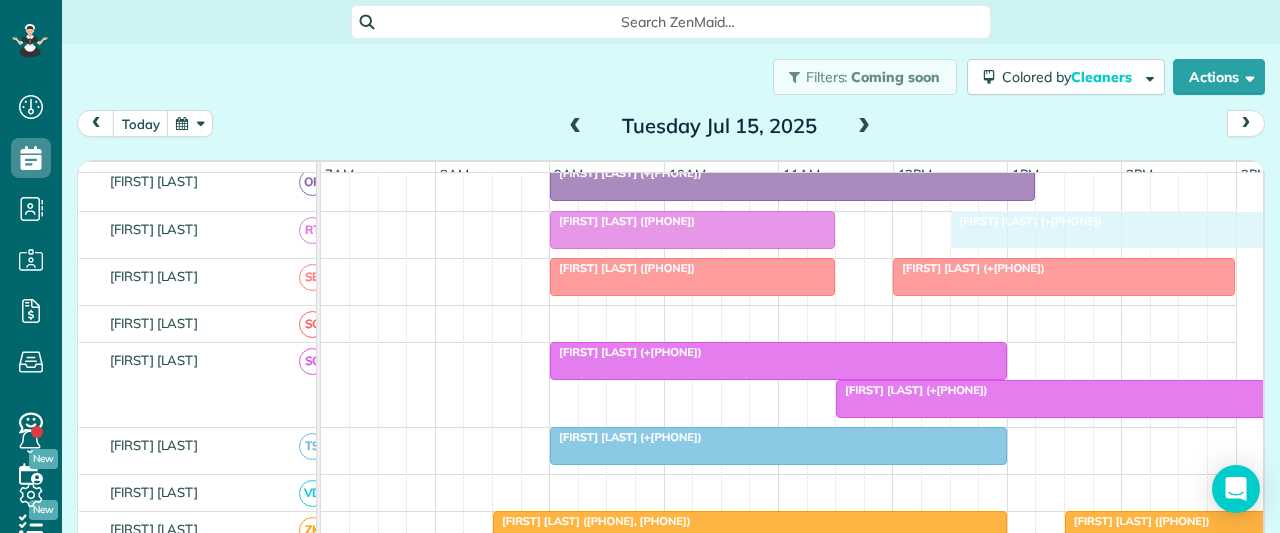 drag, startPoint x: 938, startPoint y: 229, endPoint x: 988, endPoint y: 227, distance: 50.039986 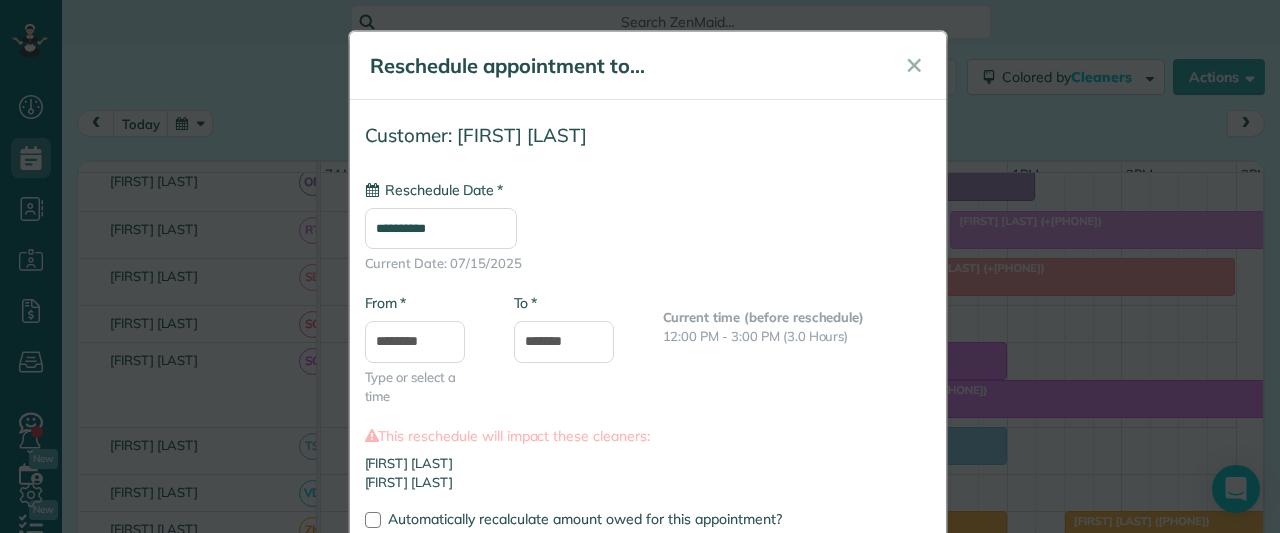 type on "**********" 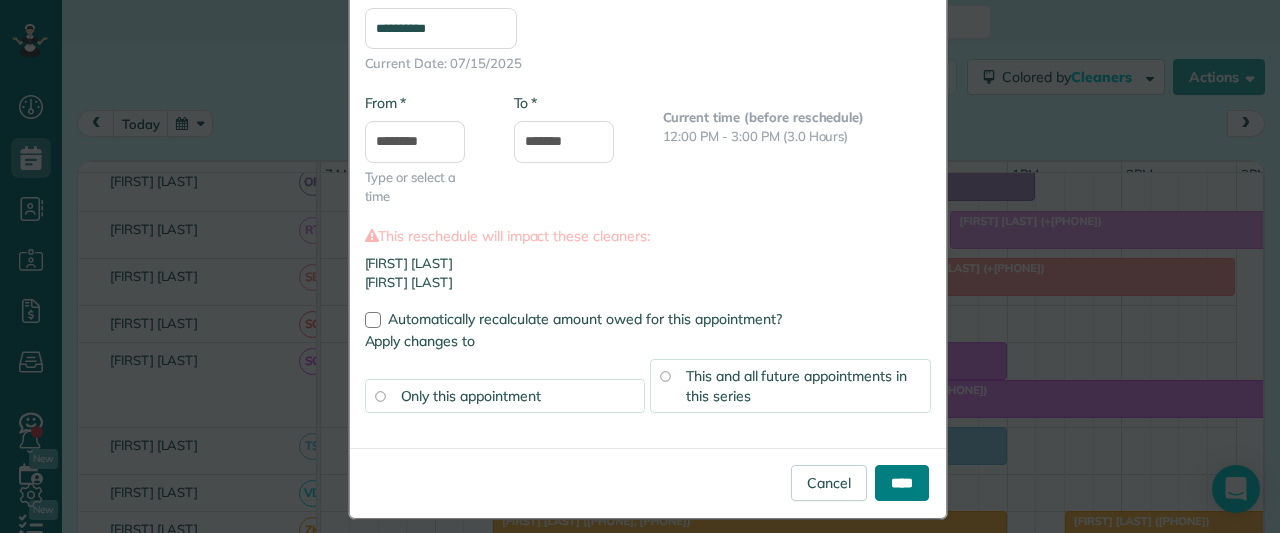 click on "****" at bounding box center (902, 483) 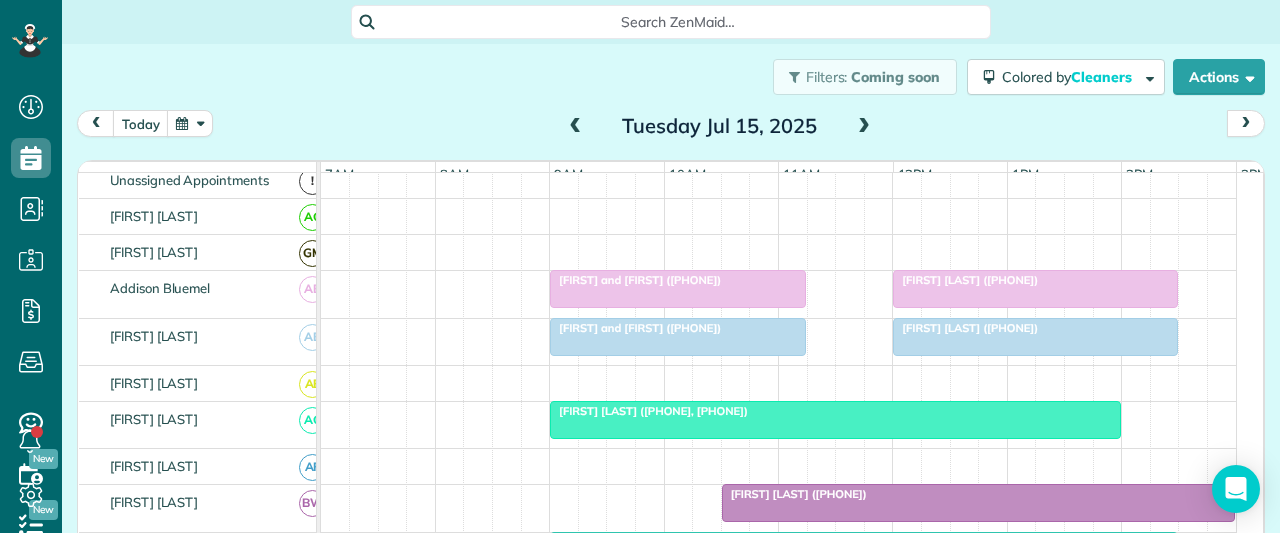 scroll, scrollTop: 0, scrollLeft: 0, axis: both 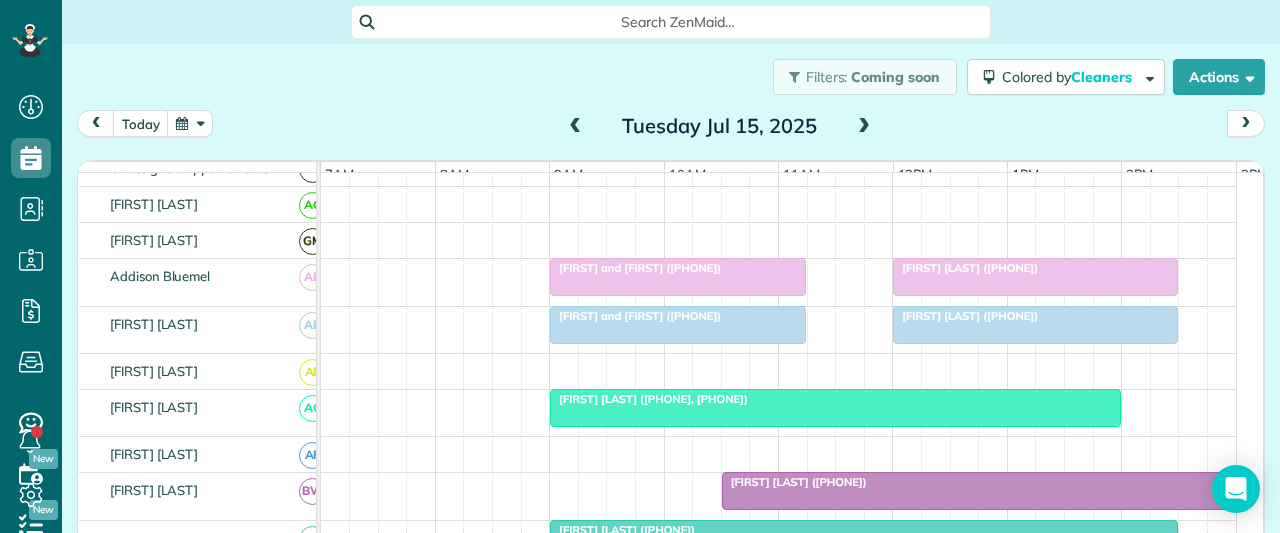 click at bounding box center (576, 127) 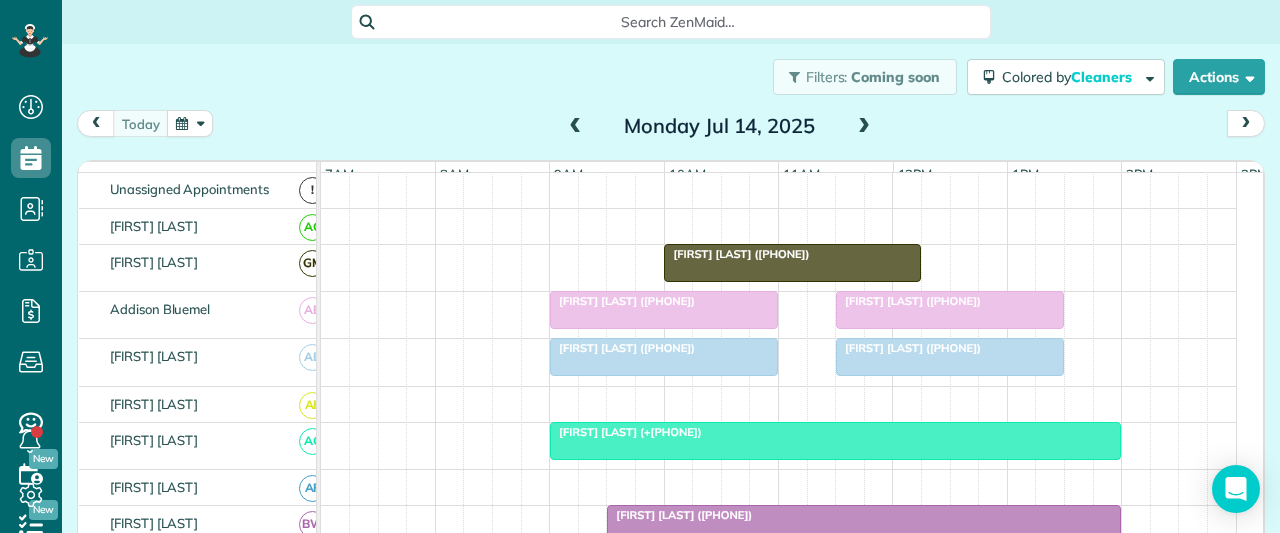 scroll, scrollTop: 121, scrollLeft: 0, axis: vertical 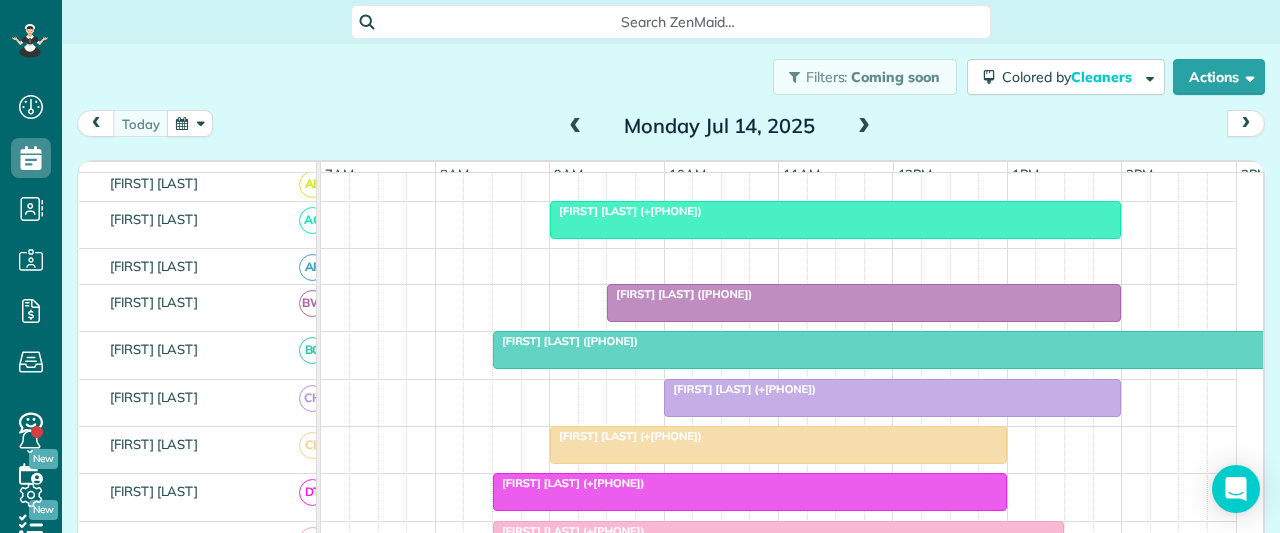 click on "Laura Perry (+12146688618)" at bounding box center (679, 294) 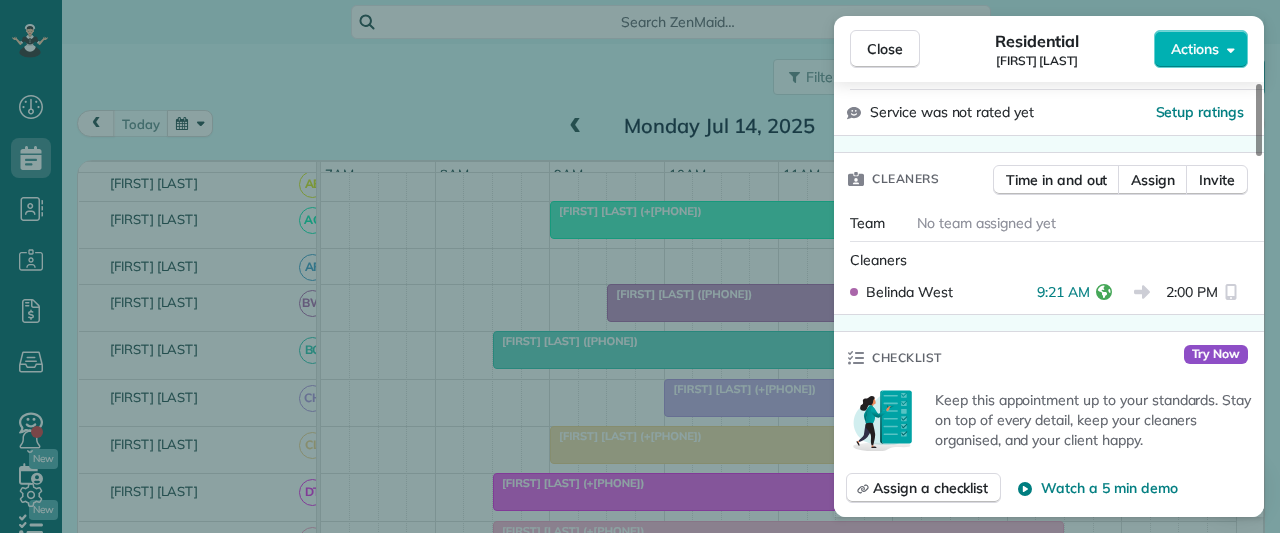 scroll, scrollTop: 500, scrollLeft: 0, axis: vertical 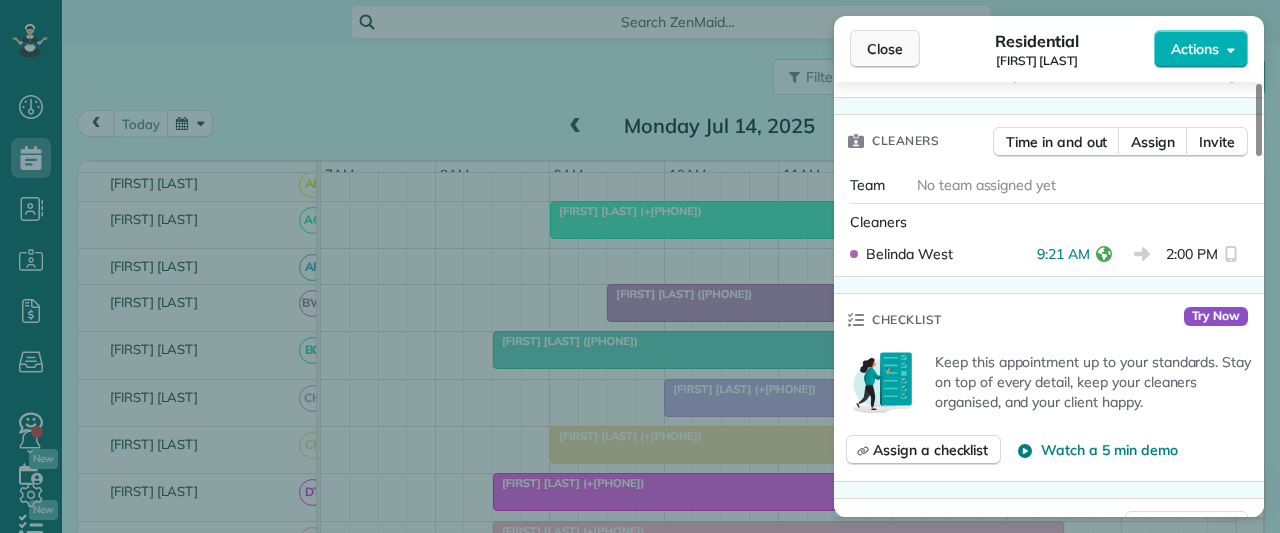 click on "Close" at bounding box center [885, 49] 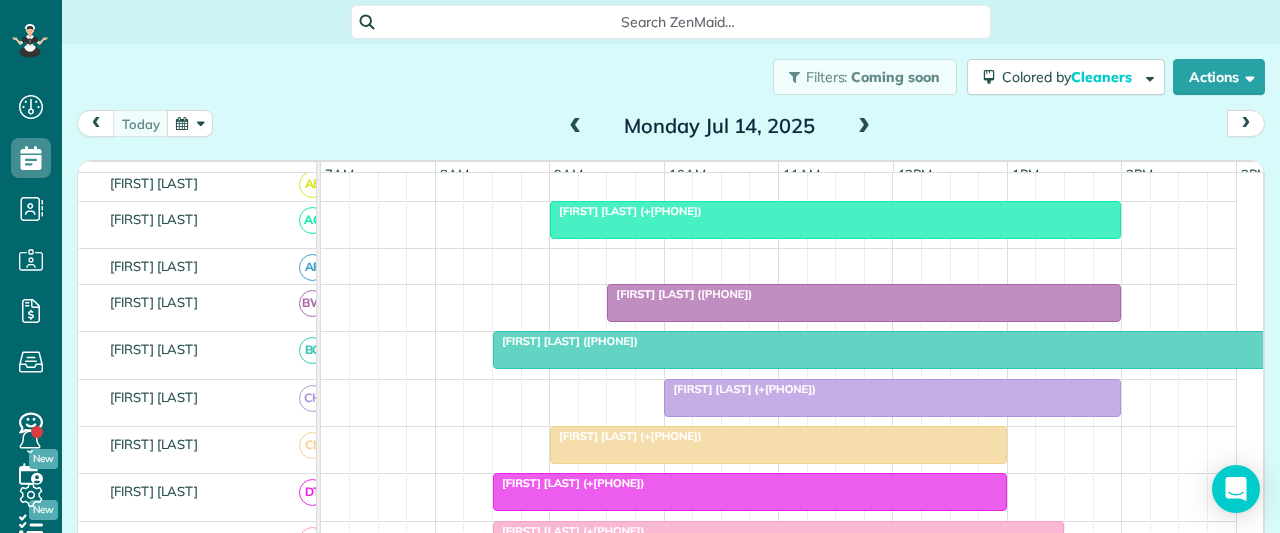 click on "Tom Oguinn (+16086302404)" at bounding box center [740, 389] 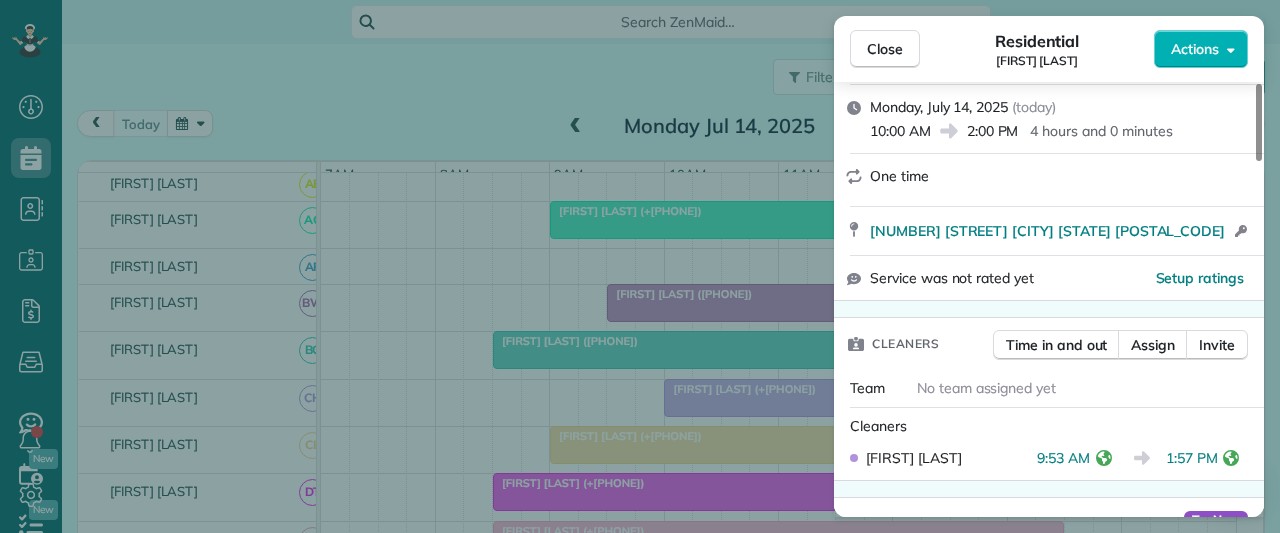 scroll, scrollTop: 300, scrollLeft: 0, axis: vertical 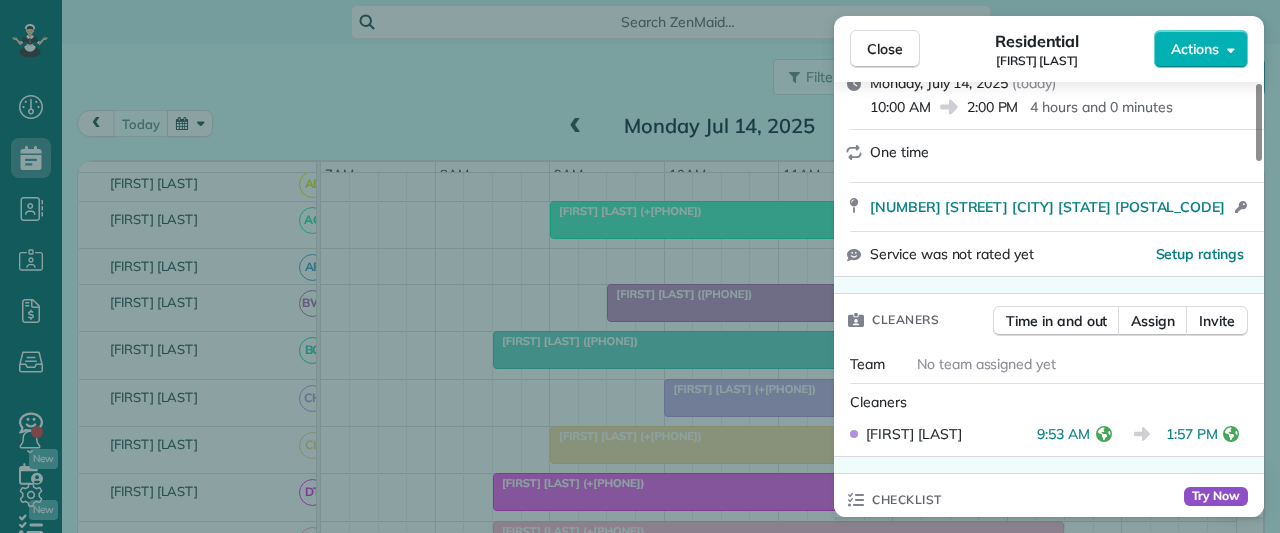 drag, startPoint x: 893, startPoint y: 47, endPoint x: 578, endPoint y: 489, distance: 542.76056 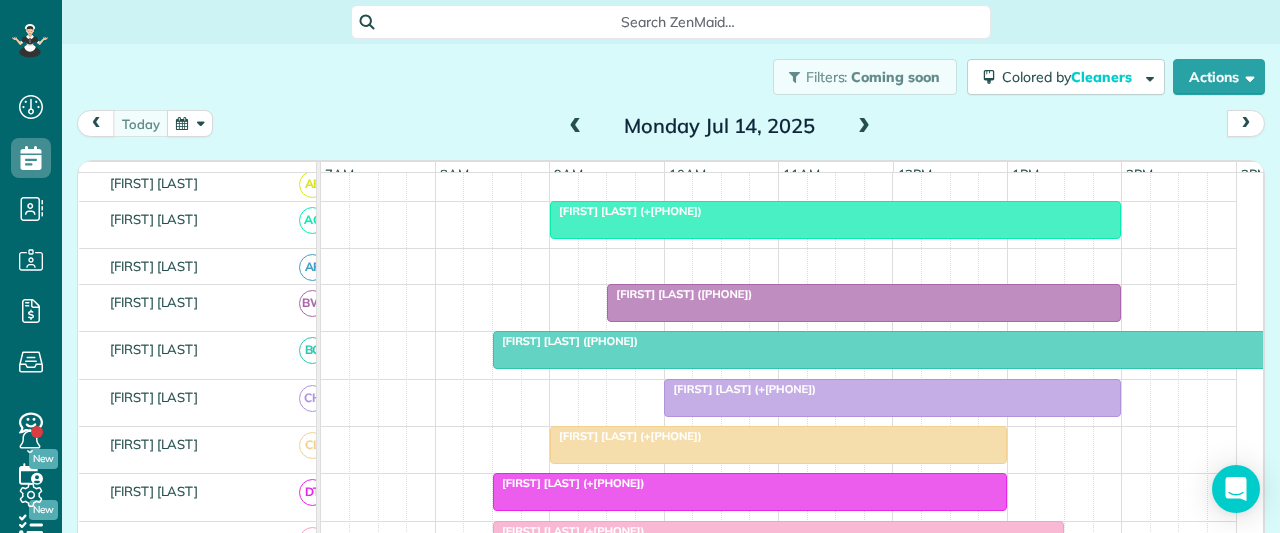 scroll, scrollTop: 393, scrollLeft: 0, axis: vertical 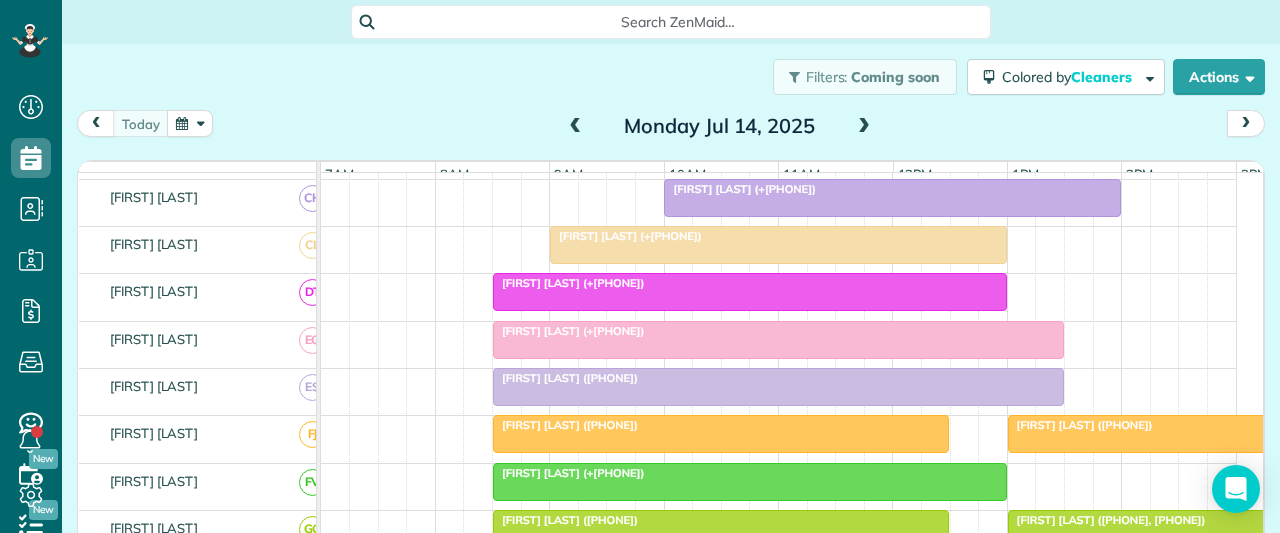 click on "Liz Smith (+12142054200)" at bounding box center [779, 297] 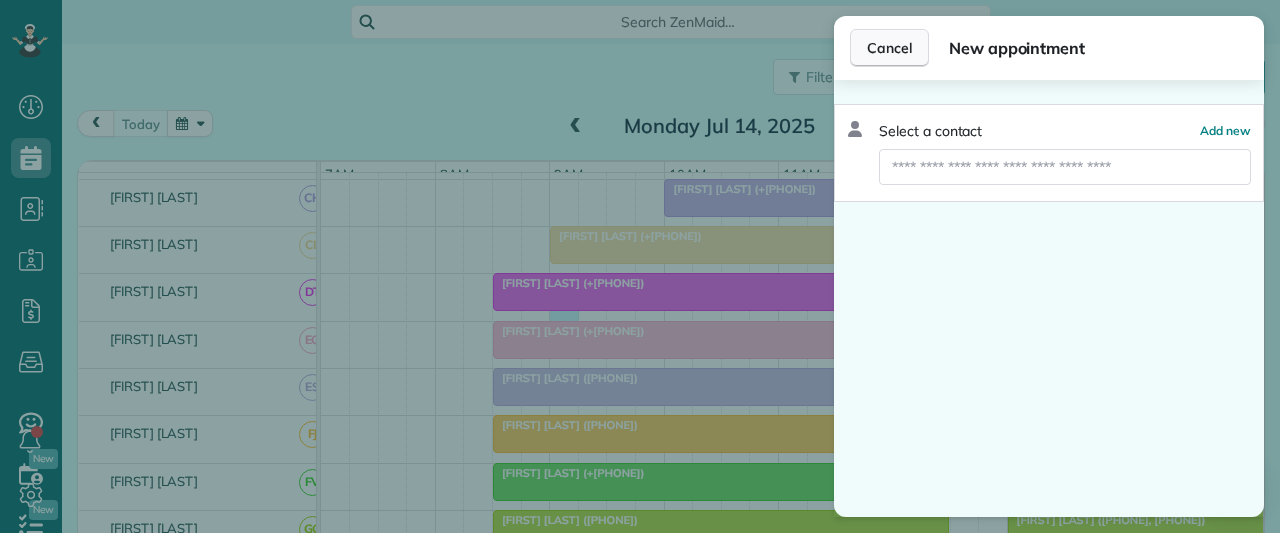 click on "Cancel" at bounding box center [889, 48] 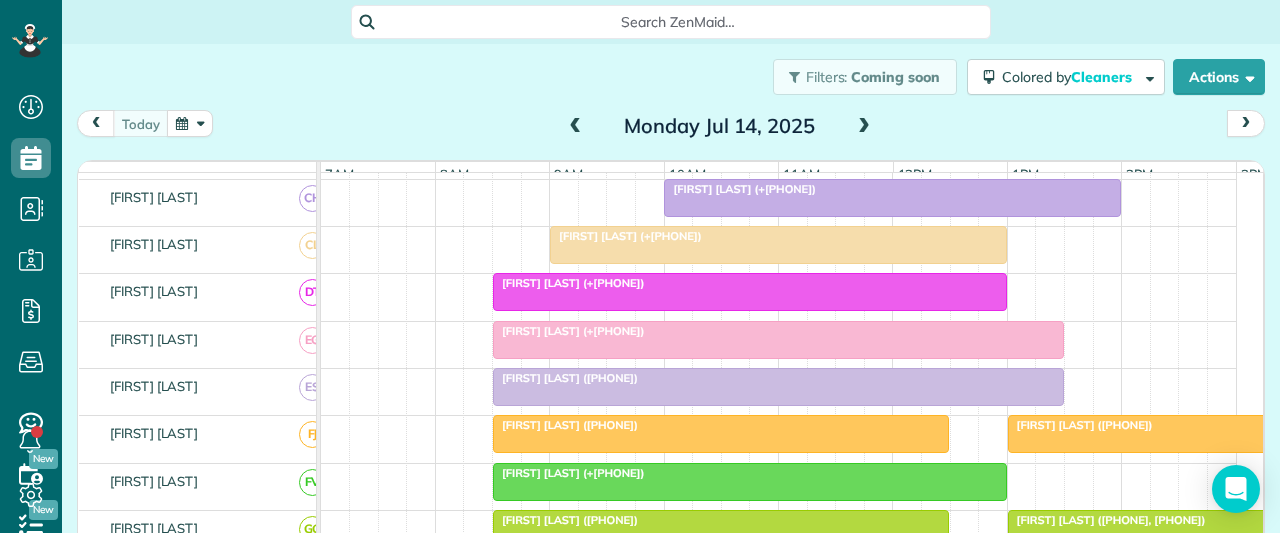 click at bounding box center (778, 340) 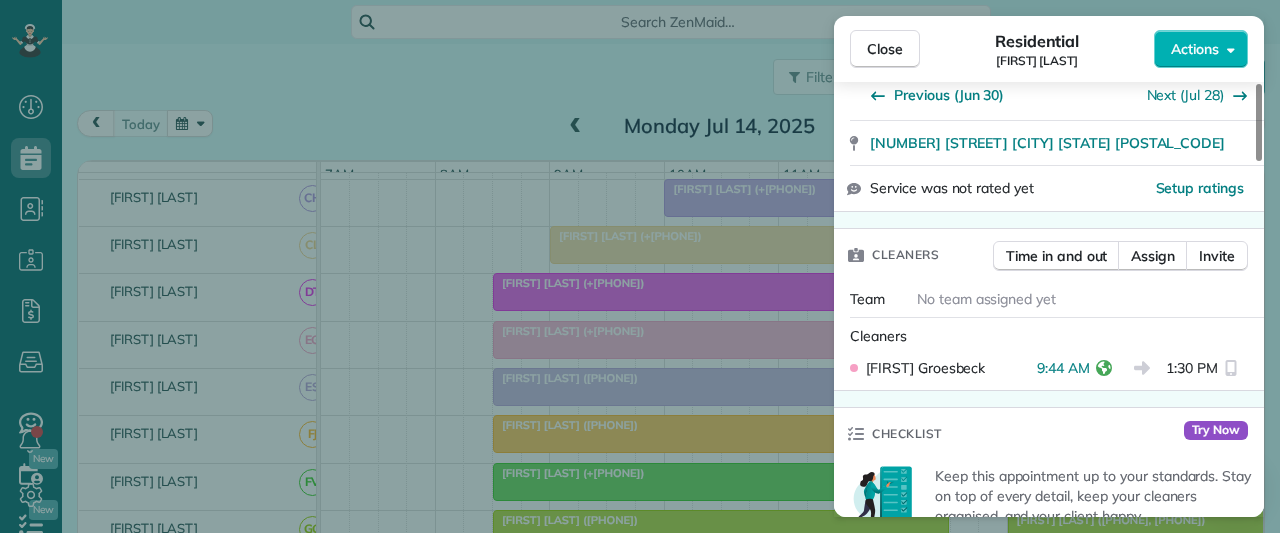 scroll, scrollTop: 400, scrollLeft: 0, axis: vertical 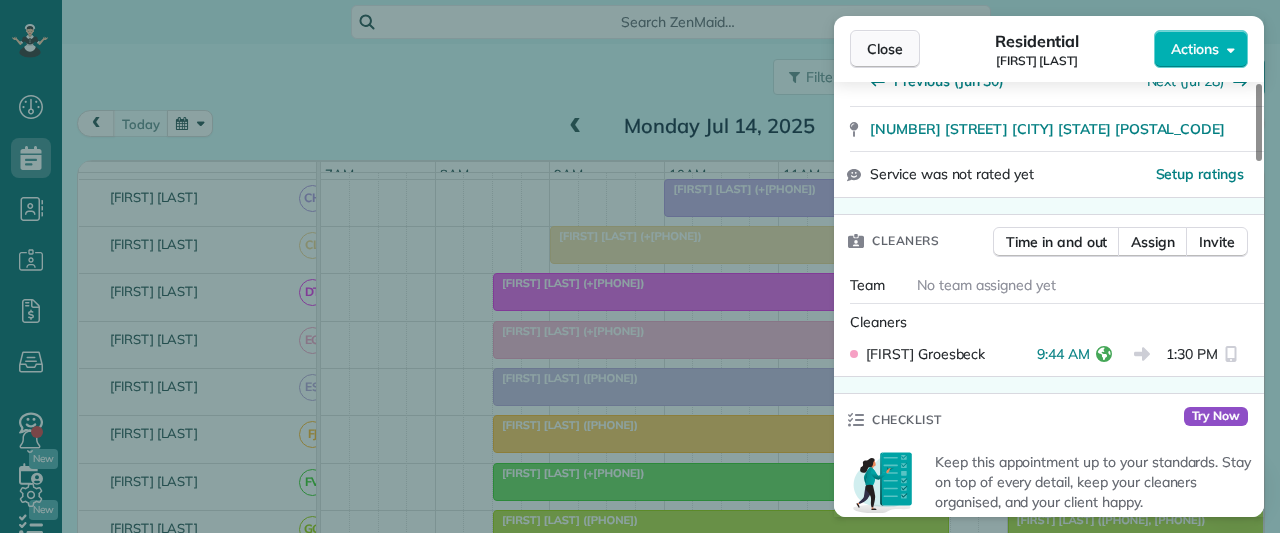 click on "Close" at bounding box center [885, 49] 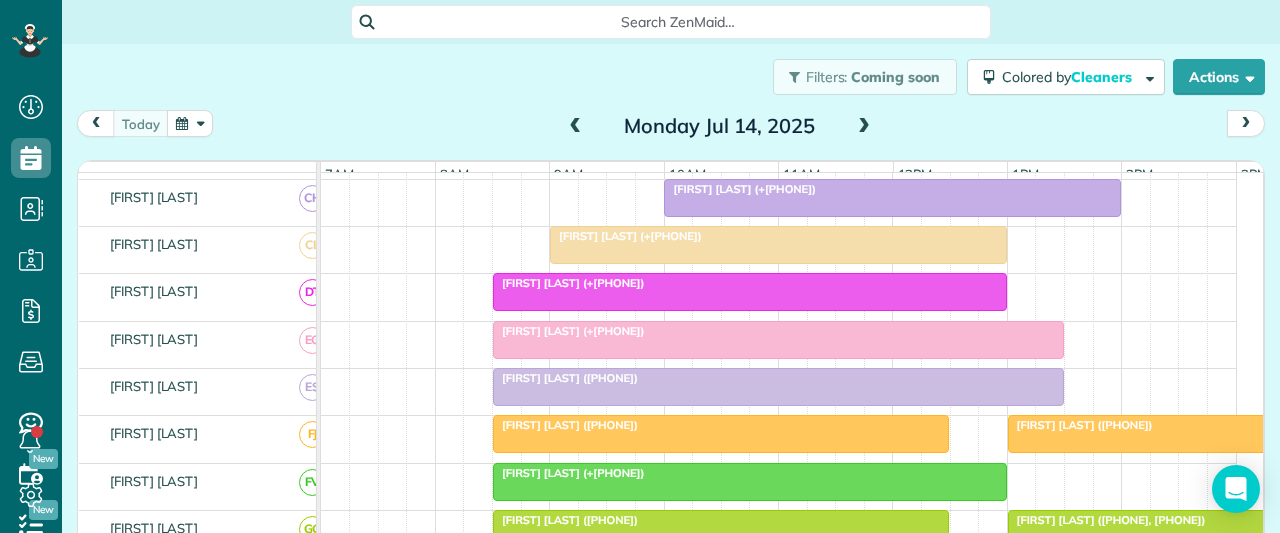 click at bounding box center [190, 123] 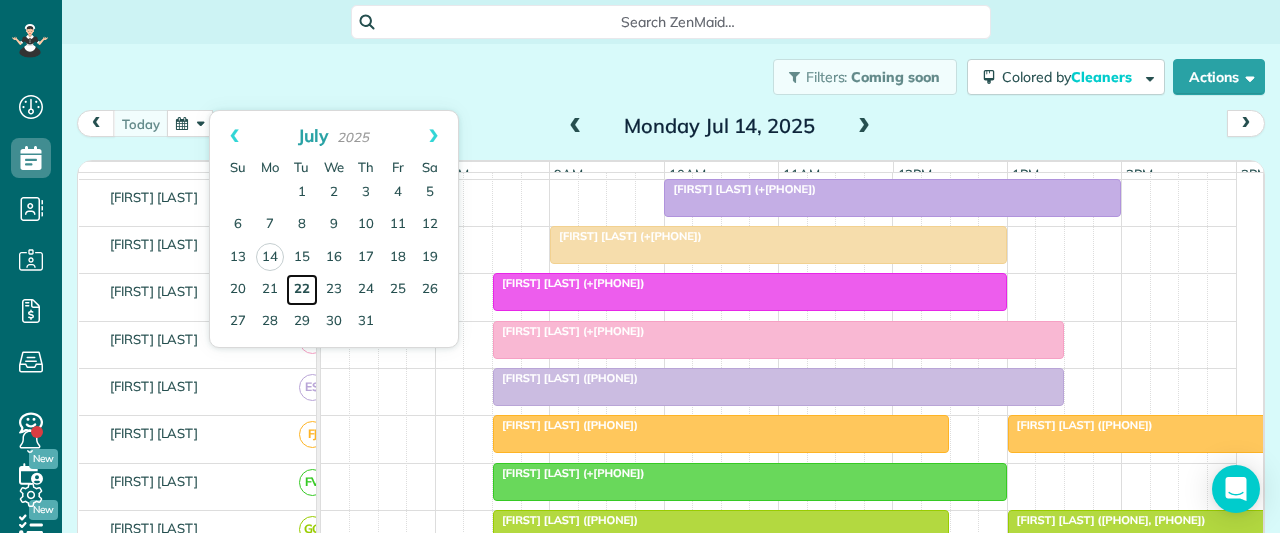 click on "22" at bounding box center [302, 290] 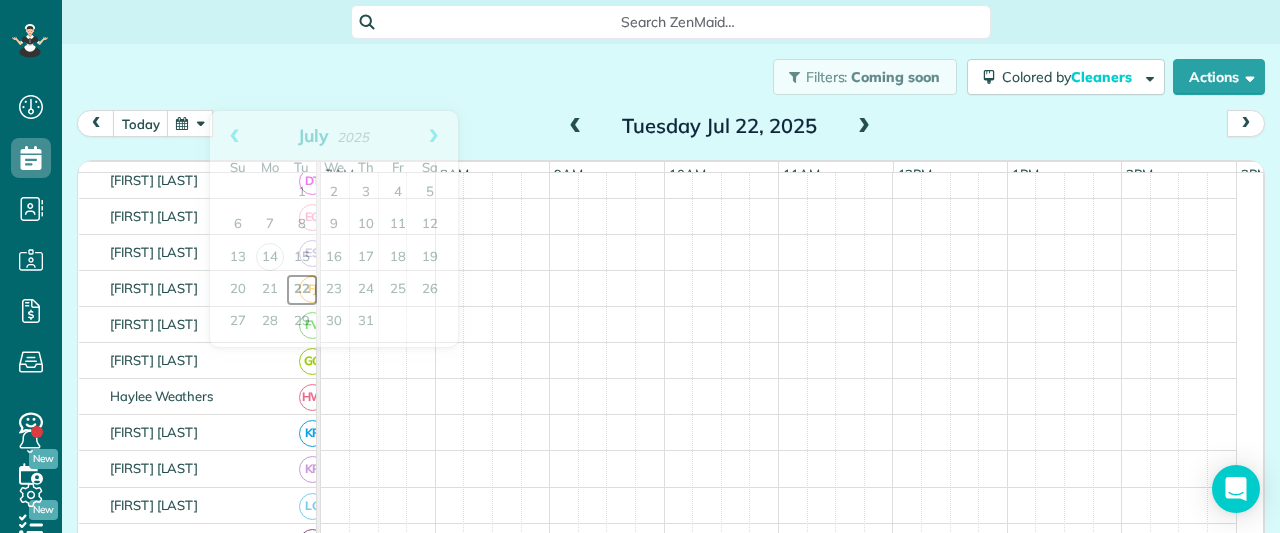 scroll, scrollTop: 432, scrollLeft: 0, axis: vertical 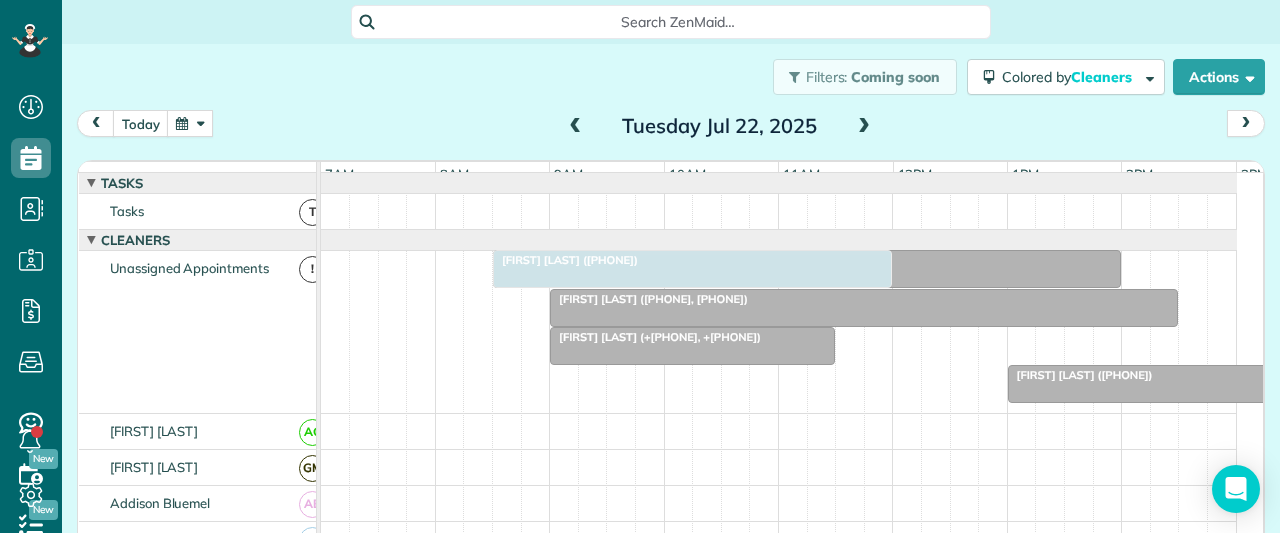 drag, startPoint x: 1053, startPoint y: 349, endPoint x: 584, endPoint y: 331, distance: 469.34528 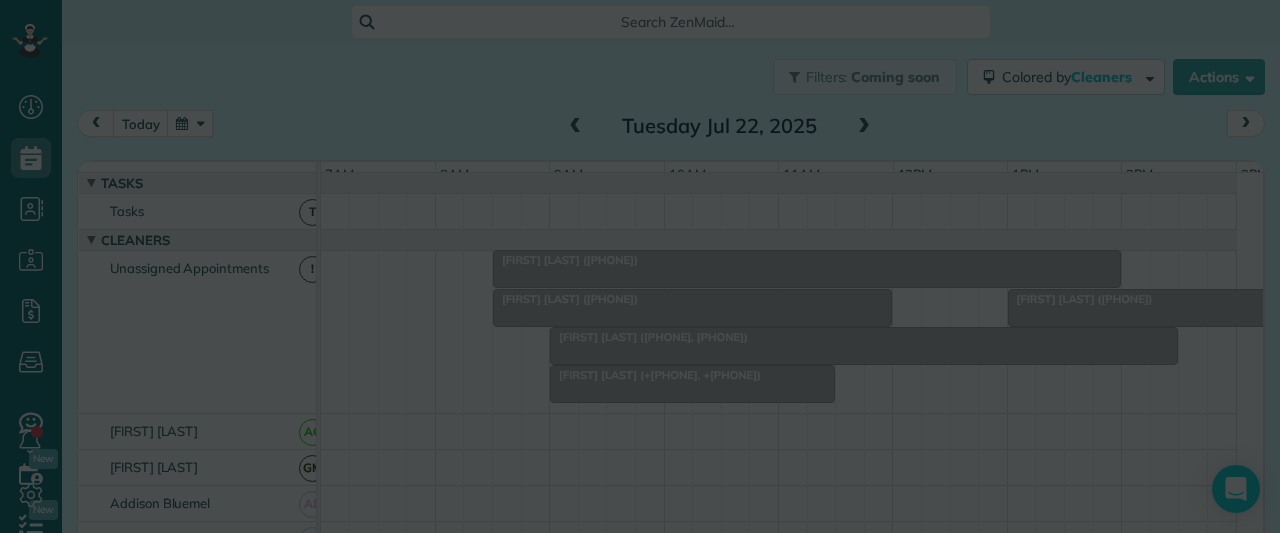 scroll, scrollTop: 0, scrollLeft: 0, axis: both 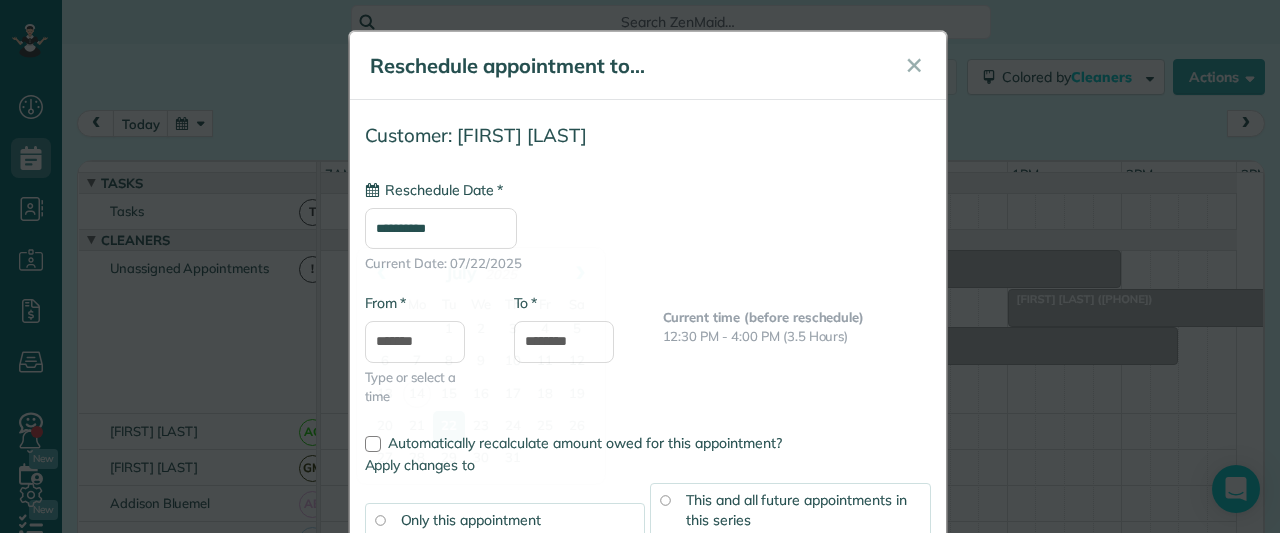 click on "**********" at bounding box center [441, 228] 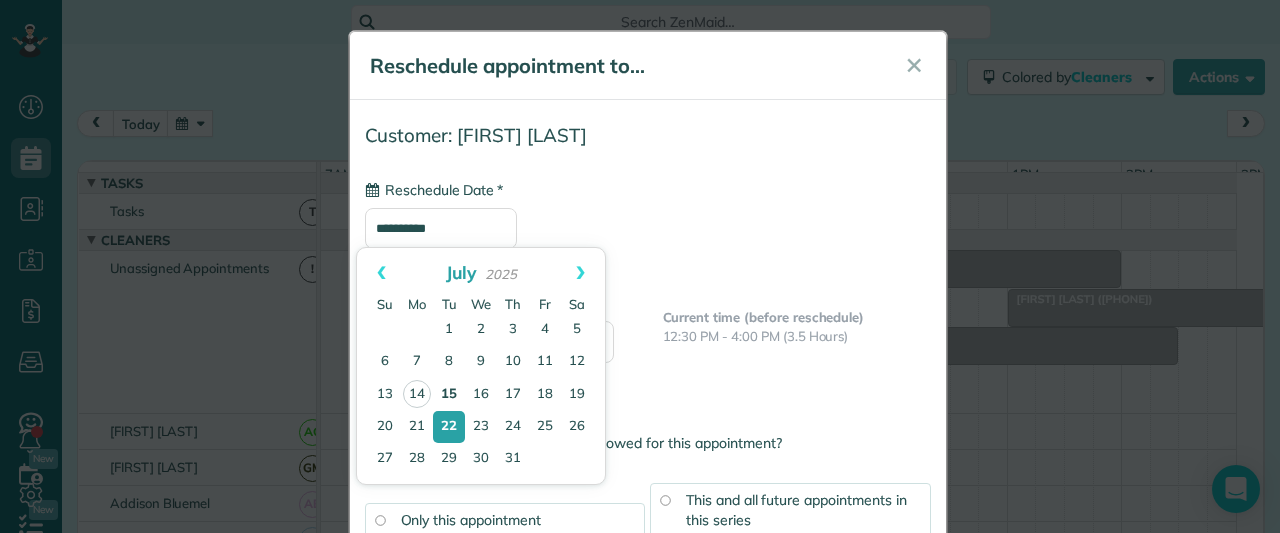 click on "15" at bounding box center [449, 395] 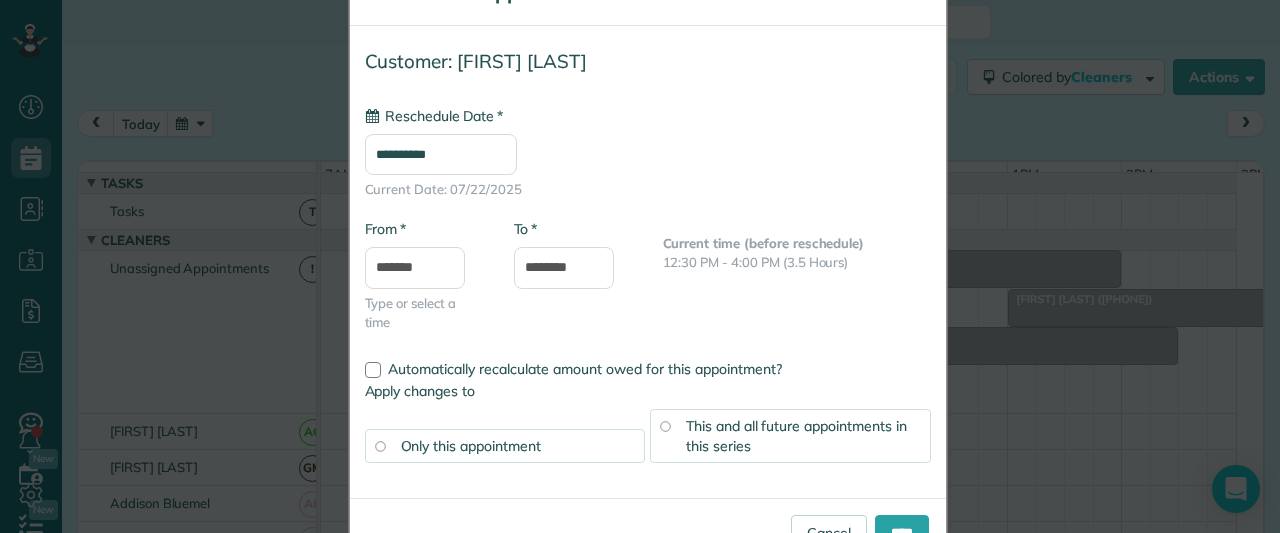 scroll, scrollTop: 100, scrollLeft: 0, axis: vertical 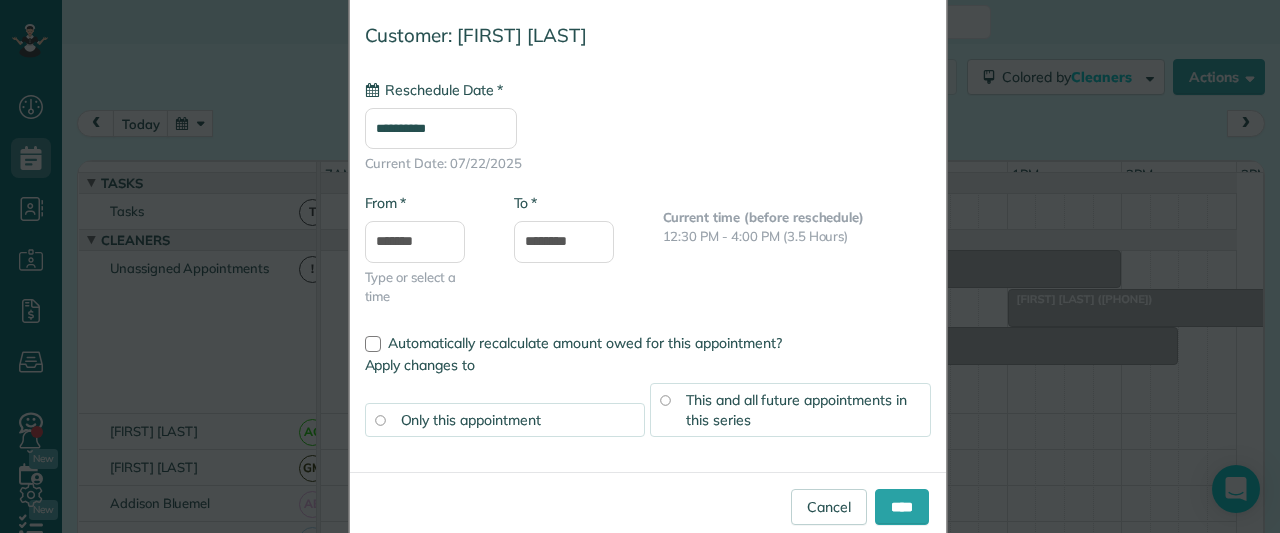 click on "This and all future appointments in this series" at bounding box center (790, 410) 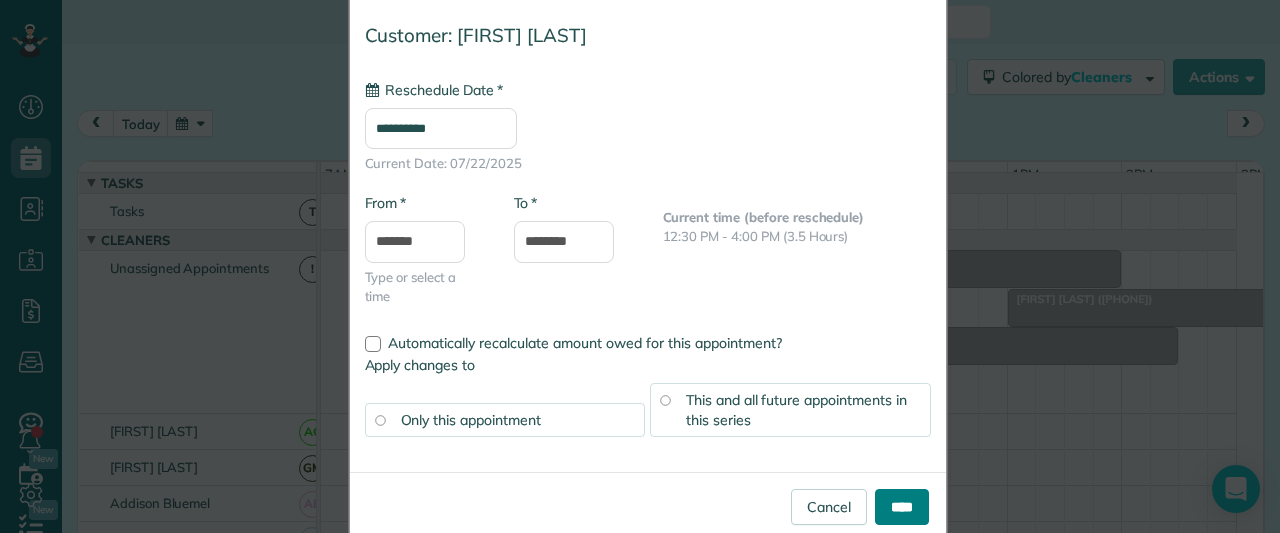 click on "****" at bounding box center [902, 507] 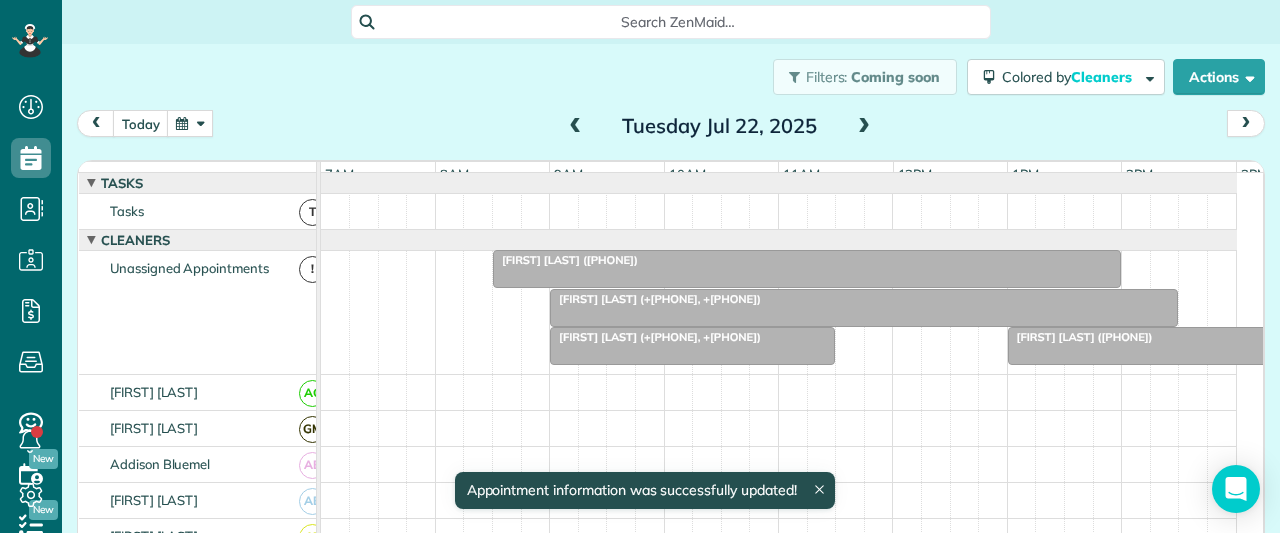 click at bounding box center (190, 123) 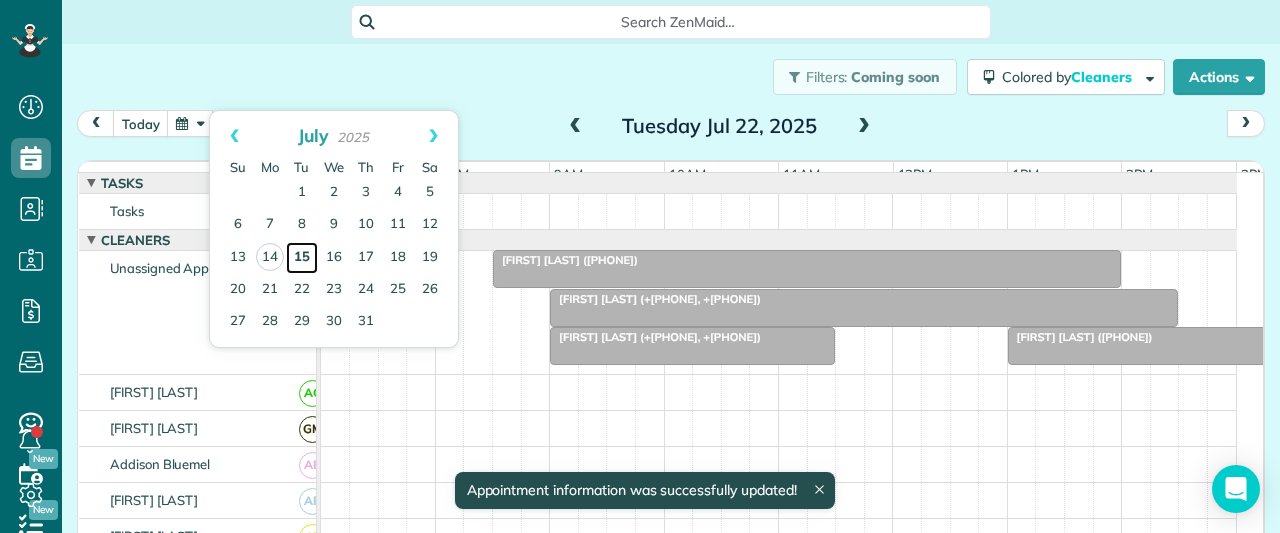 click on "15" at bounding box center (302, 258) 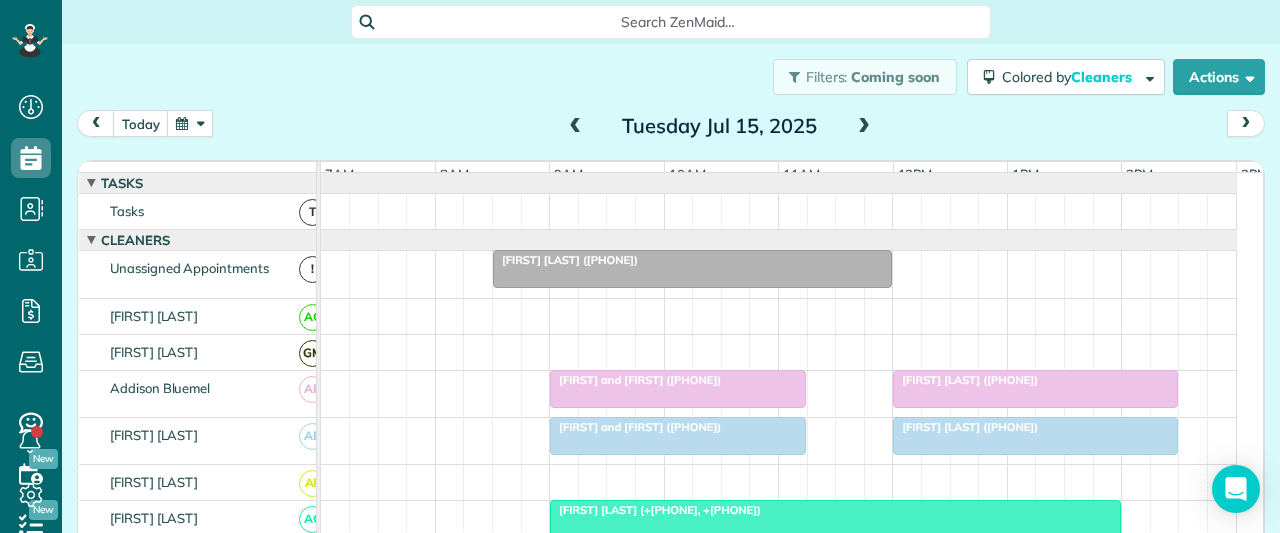 scroll, scrollTop: 100, scrollLeft: 0, axis: vertical 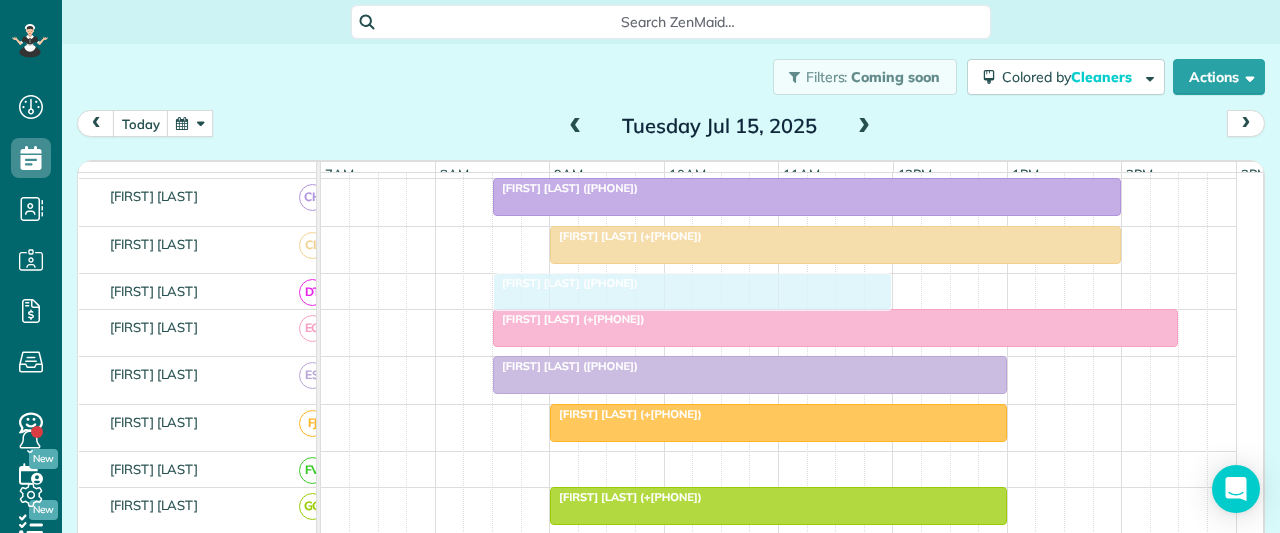 drag, startPoint x: 582, startPoint y: 273, endPoint x: 585, endPoint y: 299, distance: 26.172504 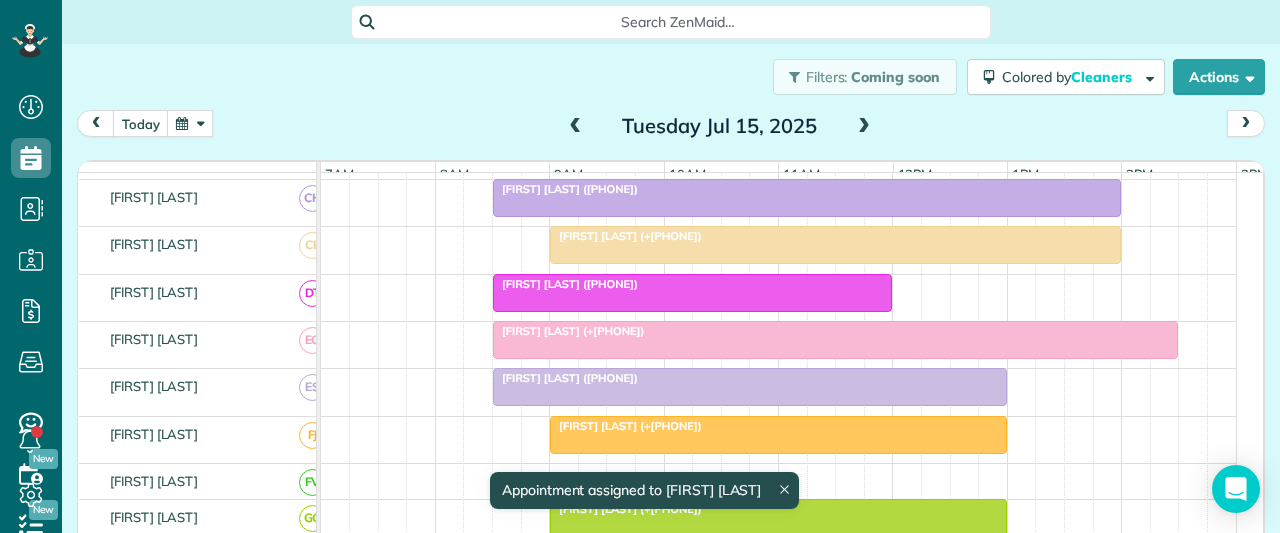 click on "[LAST] [LAST] (+[PHONE])" at bounding box center [565, 284] 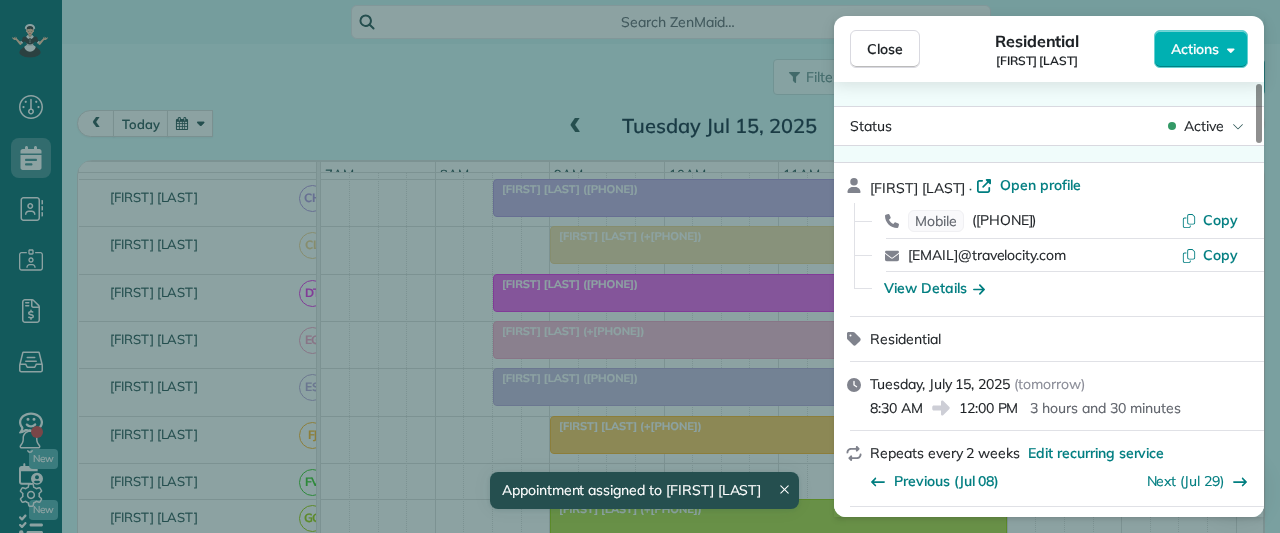 click on "Actions" at bounding box center (1195, 49) 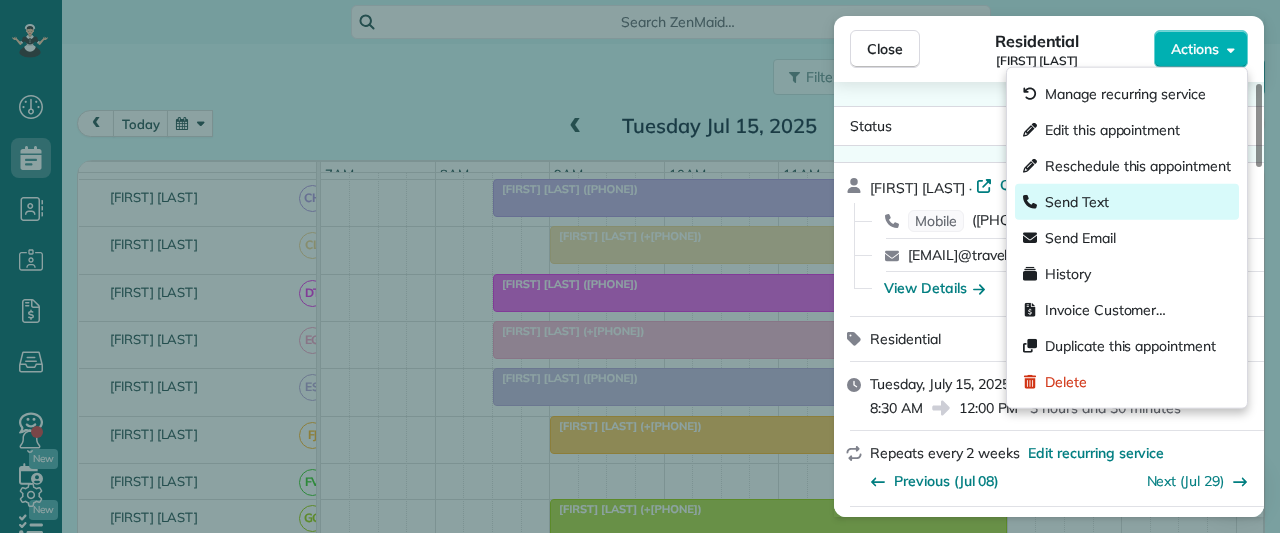 click on "Send Text" at bounding box center (1077, 202) 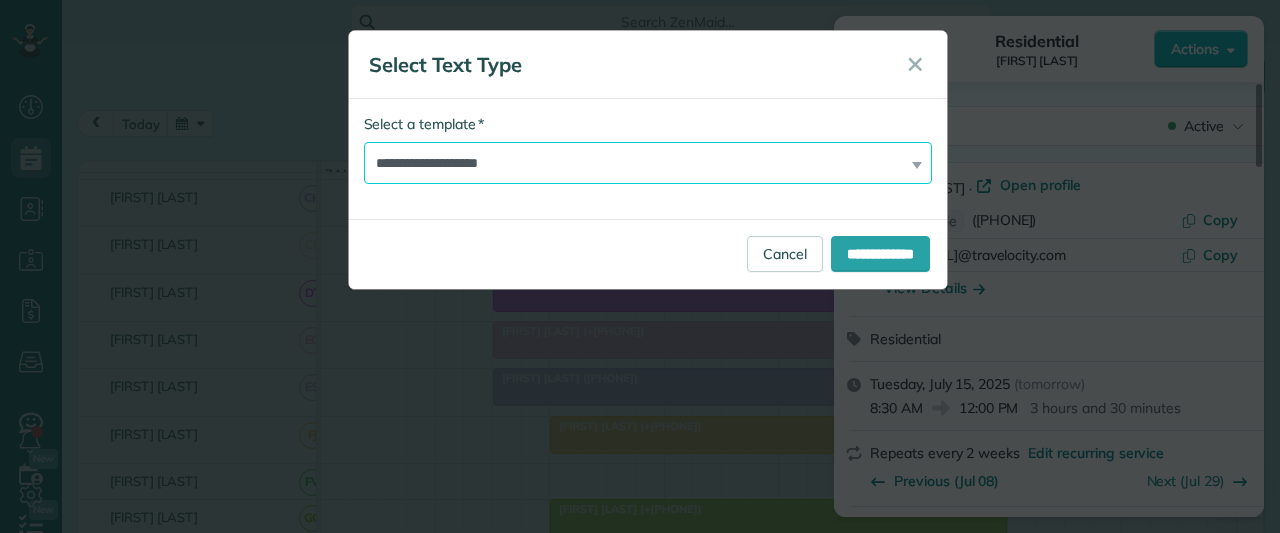 drag, startPoint x: 445, startPoint y: 172, endPoint x: 436, endPoint y: 183, distance: 14.21267 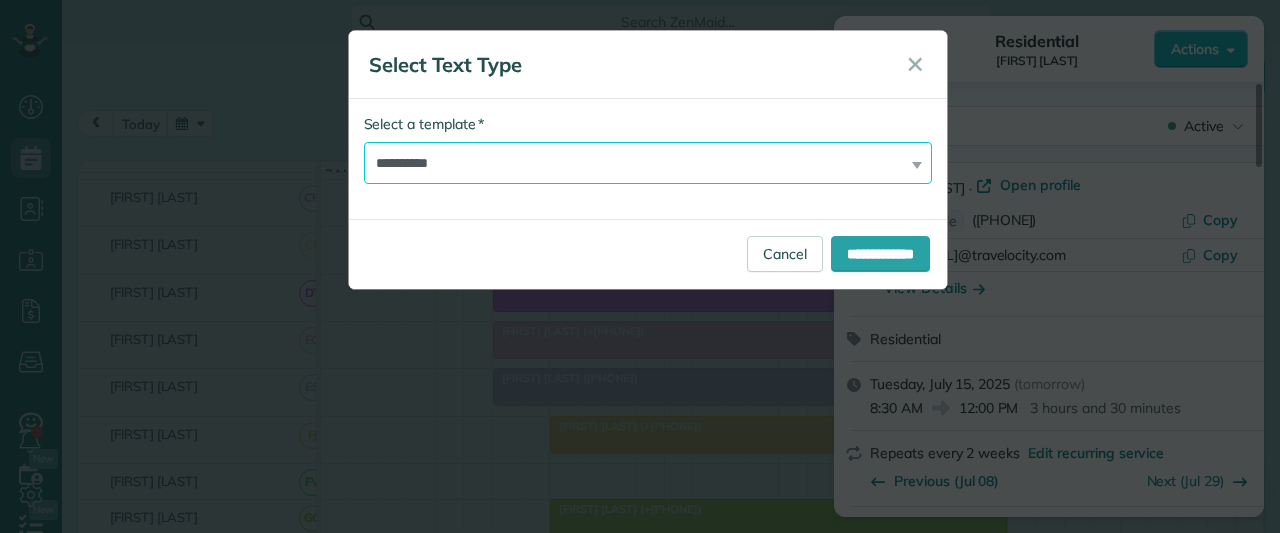 click on "**********" at bounding box center (648, 163) 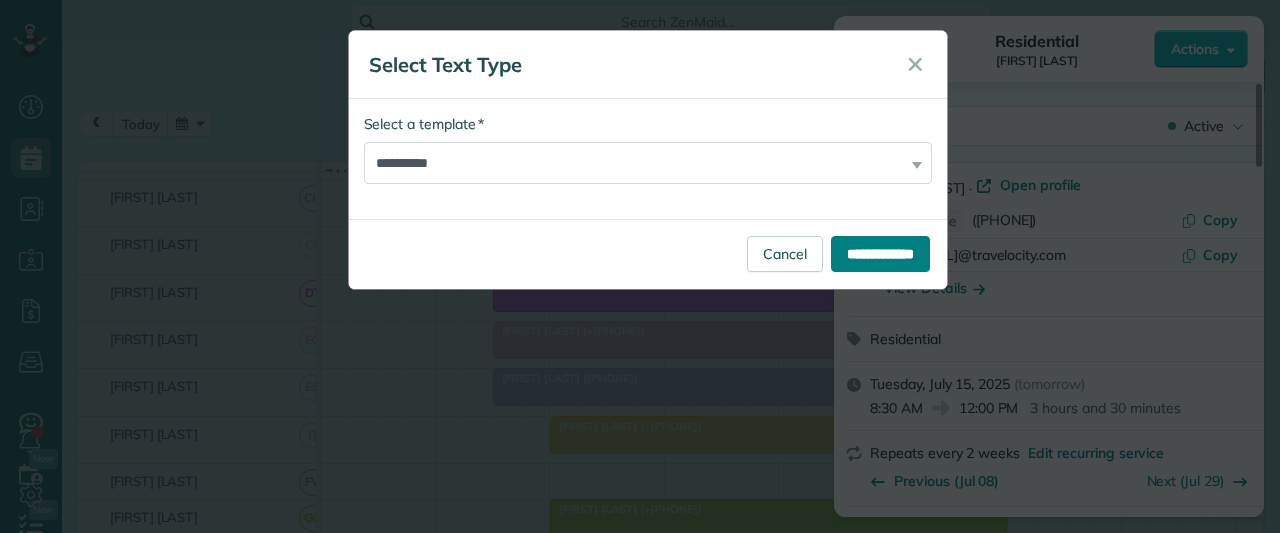 click on "**********" at bounding box center [880, 254] 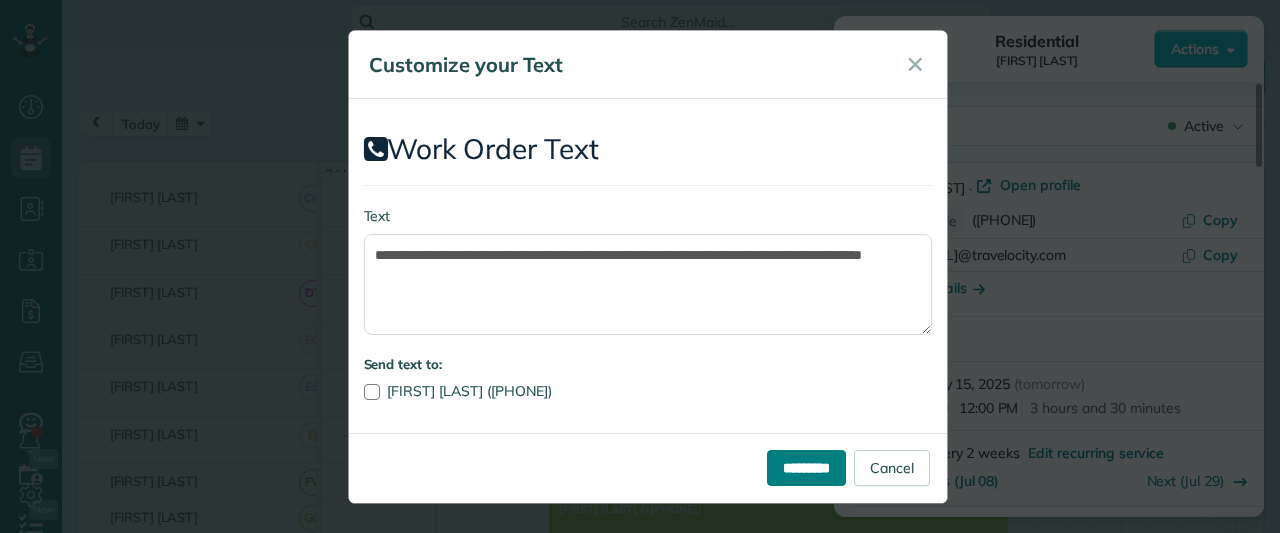 click on "*********" at bounding box center (806, 468) 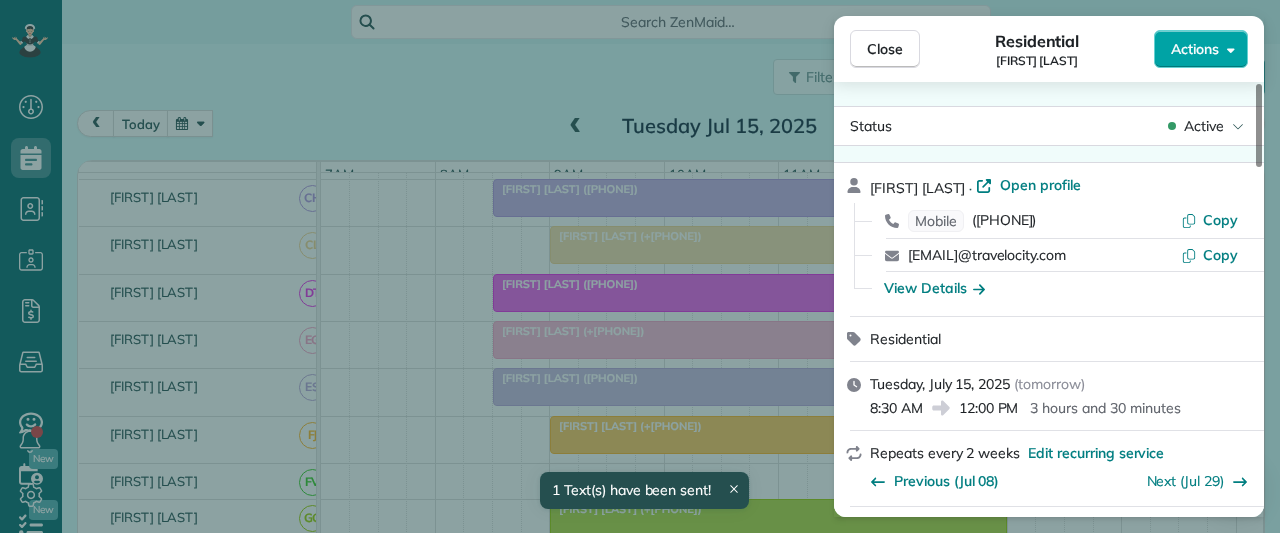click on "Actions" at bounding box center (1195, 49) 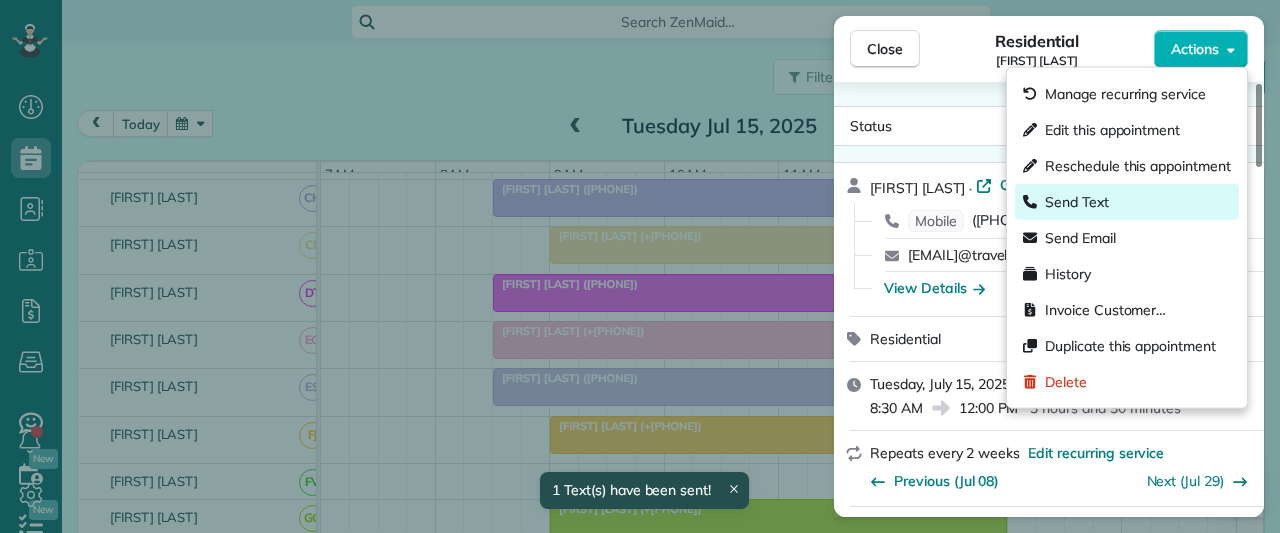 click on "Send Text" at bounding box center (1127, 202) 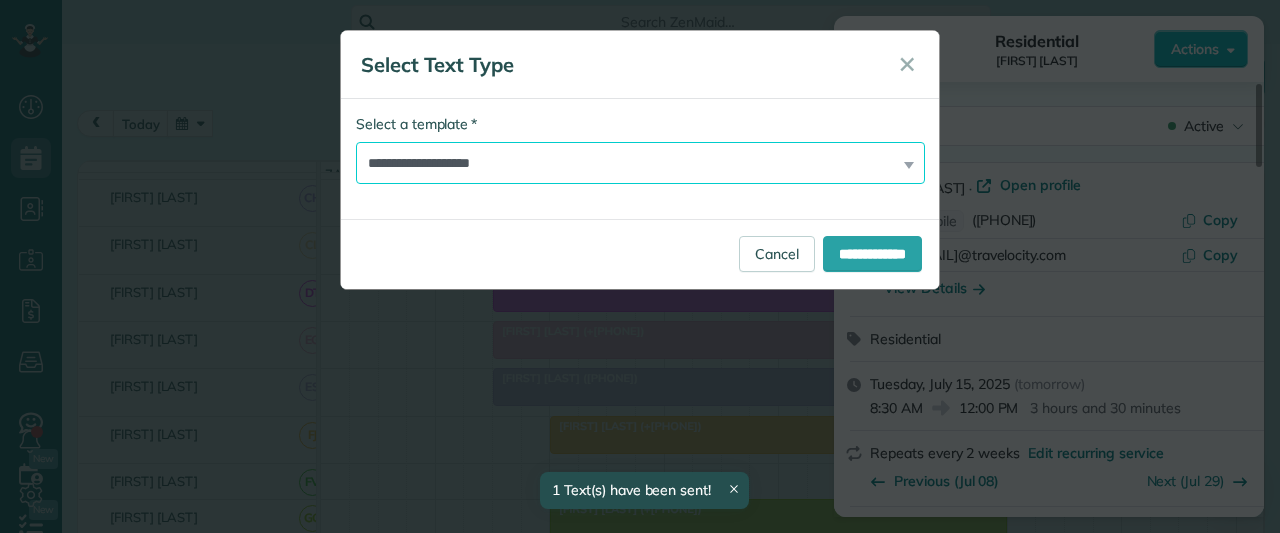 drag, startPoint x: 502, startPoint y: 149, endPoint x: 456, endPoint y: 179, distance: 54.91812 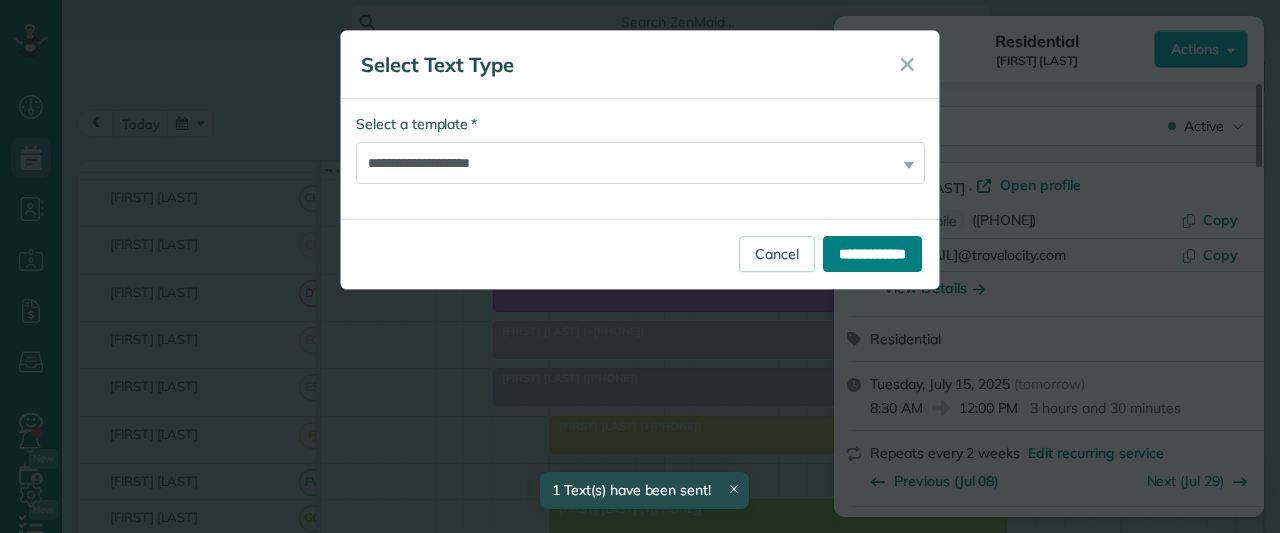 click on "**********" at bounding box center (872, 254) 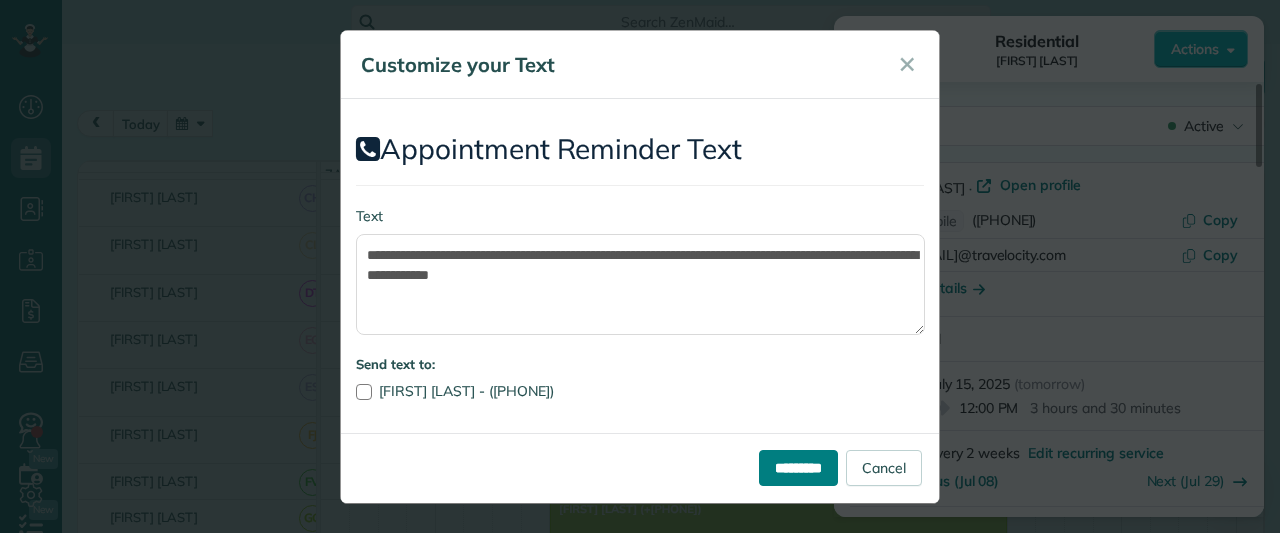 click on "*********" at bounding box center [798, 468] 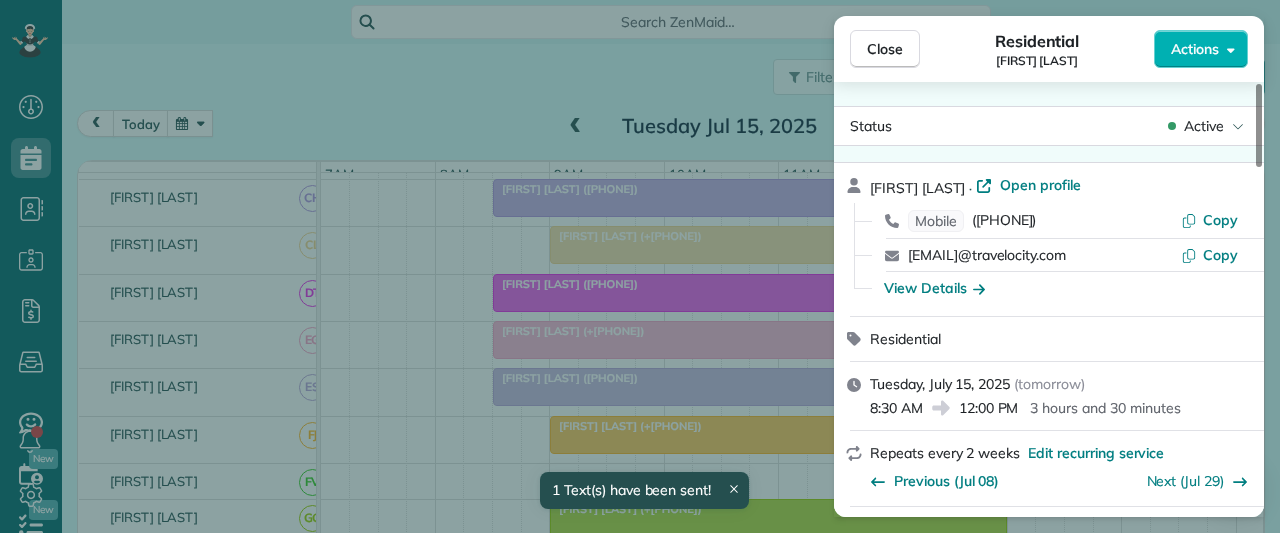 click on "Close" at bounding box center [885, 49] 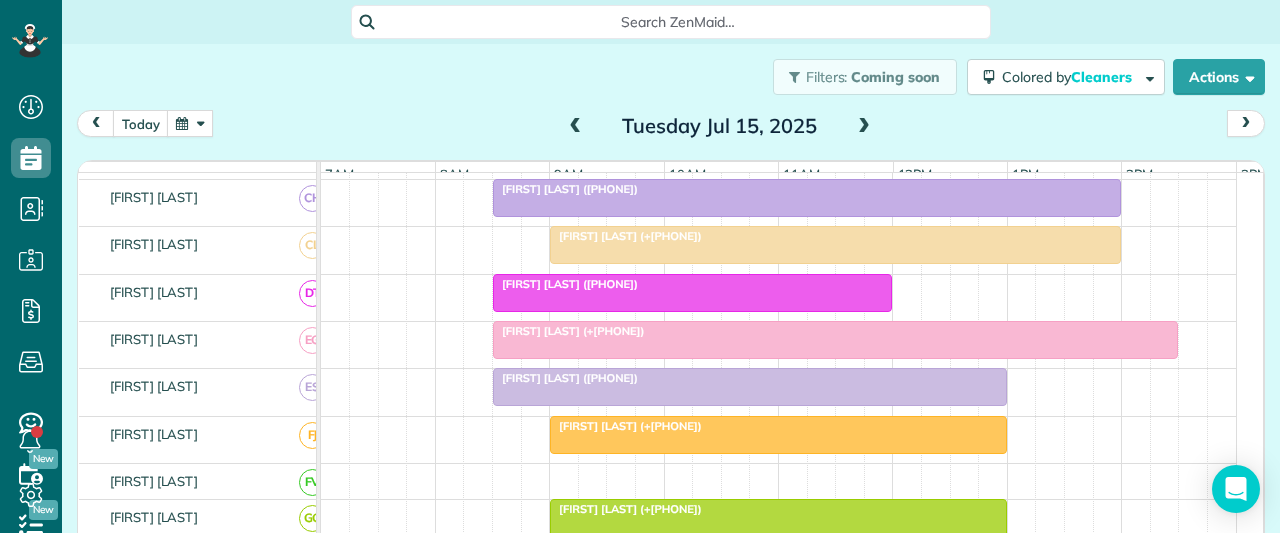 click at bounding box center (864, 127) 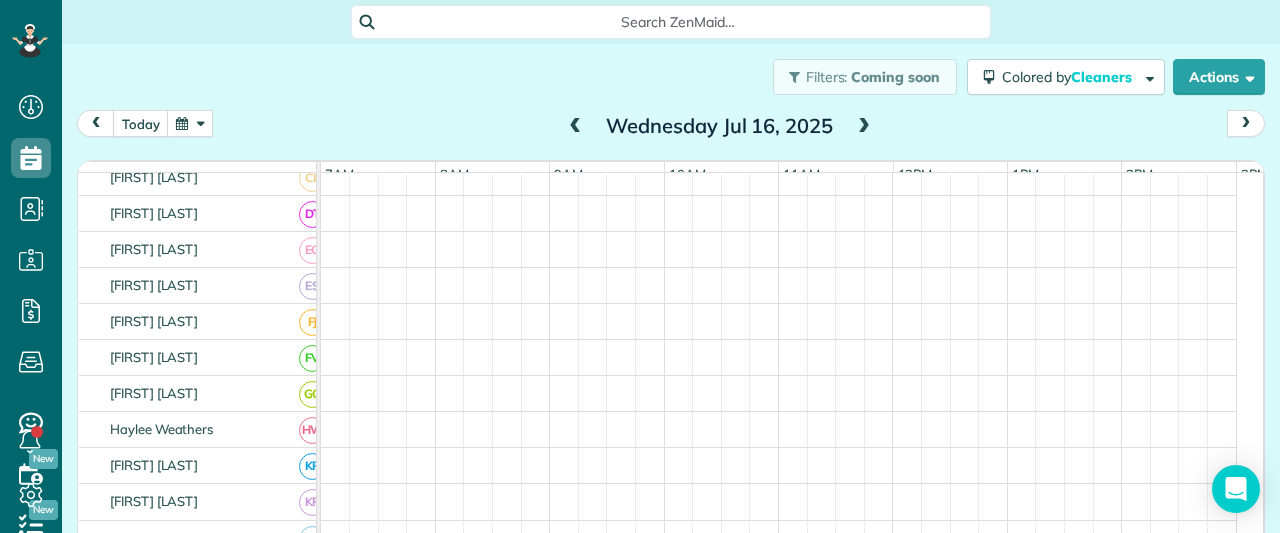 scroll, scrollTop: 432, scrollLeft: 0, axis: vertical 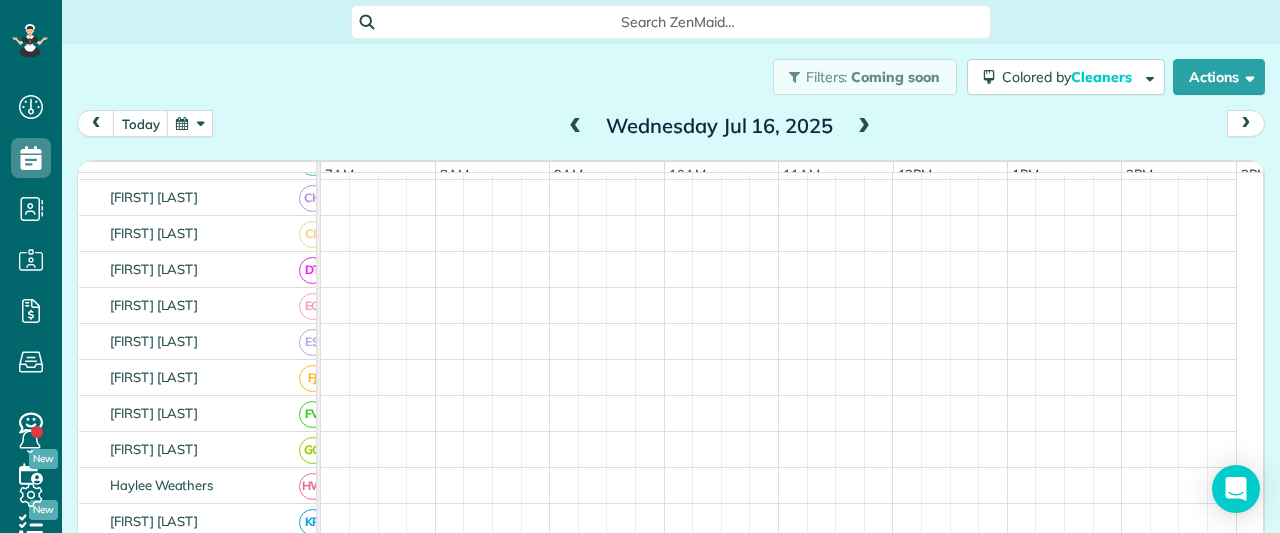 click at bounding box center (864, 127) 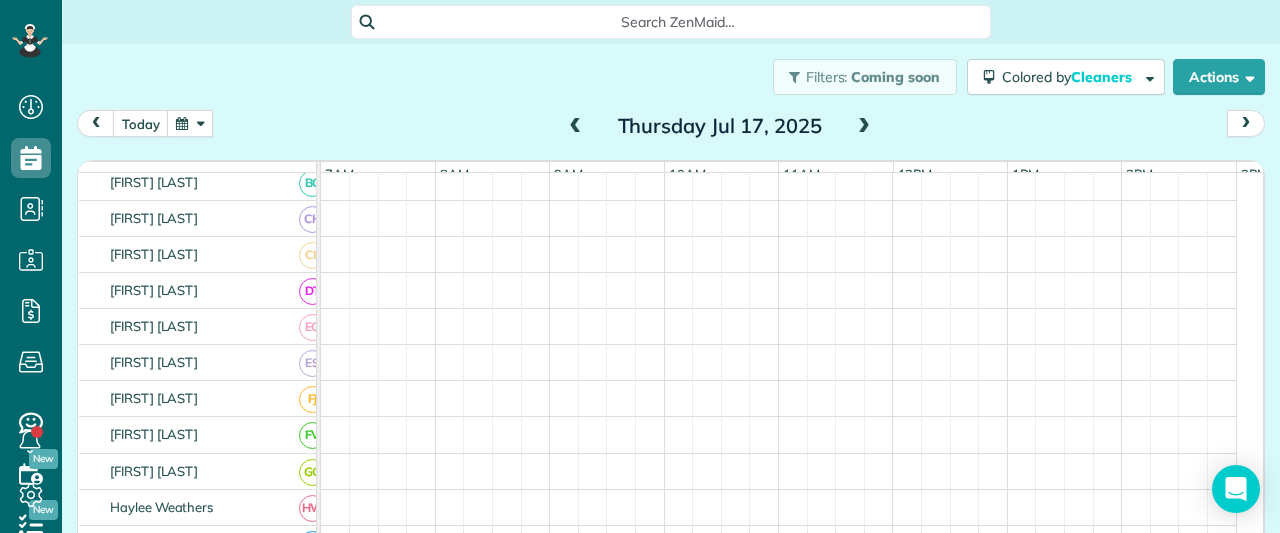 scroll, scrollTop: 454, scrollLeft: 0, axis: vertical 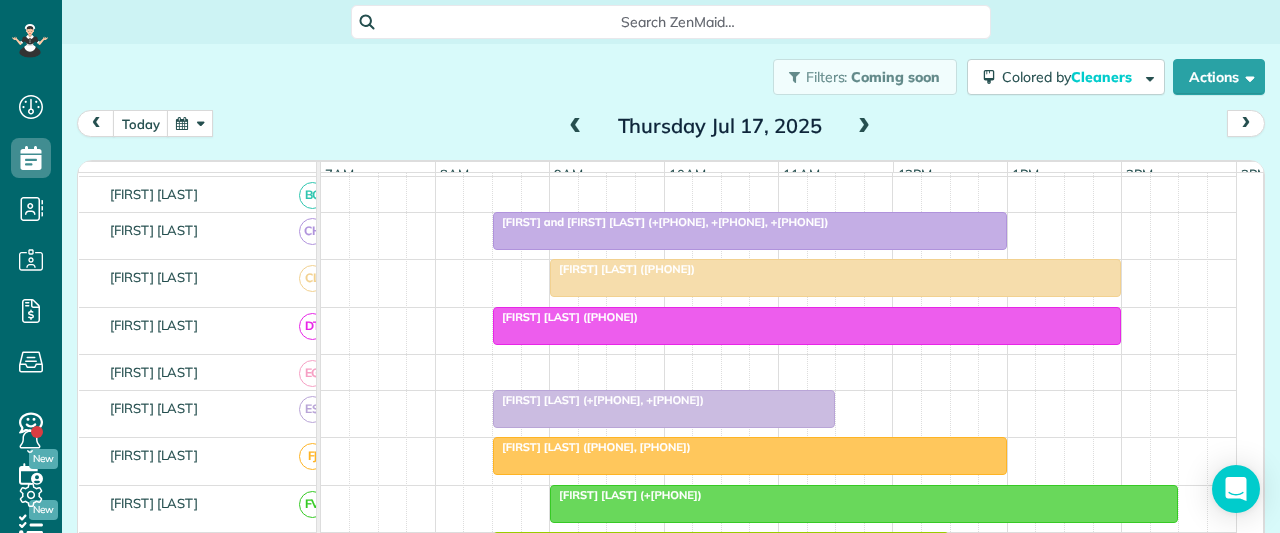 click at bounding box center [864, 127] 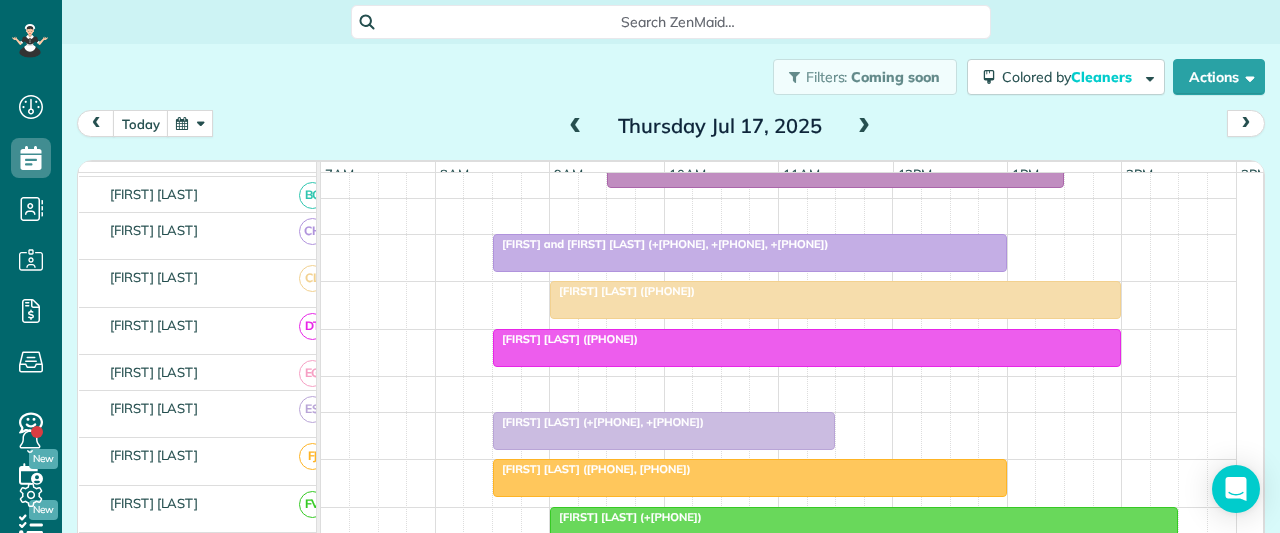 scroll, scrollTop: 432, scrollLeft: 0, axis: vertical 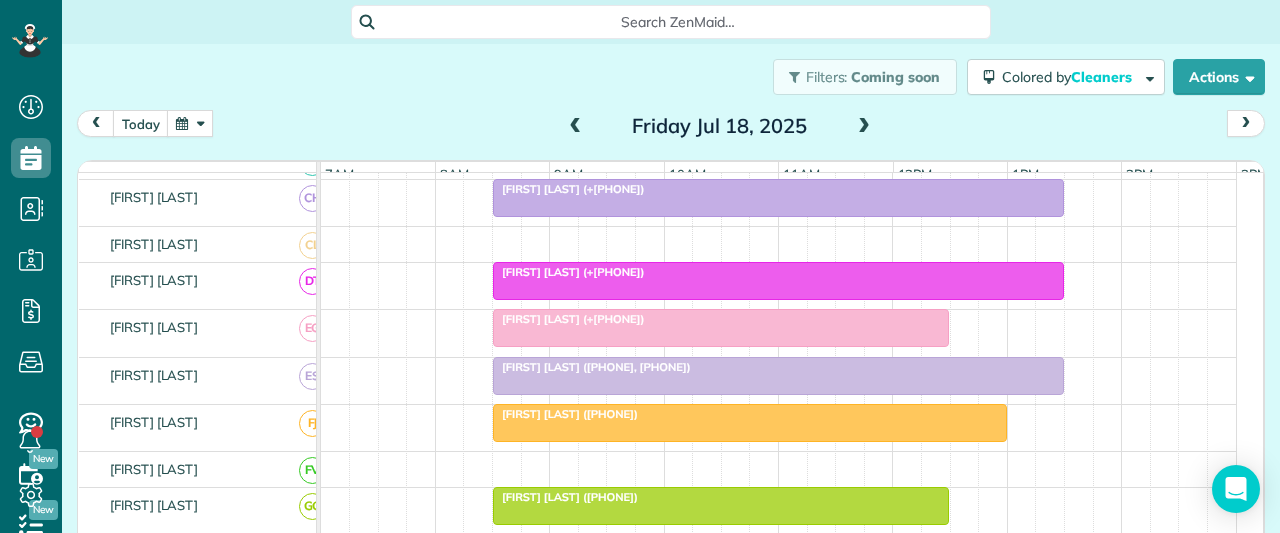 click at bounding box center (864, 127) 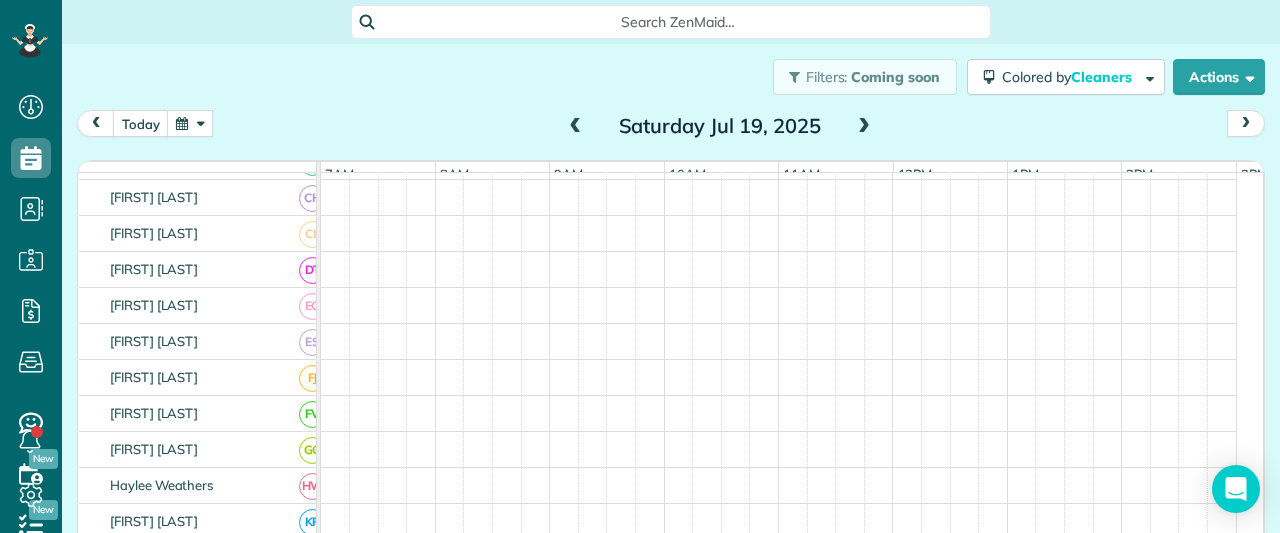 scroll, scrollTop: 444, scrollLeft: 0, axis: vertical 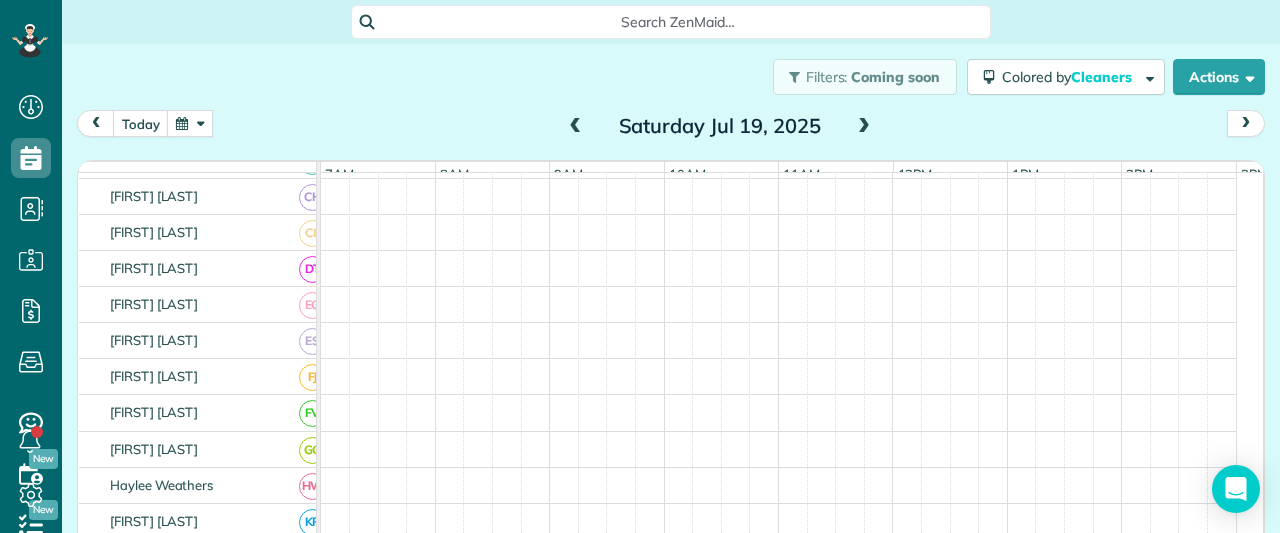 click at bounding box center [864, 127] 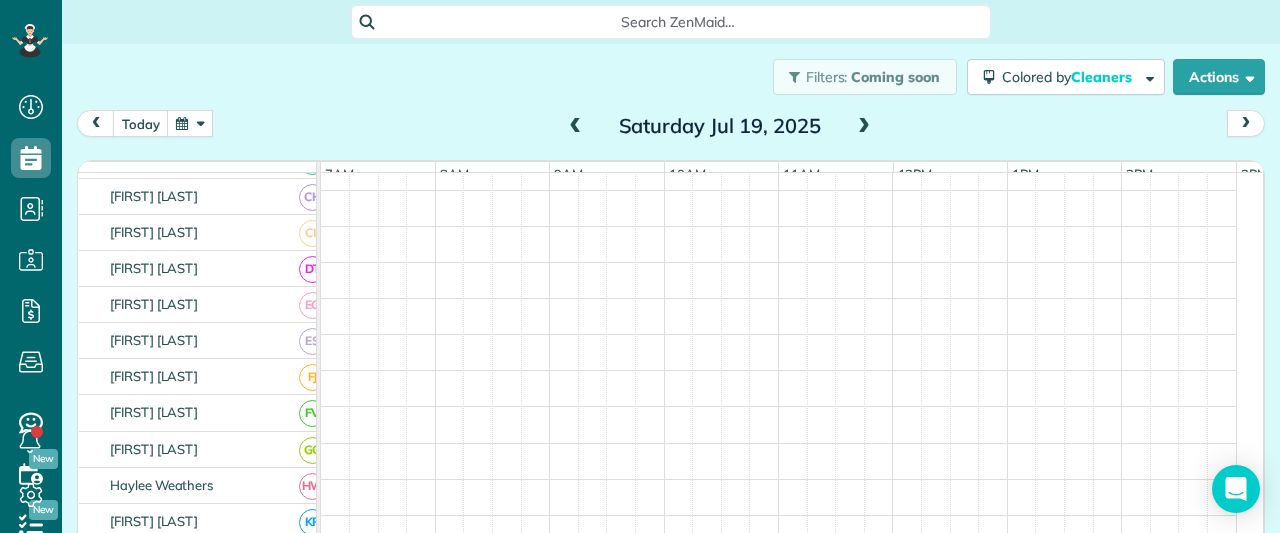 scroll, scrollTop: 432, scrollLeft: 0, axis: vertical 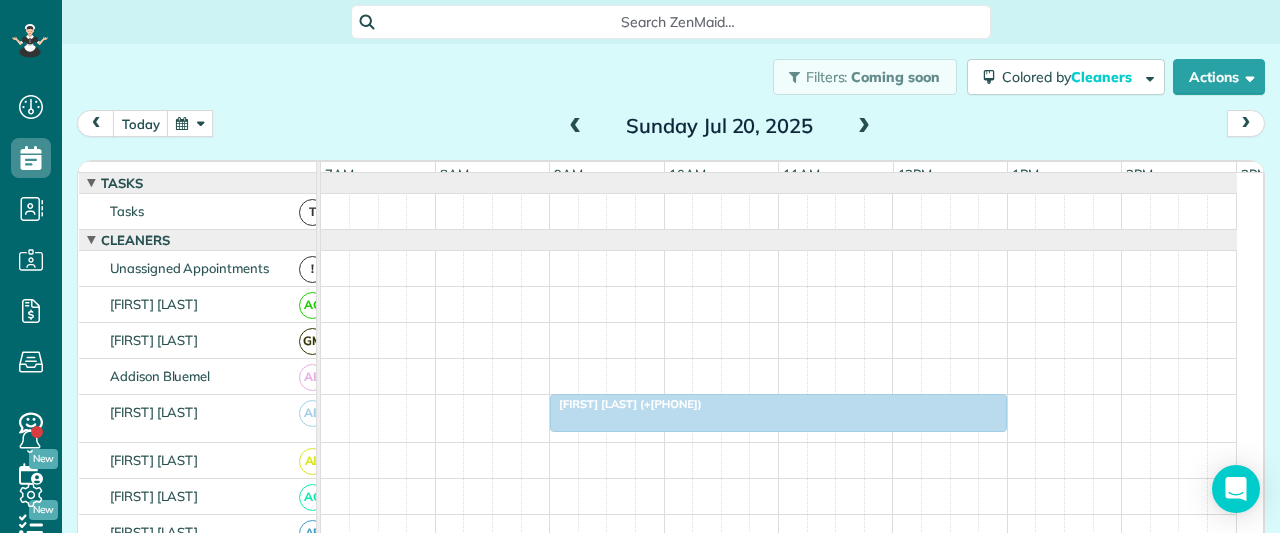 click on "Kelly Caviness (+18178816838)" at bounding box center (626, 404) 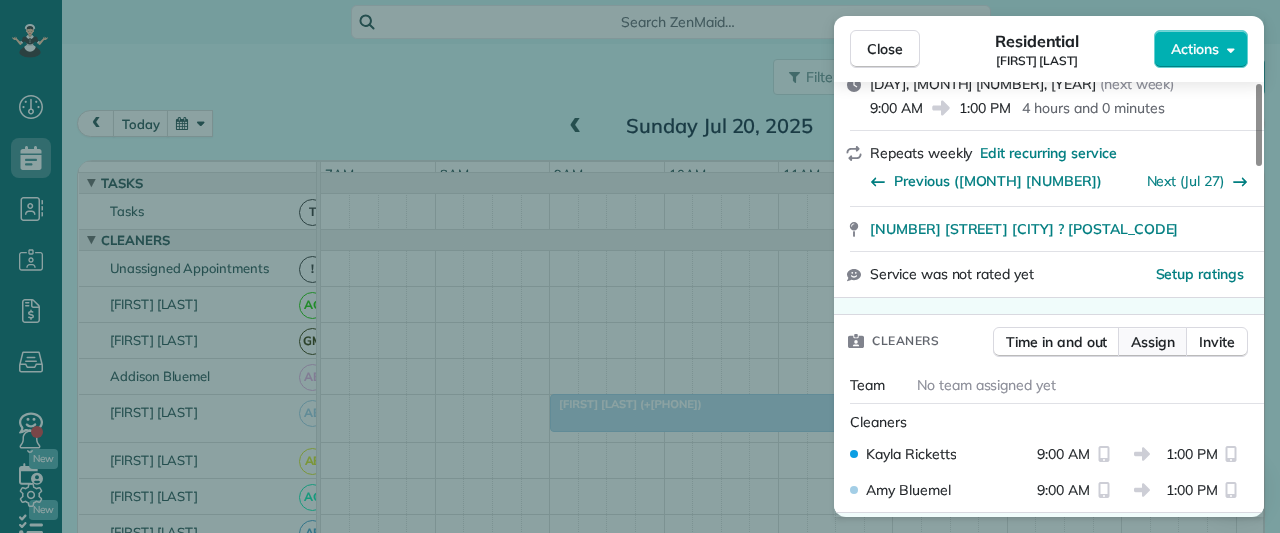 click on "Assign" at bounding box center [1153, 342] 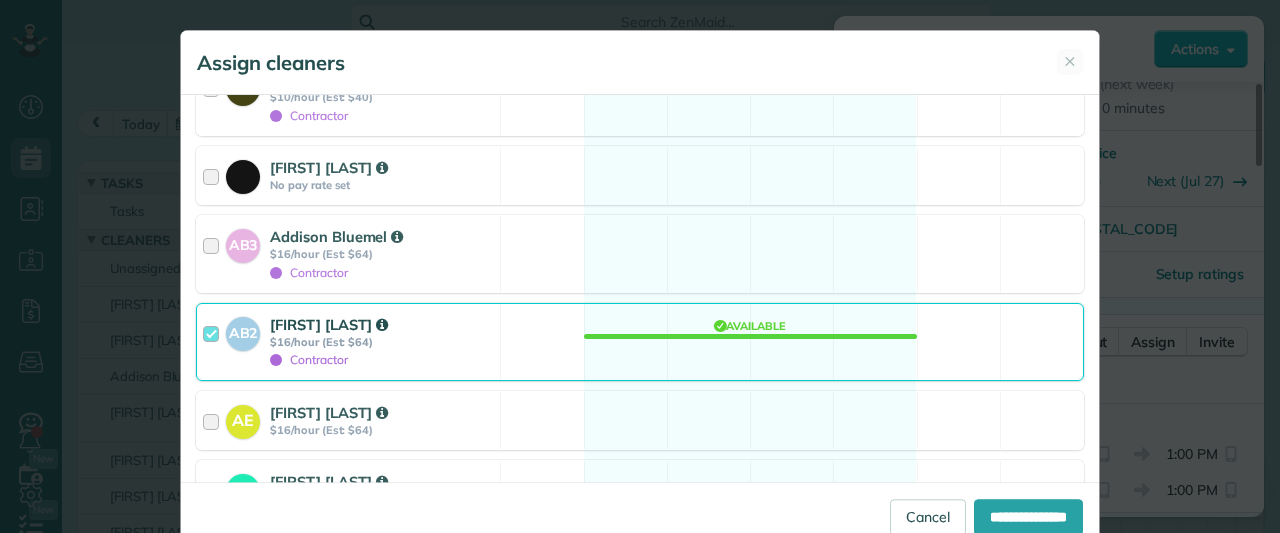 click on "$16/hour (Est: $64)" at bounding box center (382, 342) 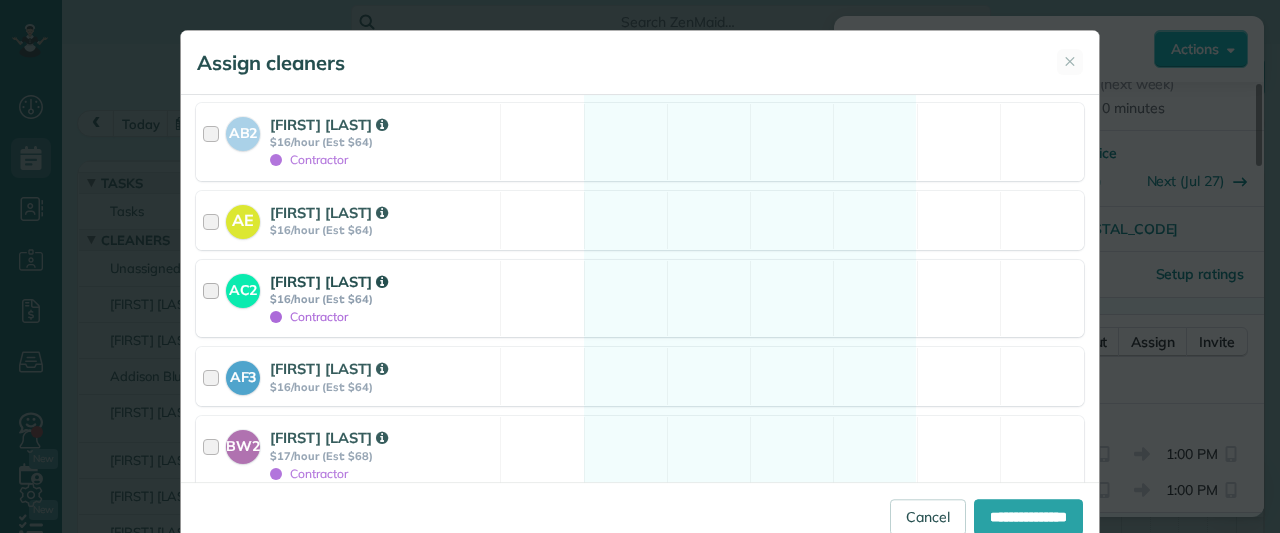 click on "[FIRST] [LAST]" at bounding box center [329, 281] 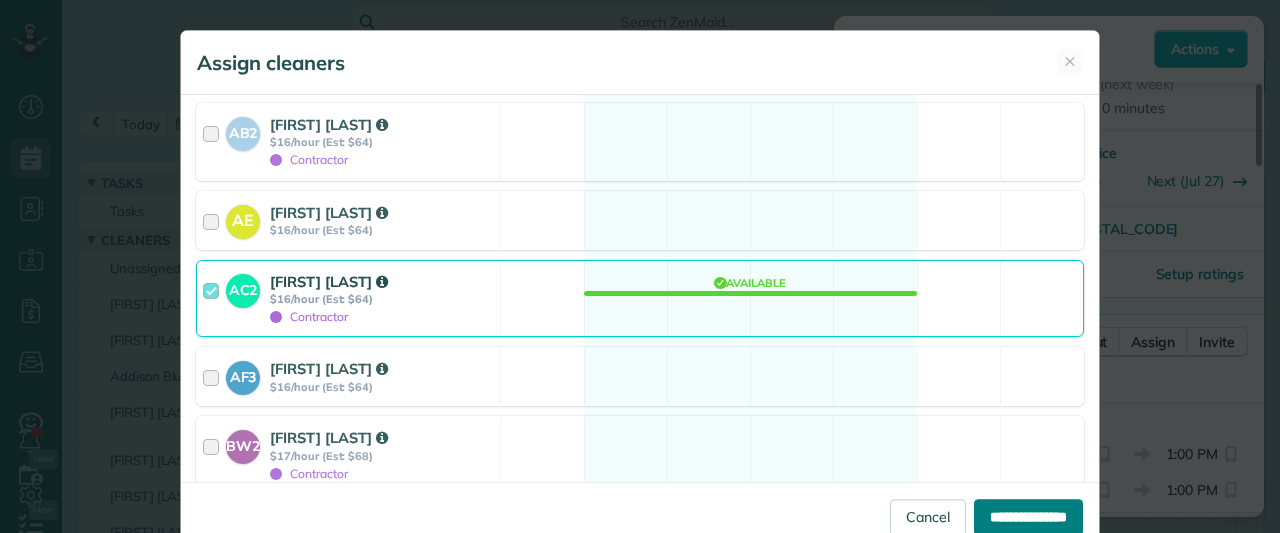 click on "**********" at bounding box center (1028, 517) 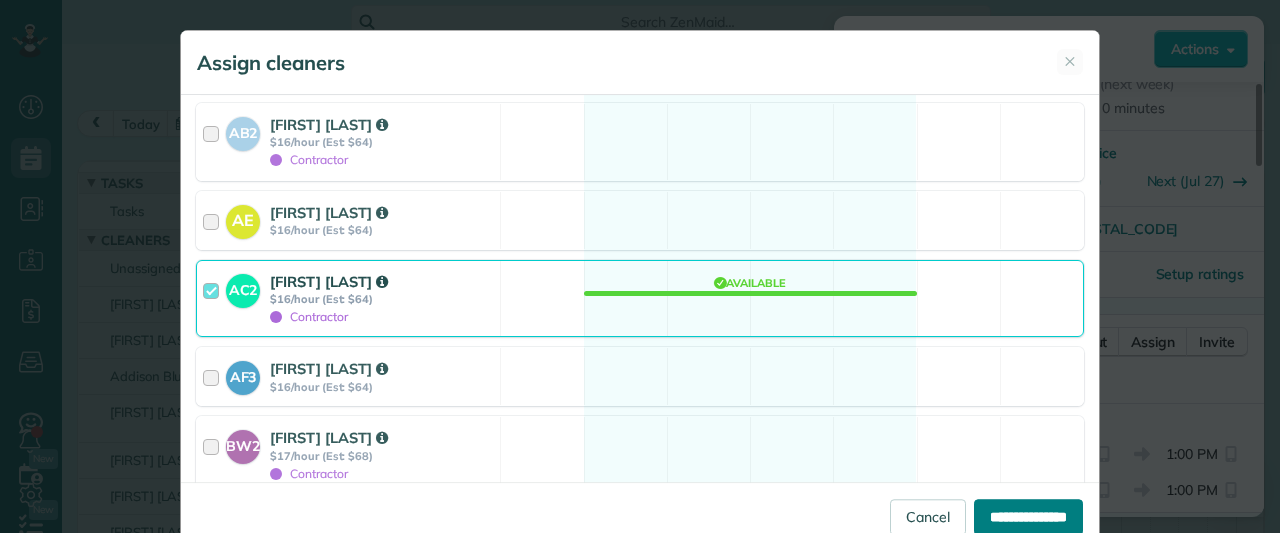 type on "**********" 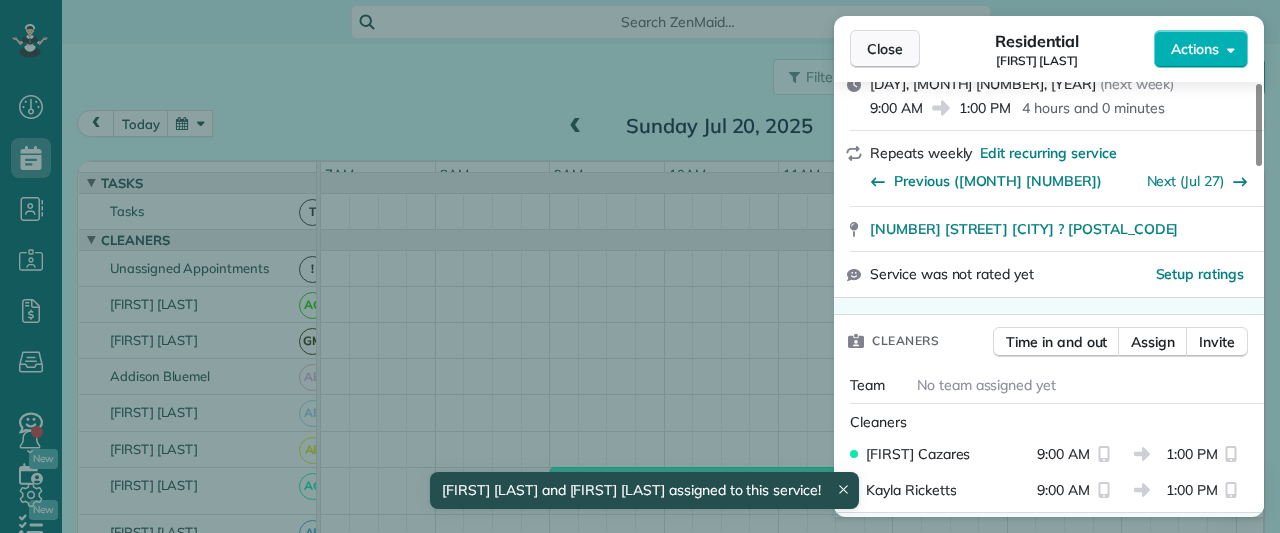 click on "Close" at bounding box center (885, 49) 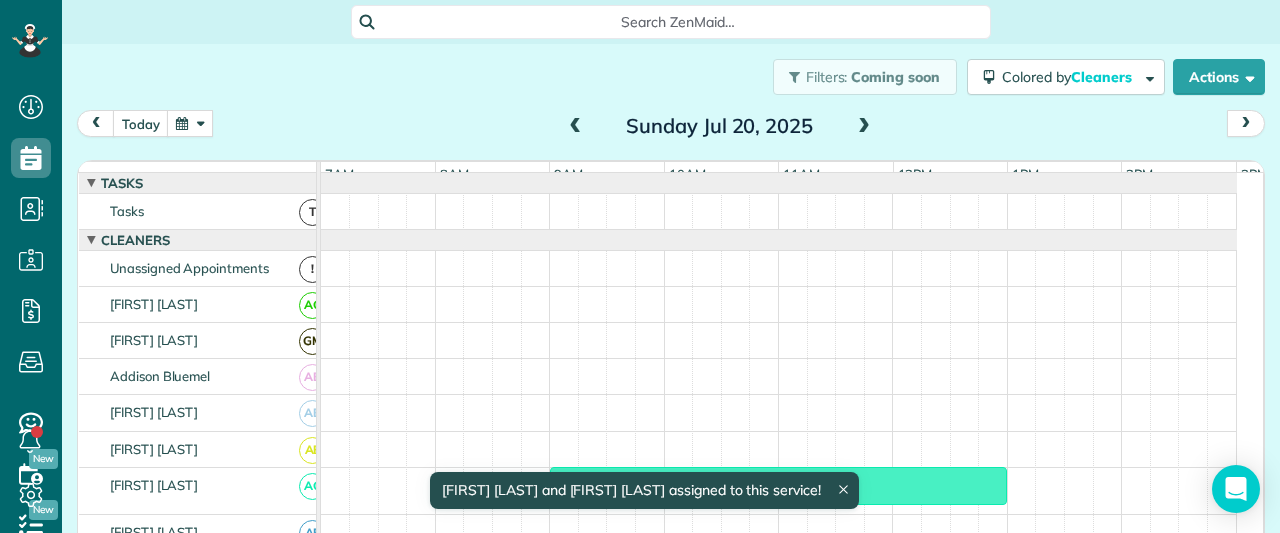 click at bounding box center (576, 127) 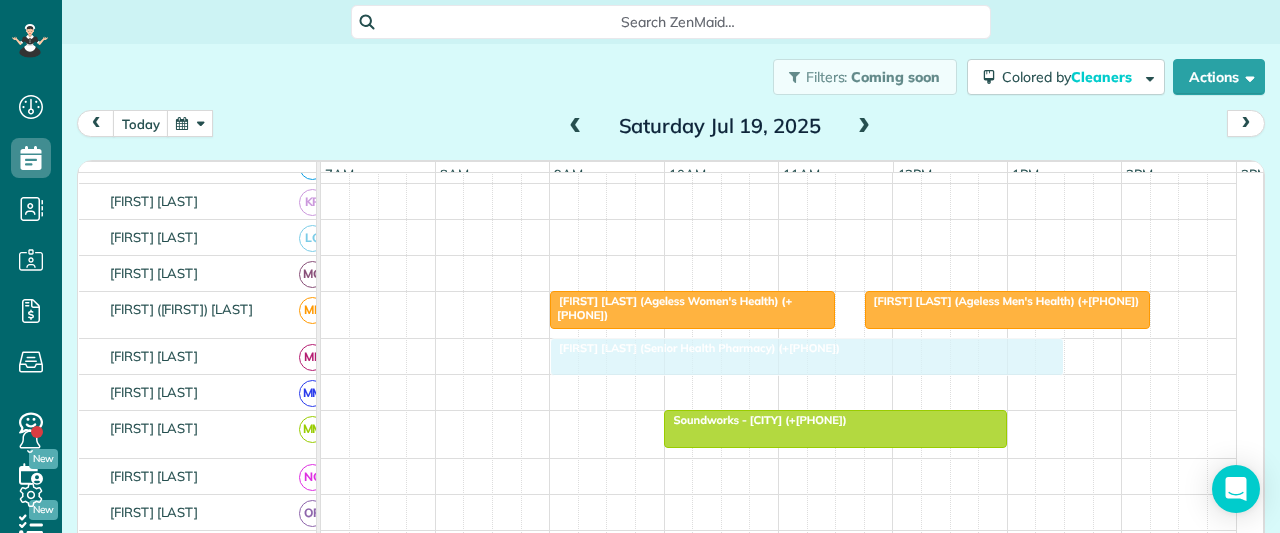 drag, startPoint x: 626, startPoint y: 295, endPoint x: 639, endPoint y: 365, distance: 71.19691 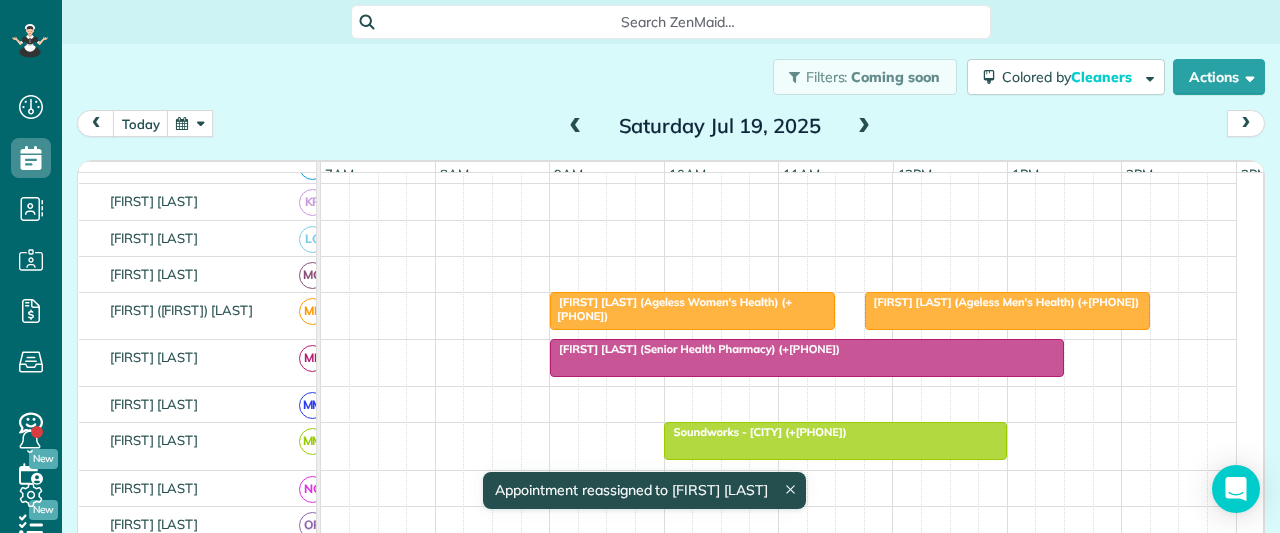 click at bounding box center [835, 441] 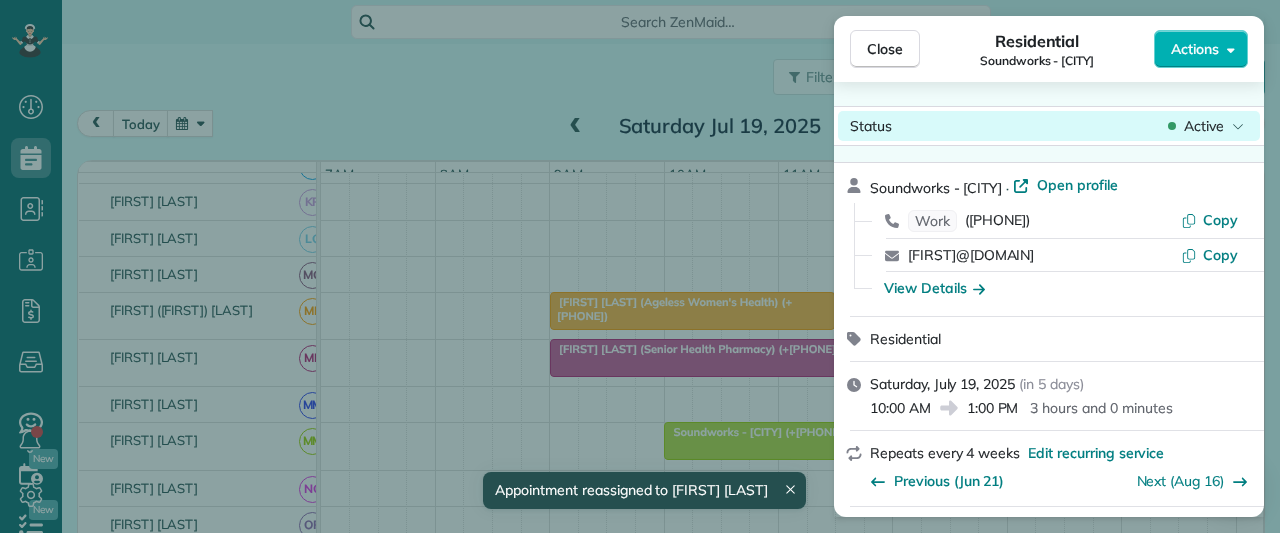 click on "Active" at bounding box center [1204, 126] 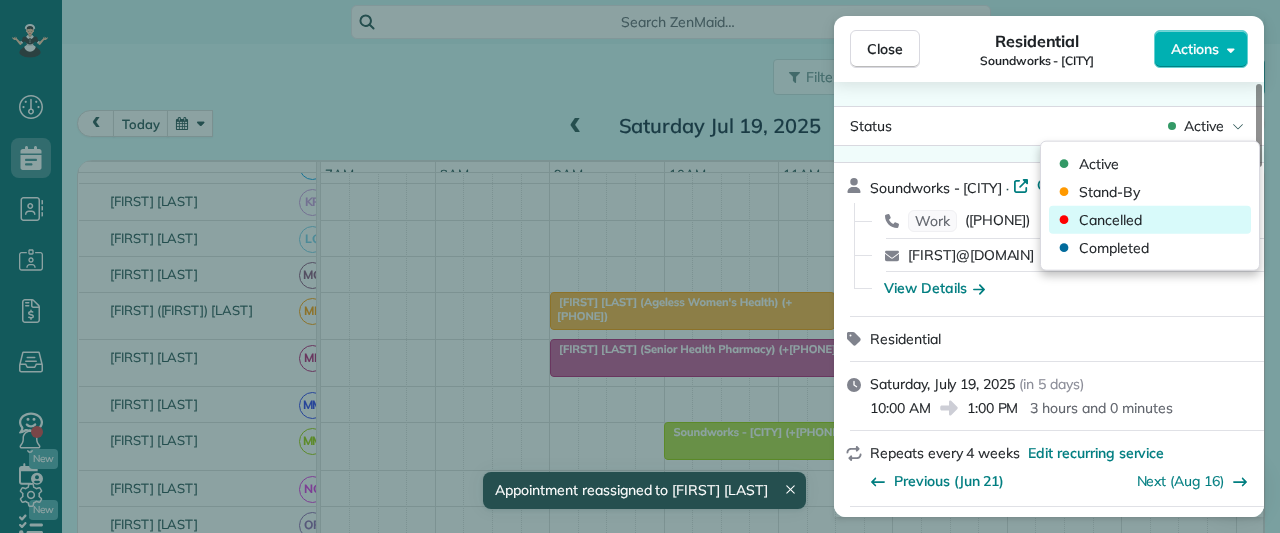 click on "Cancelled" at bounding box center (1110, 220) 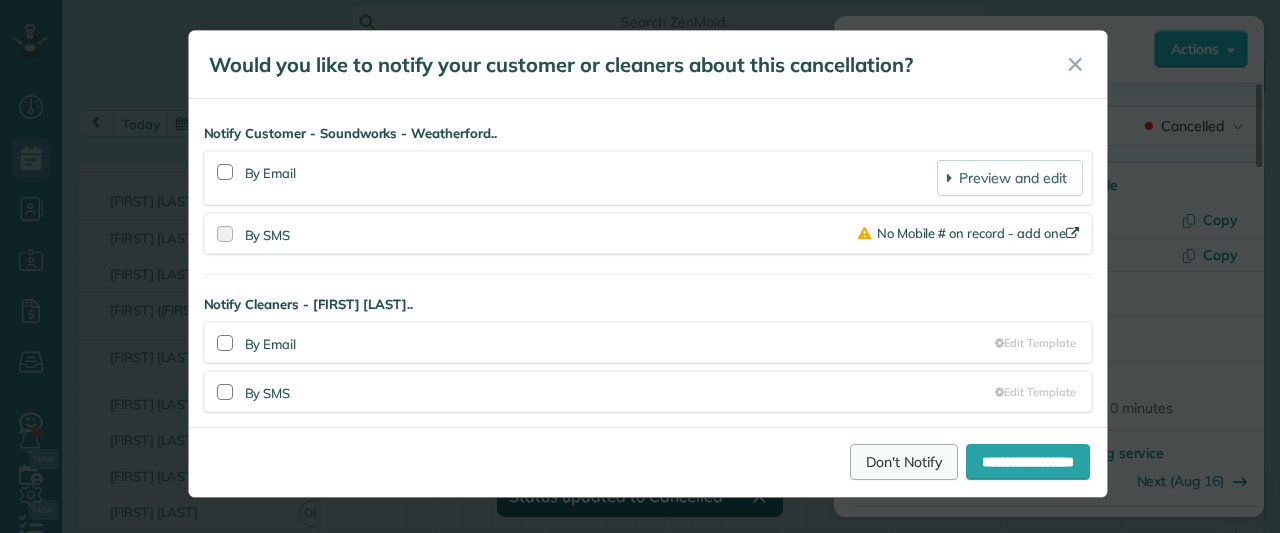 click on "Don't Notify" at bounding box center (904, 462) 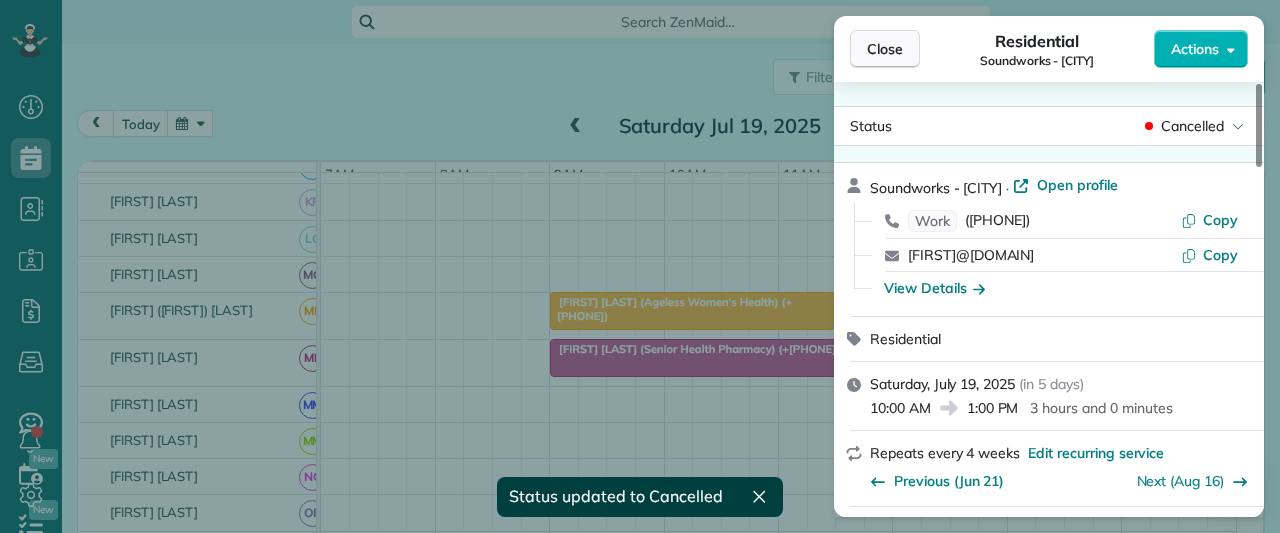click on "Close" at bounding box center [885, 49] 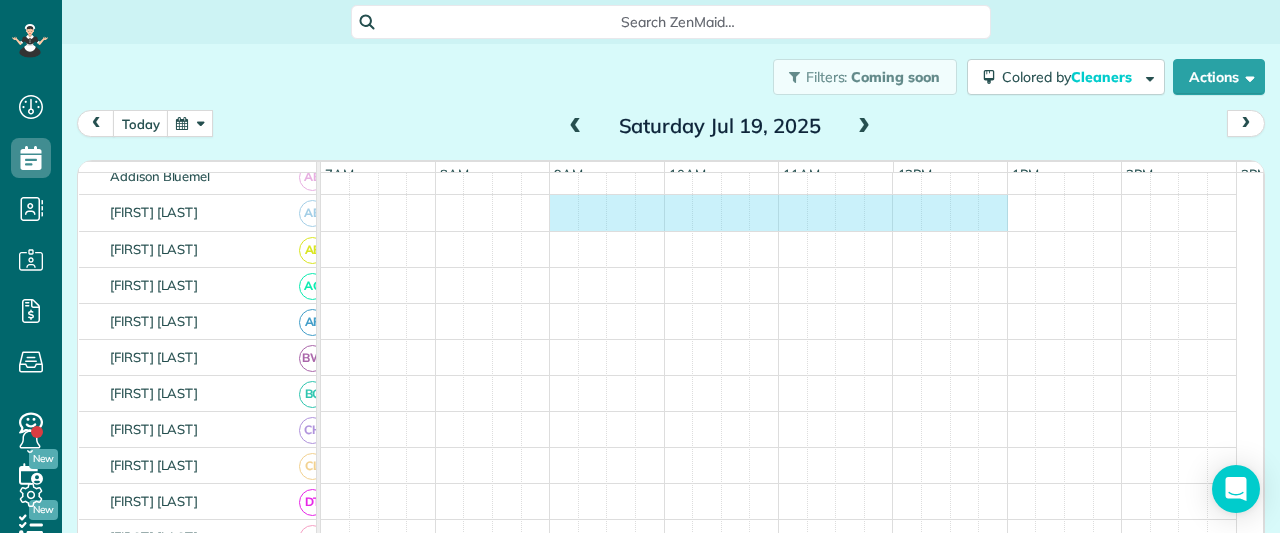 drag, startPoint x: 553, startPoint y: 223, endPoint x: 978, endPoint y: 234, distance: 425.14233 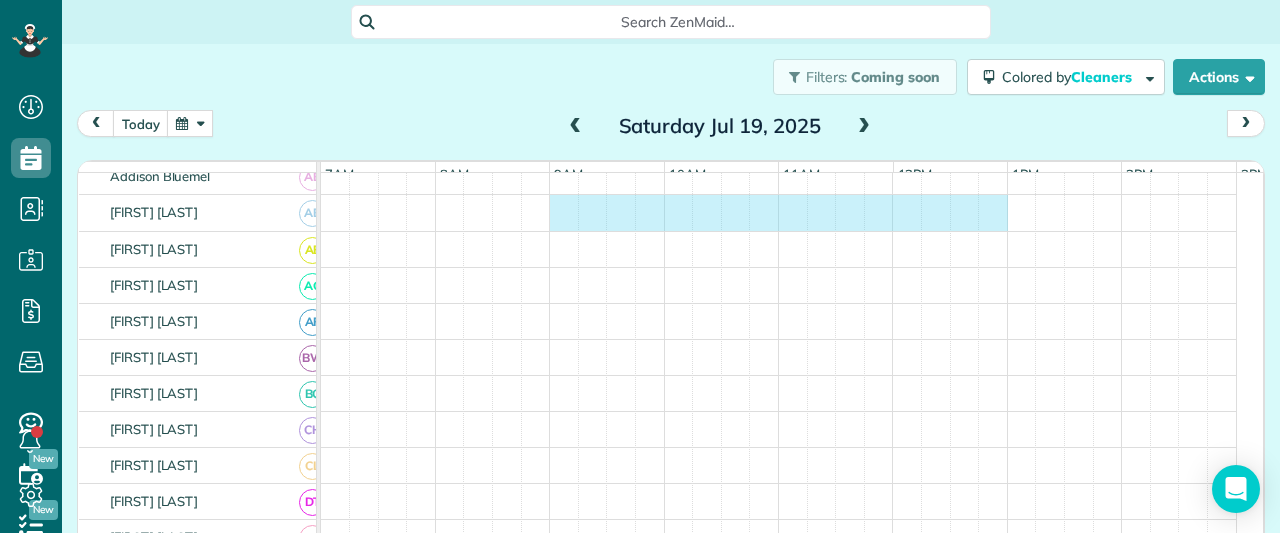 click at bounding box center [779, 212] 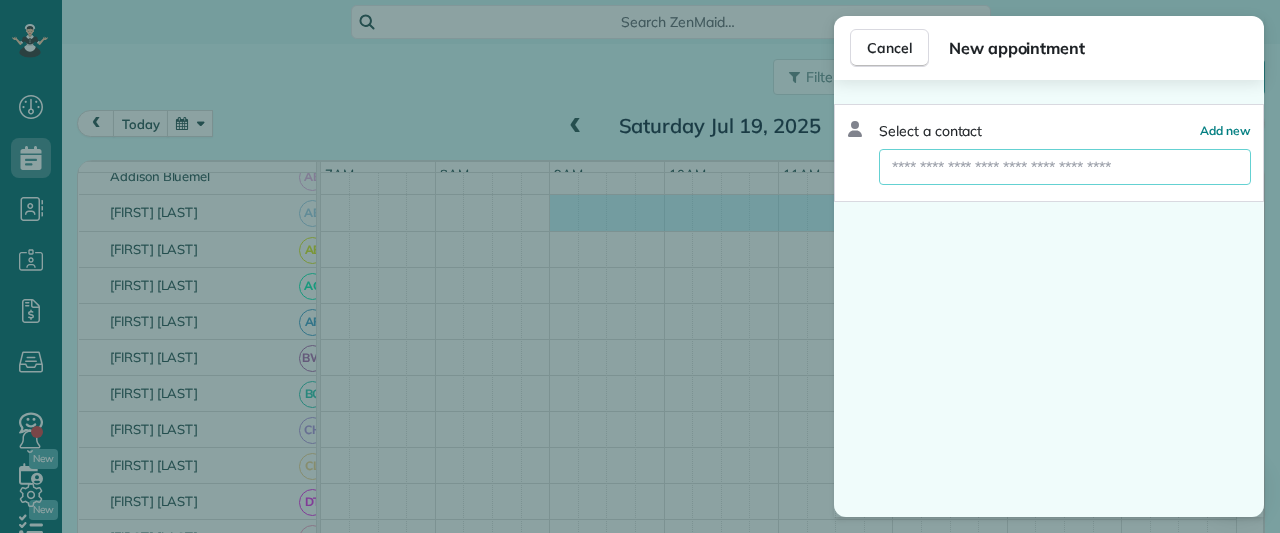 click at bounding box center (1065, 167) 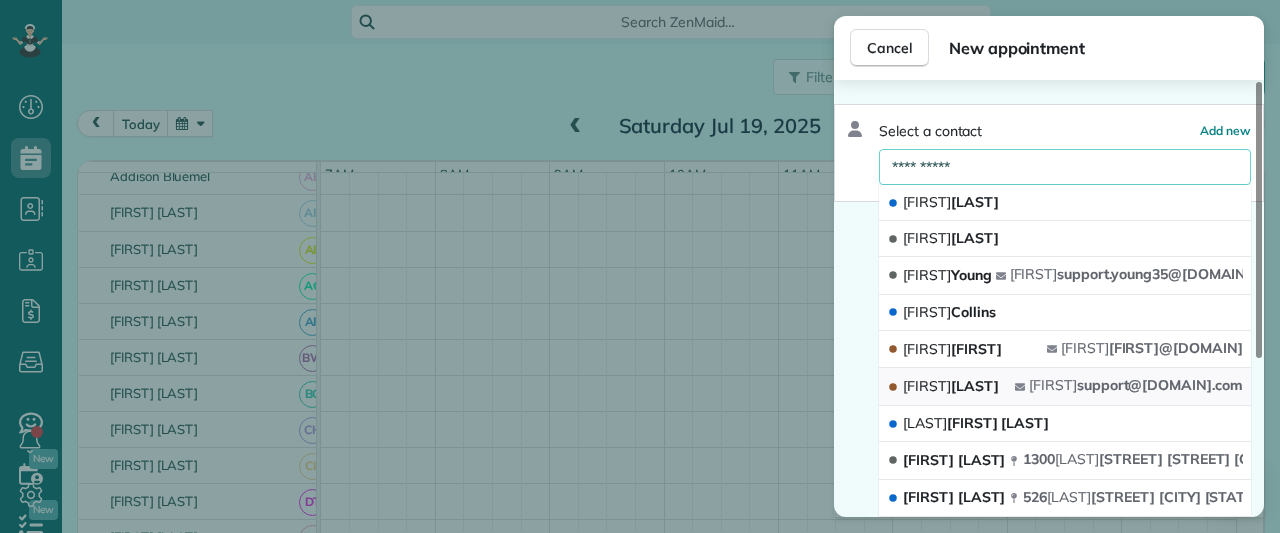 type on "**********" 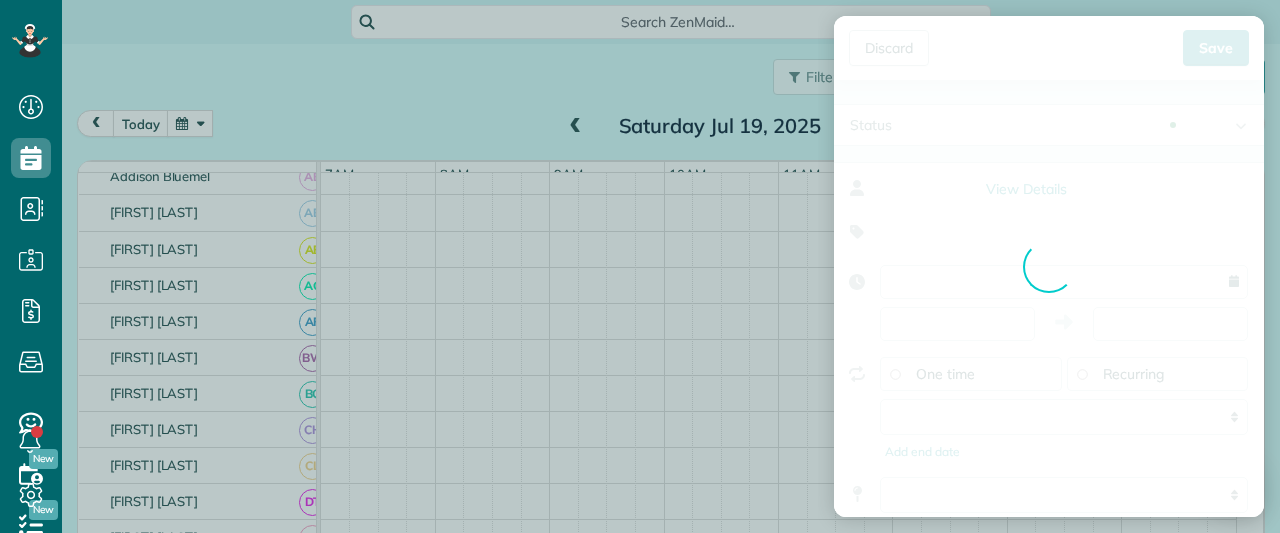 type on "**********" 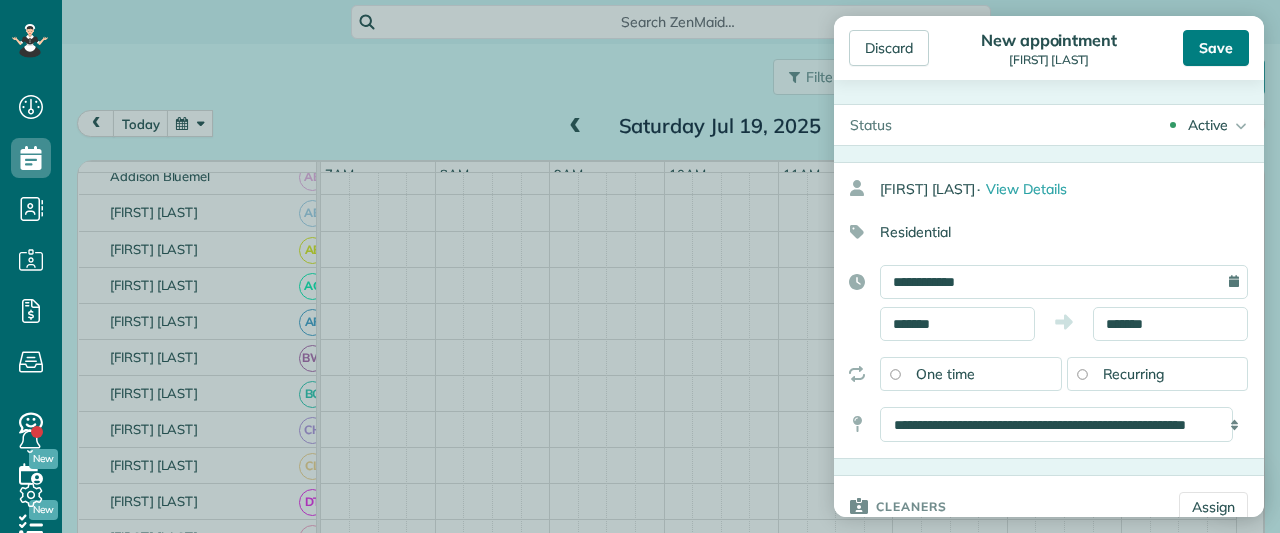 click on "Save" at bounding box center [1216, 48] 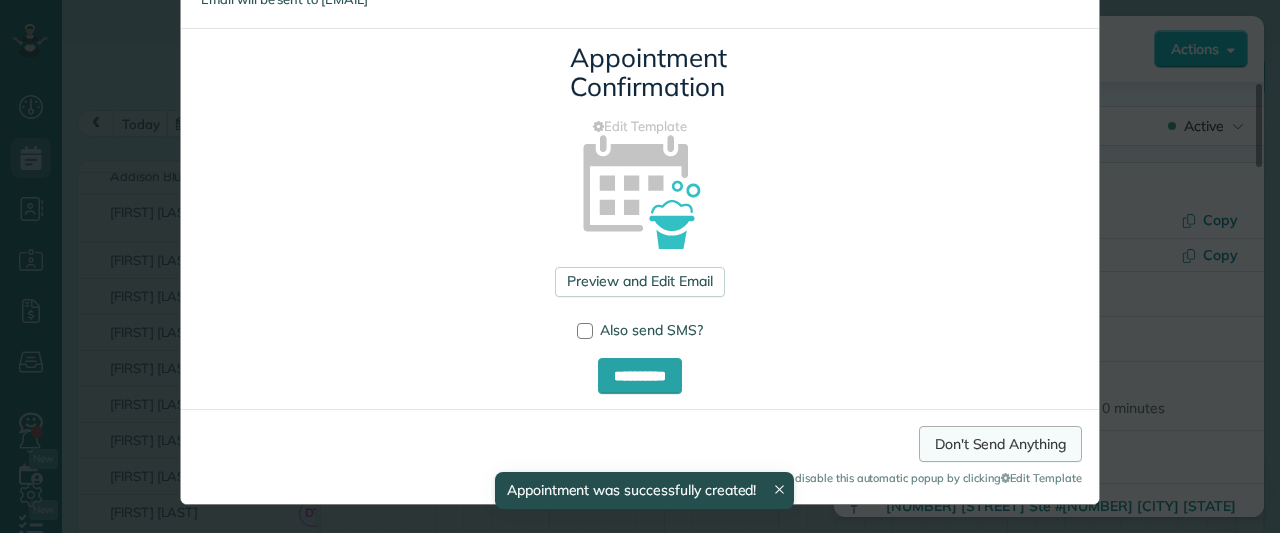 click on "Don't Send Anything" at bounding box center (1000, 444) 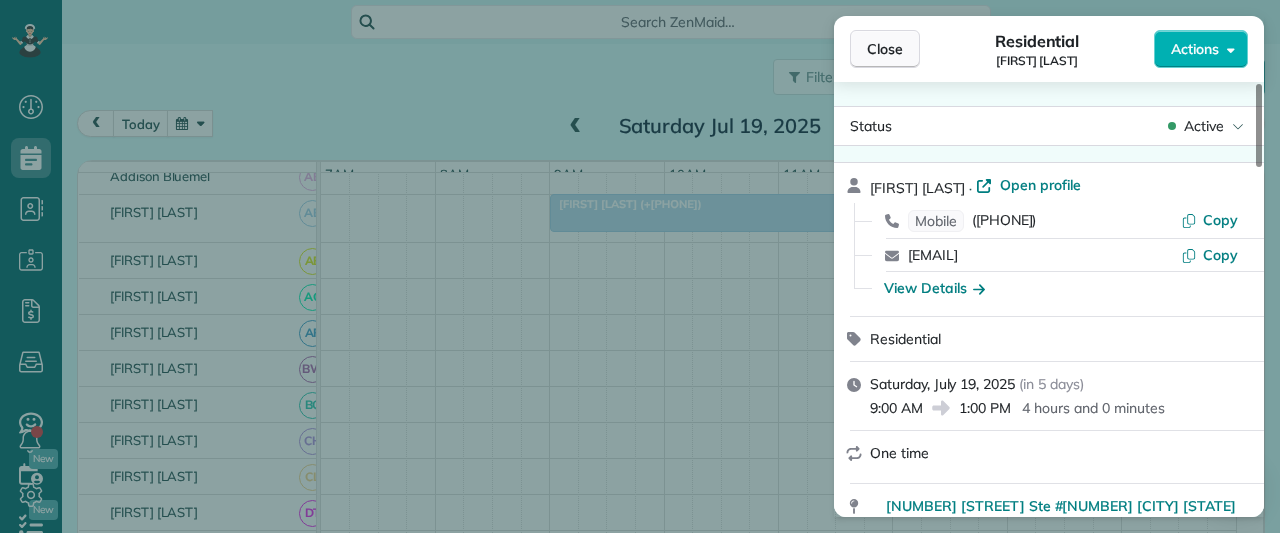 click on "Close" at bounding box center (885, 49) 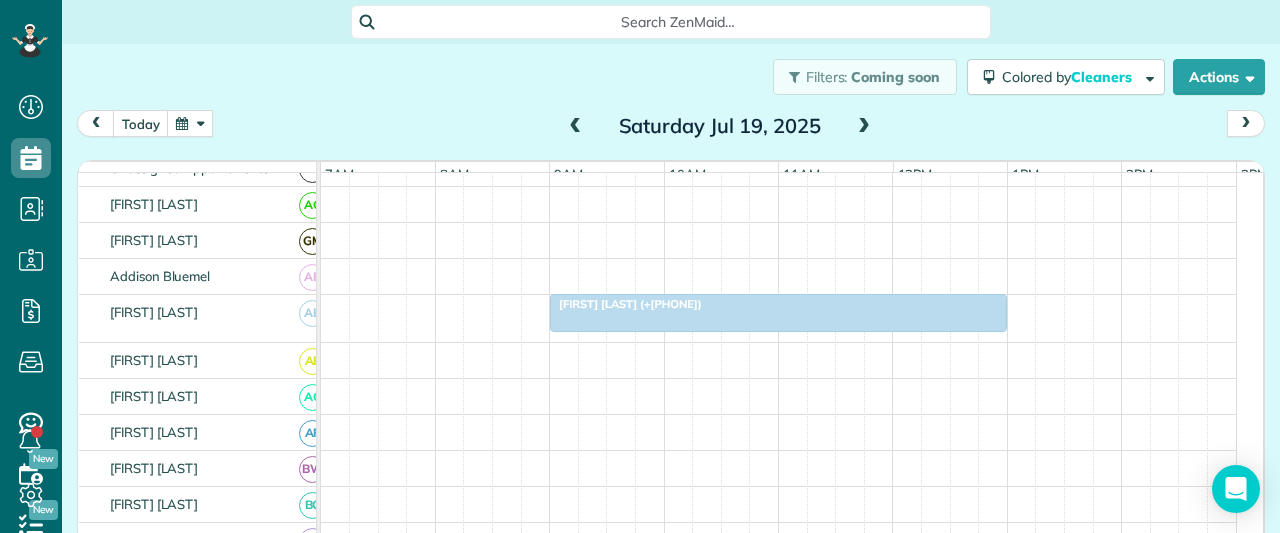 click at bounding box center (576, 127) 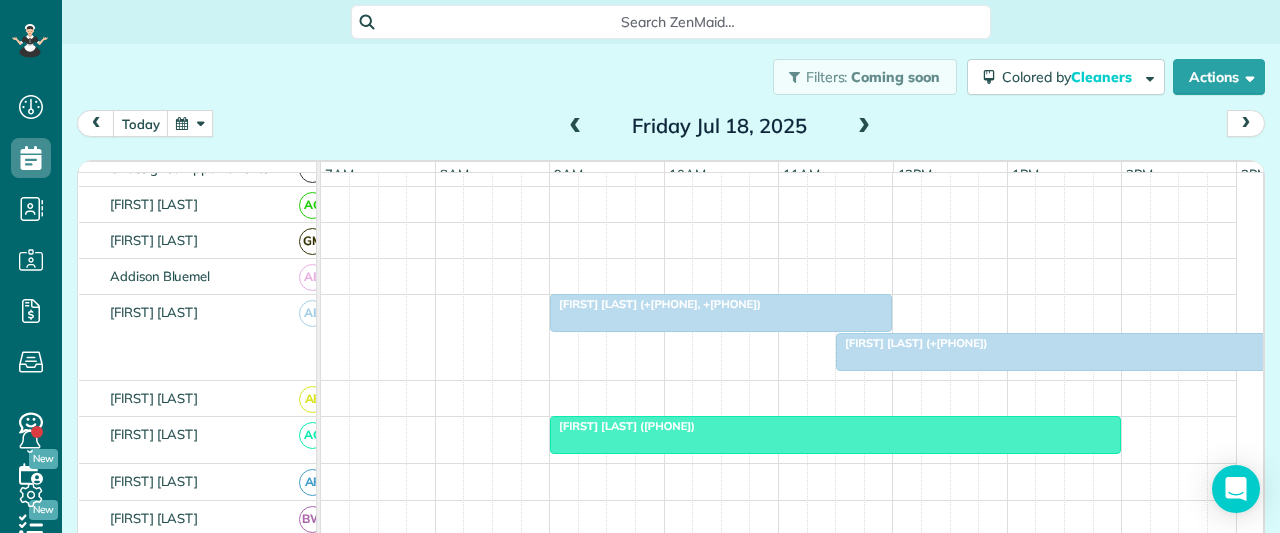 click at bounding box center [576, 127] 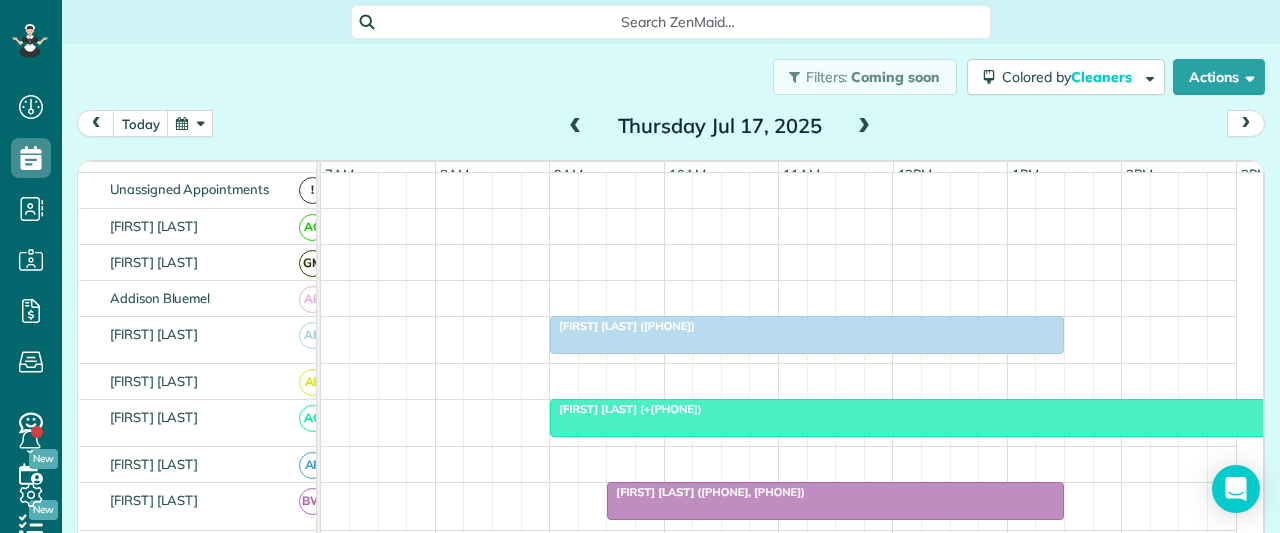 click at bounding box center (576, 127) 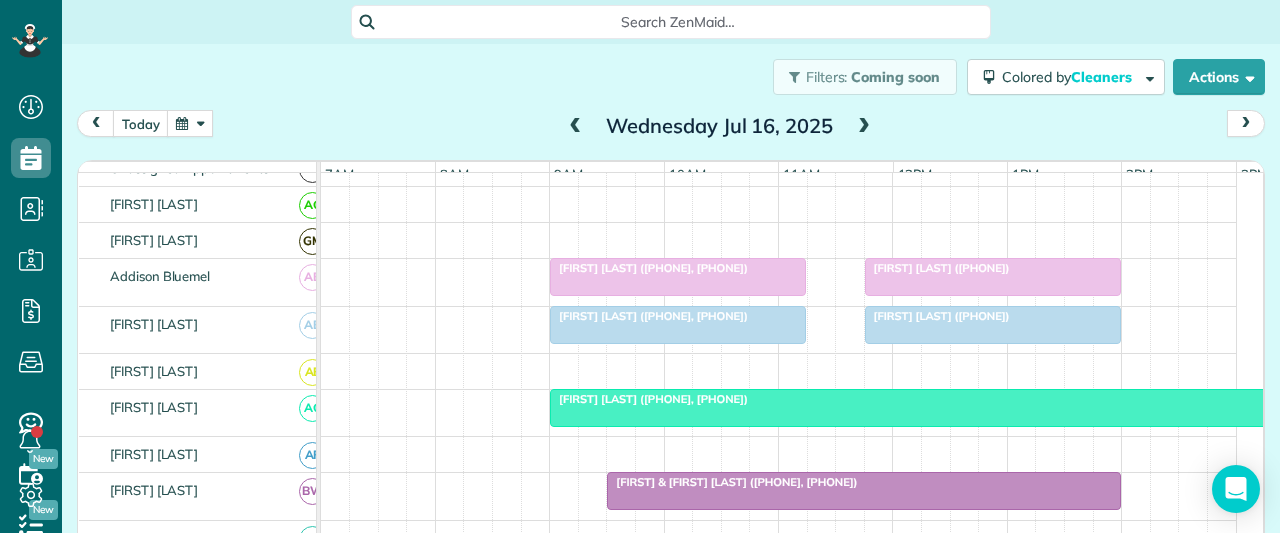 click at bounding box center [576, 127] 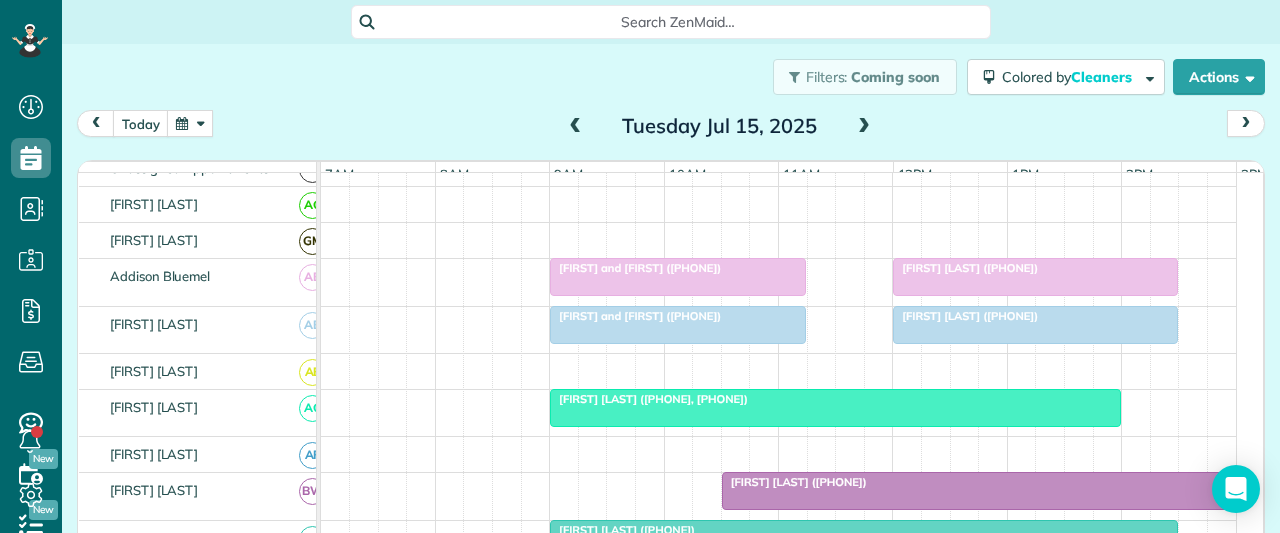scroll, scrollTop: 178, scrollLeft: 0, axis: vertical 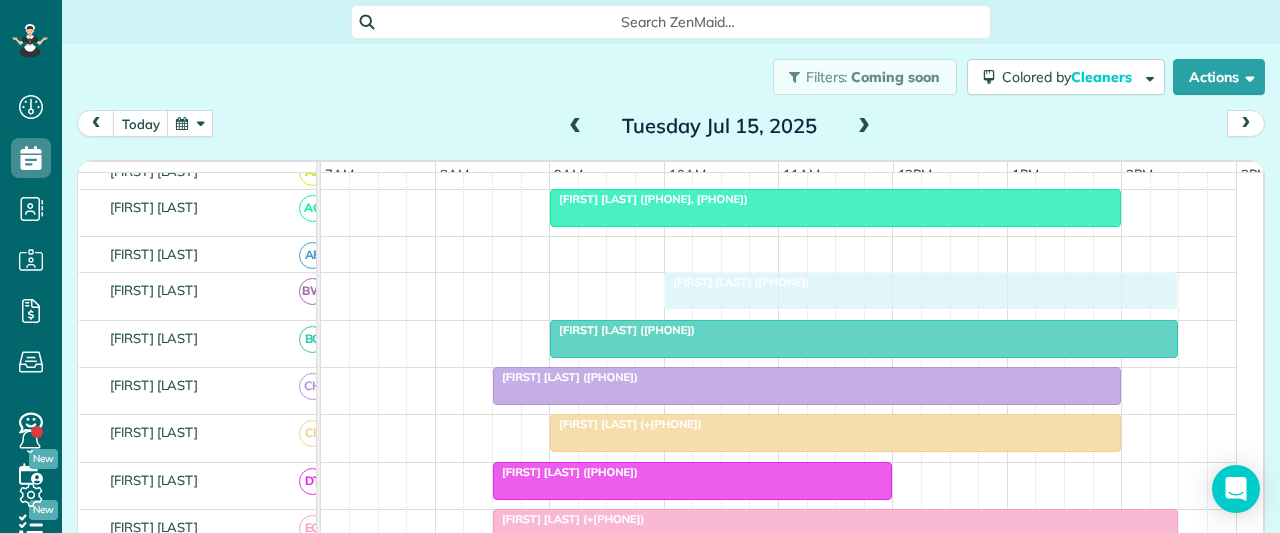 drag, startPoint x: 922, startPoint y: 301, endPoint x: 866, endPoint y: 302, distance: 56.008926 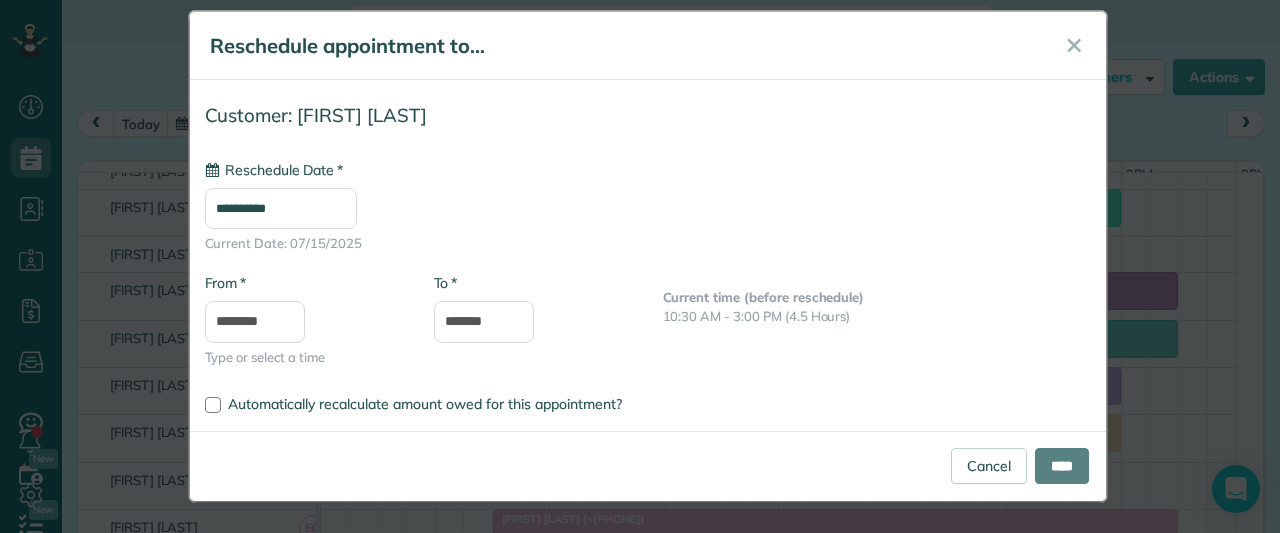 scroll, scrollTop: 0, scrollLeft: 0, axis: both 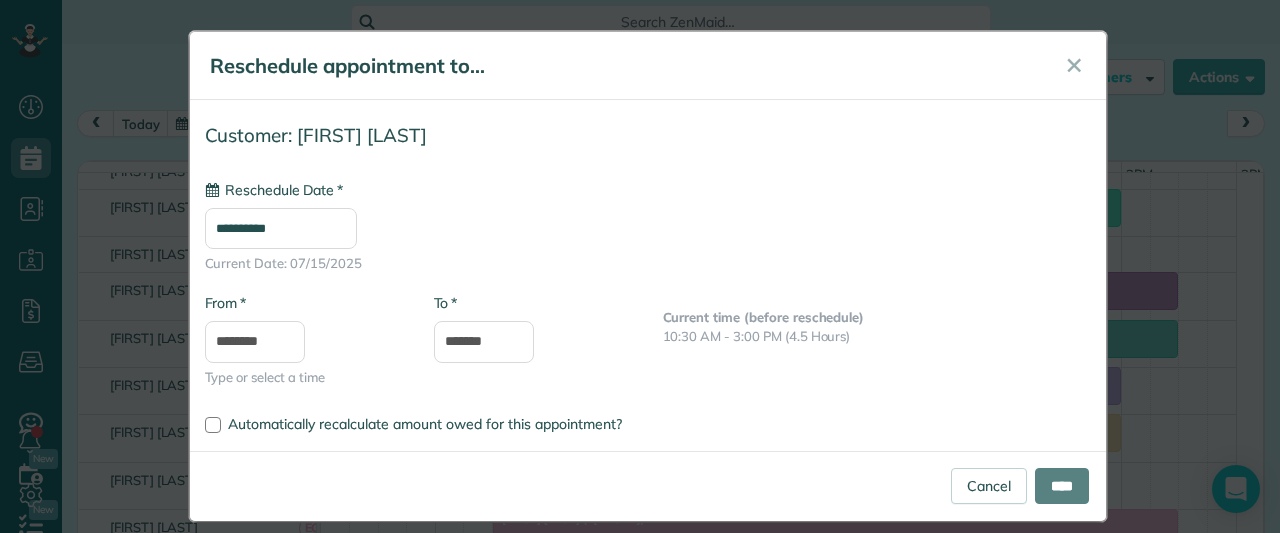 type on "**********" 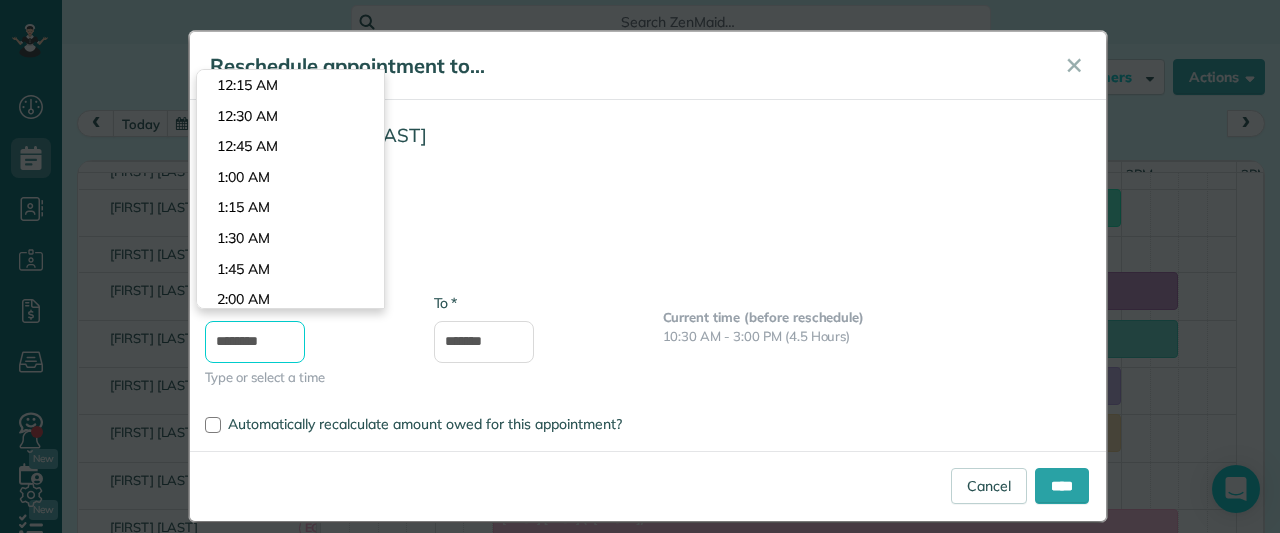 click on "********" at bounding box center (255, 342) 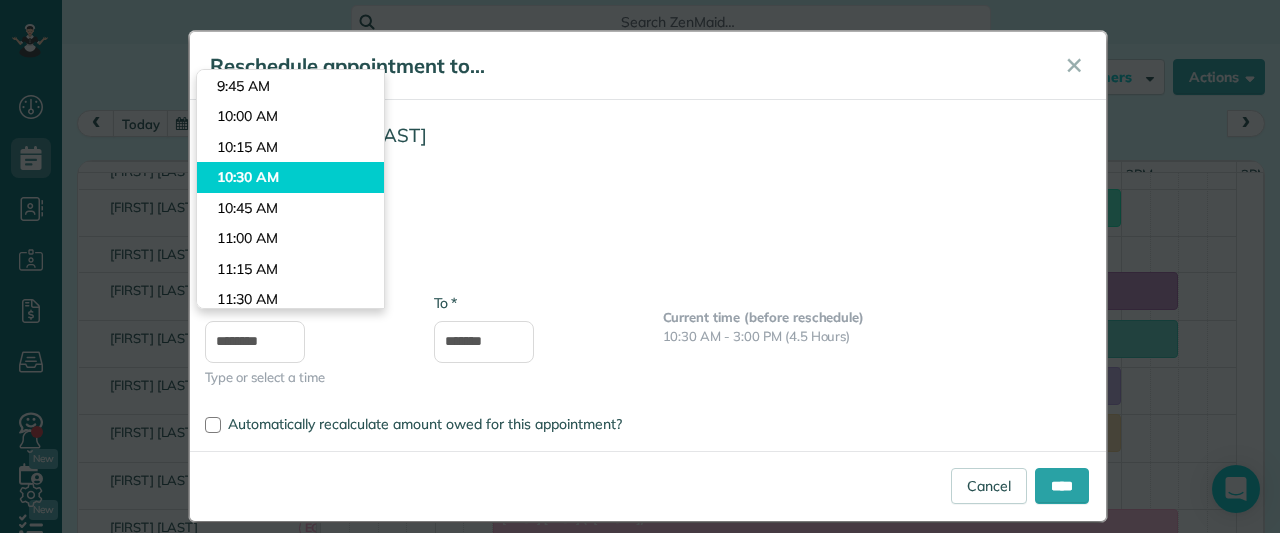 type on "********" 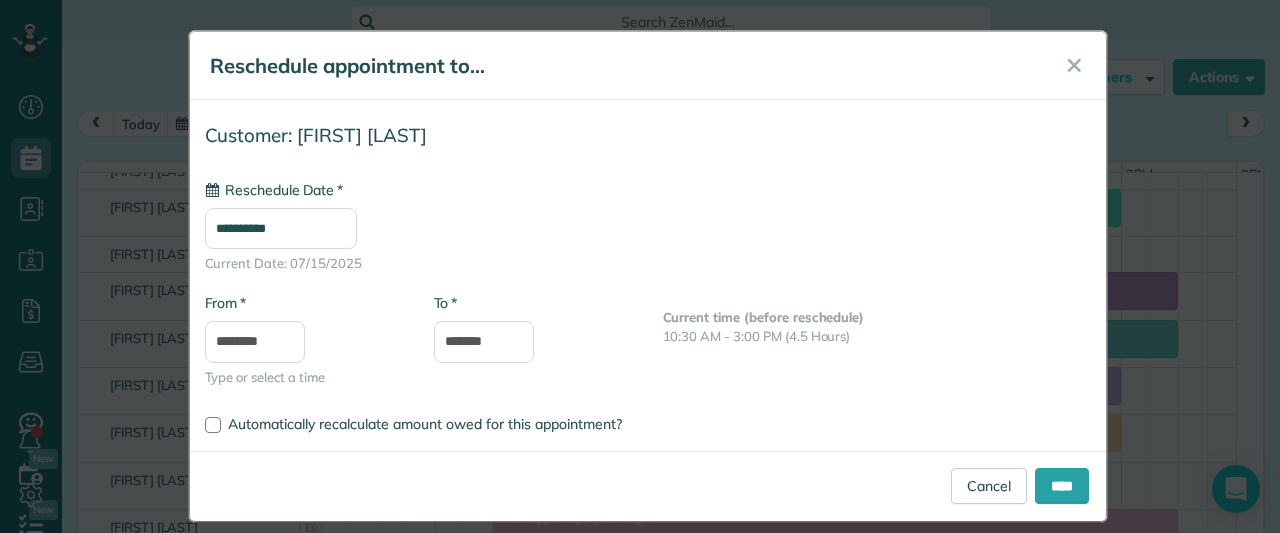 click on "Dashboard
Scheduling
Calendar View
List View
Dispatch View - Weekly scheduling (Beta)" at bounding box center (640, 266) 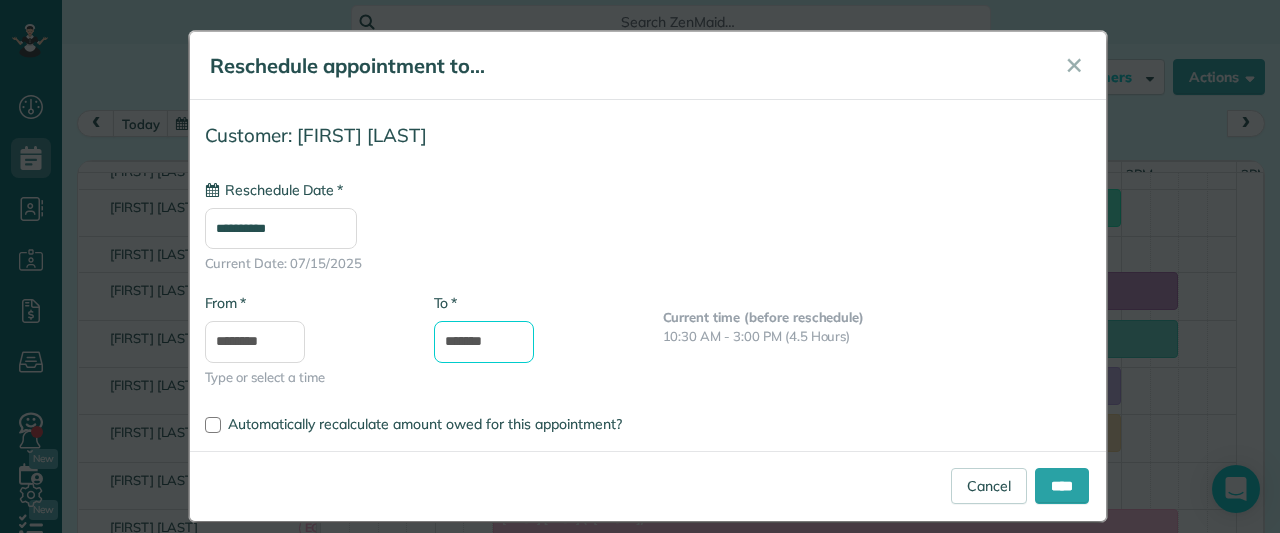 click on "*******" at bounding box center (484, 342) 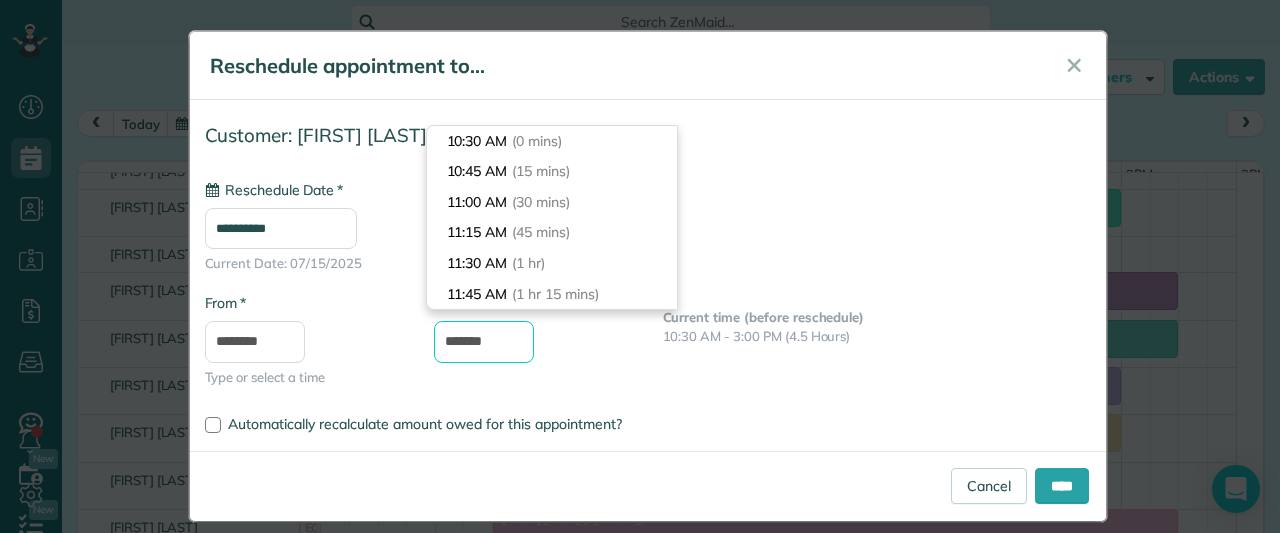 drag, startPoint x: 468, startPoint y: 337, endPoint x: 427, endPoint y: 335, distance: 41.04875 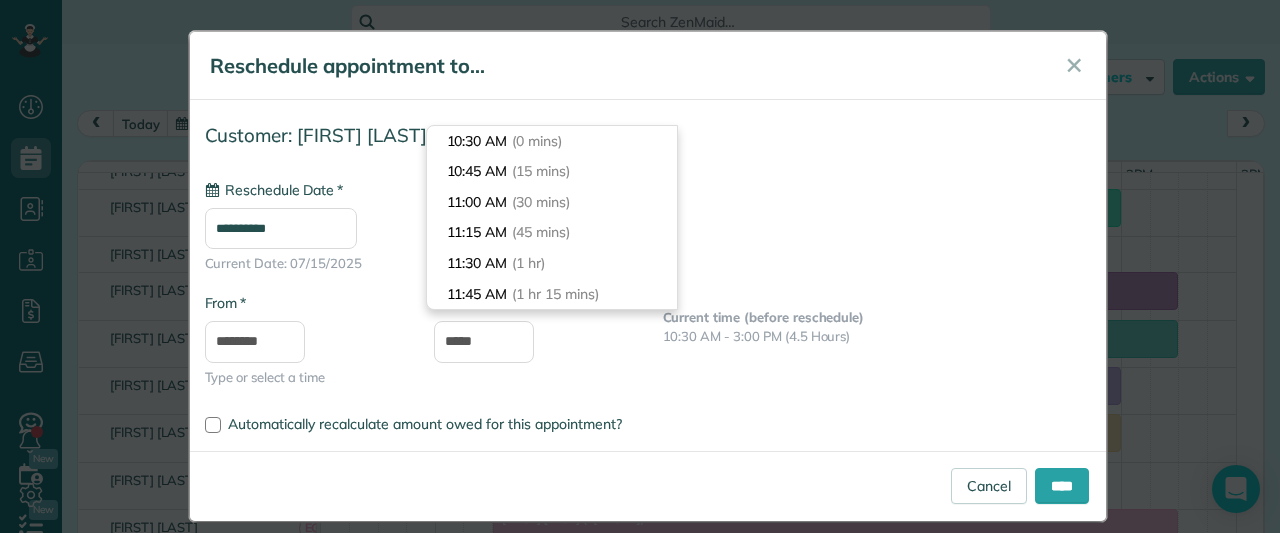 type on "*******" 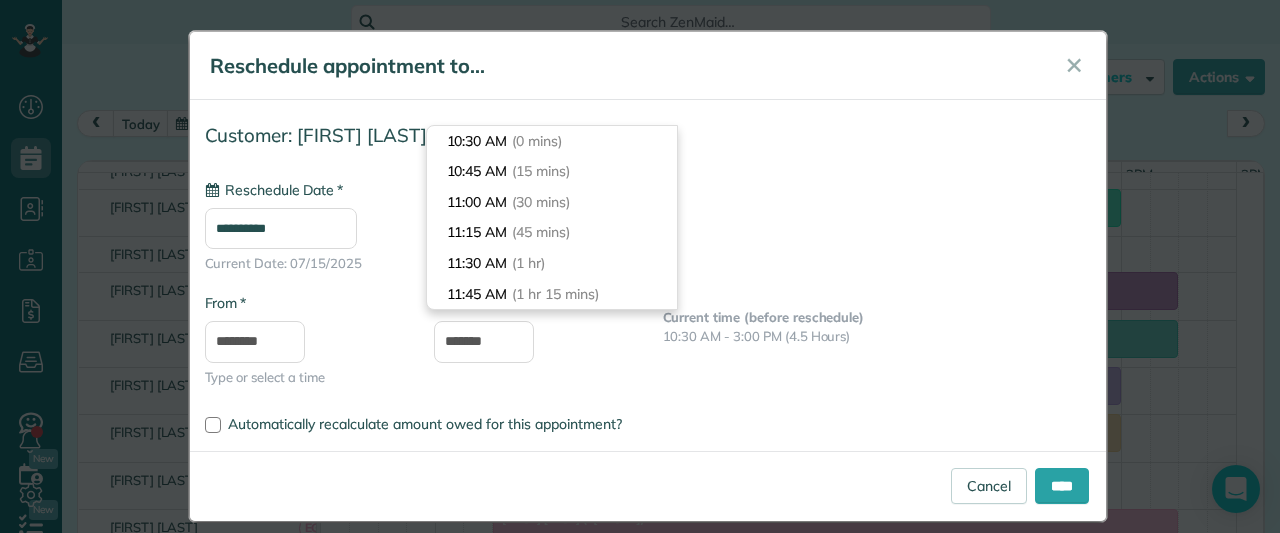 click on "*  To *******" at bounding box center [533, 338] 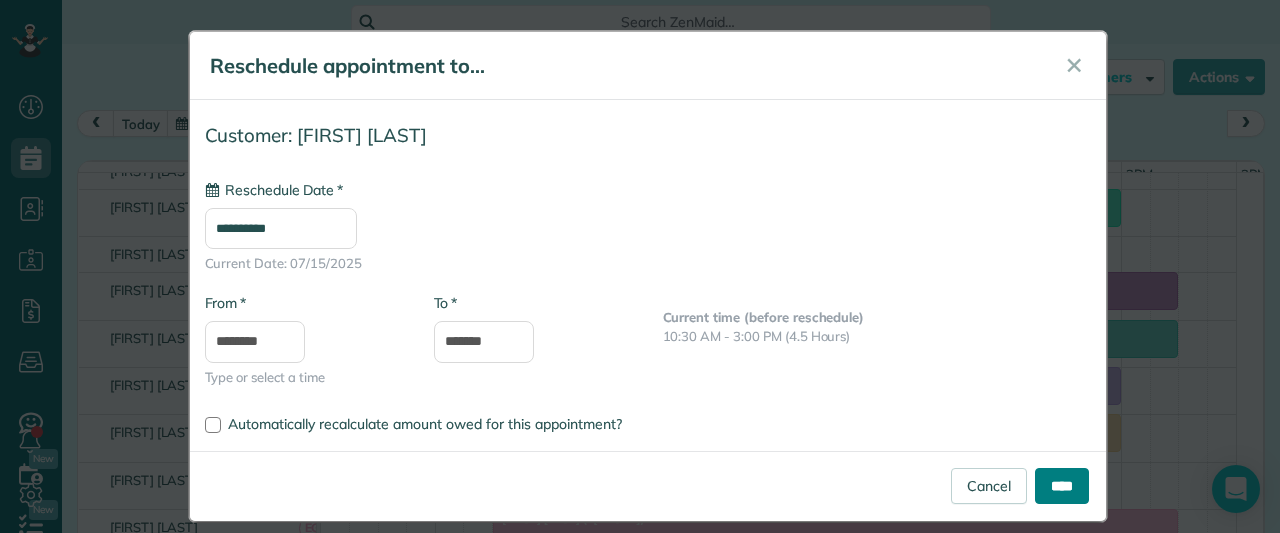 click on "****" at bounding box center (1062, 486) 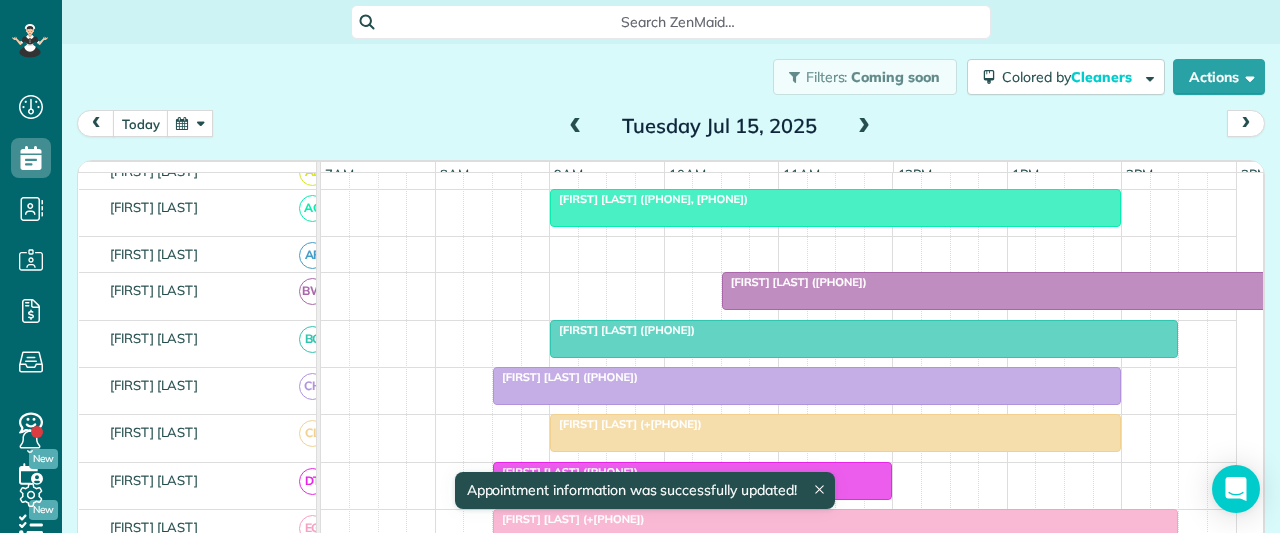 click on "[LAST] [LAST] (+[PHONE])" at bounding box center (1007, 282) 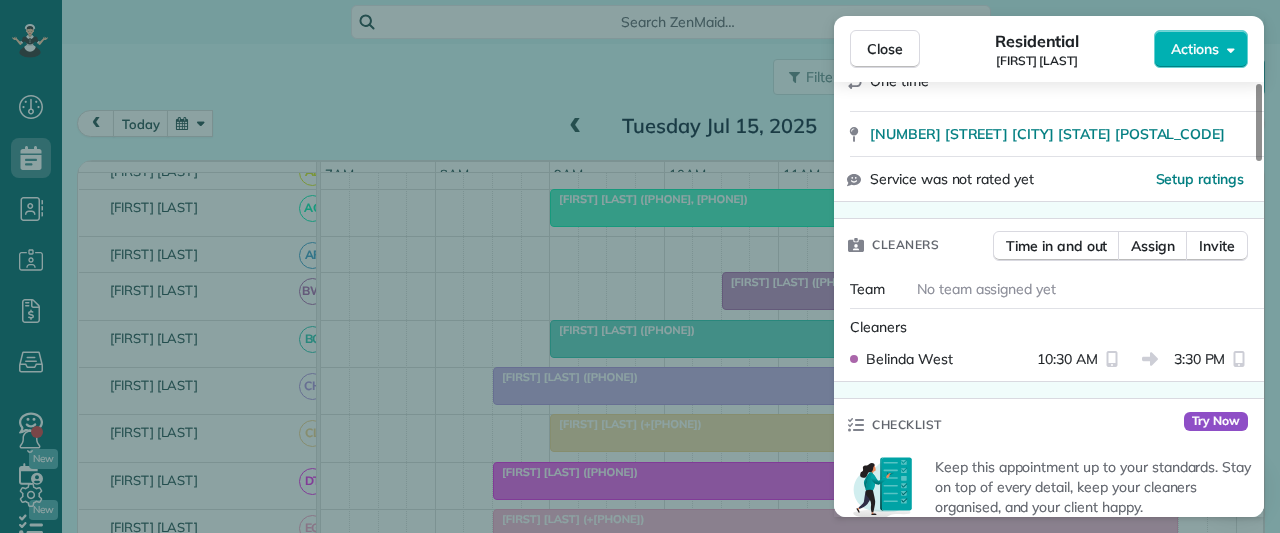 scroll, scrollTop: 400, scrollLeft: 0, axis: vertical 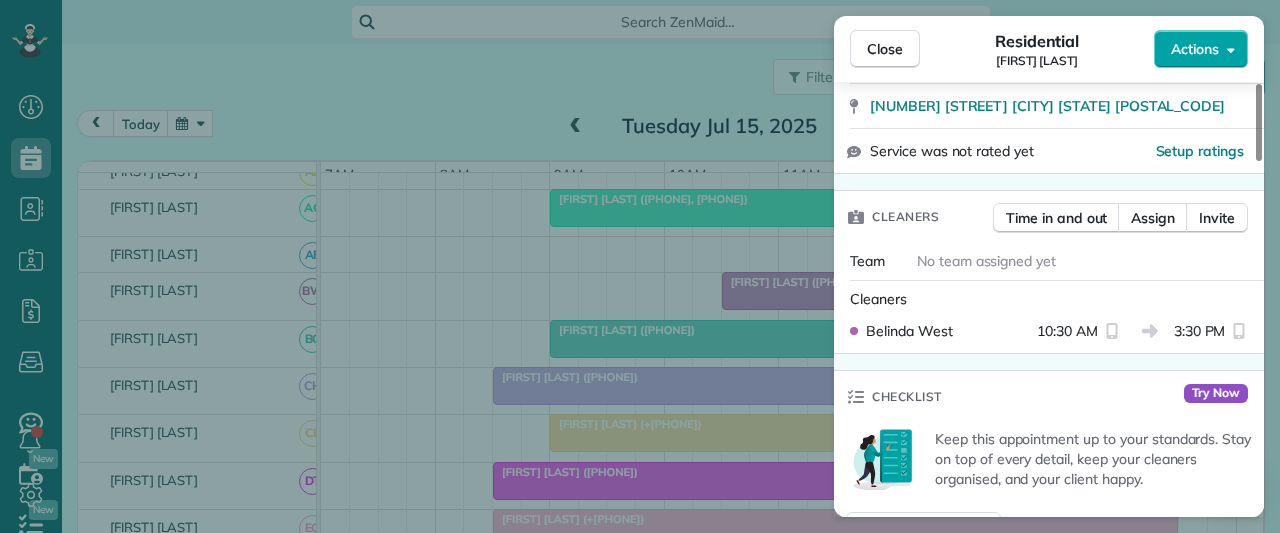 click on "Actions" at bounding box center (1195, 49) 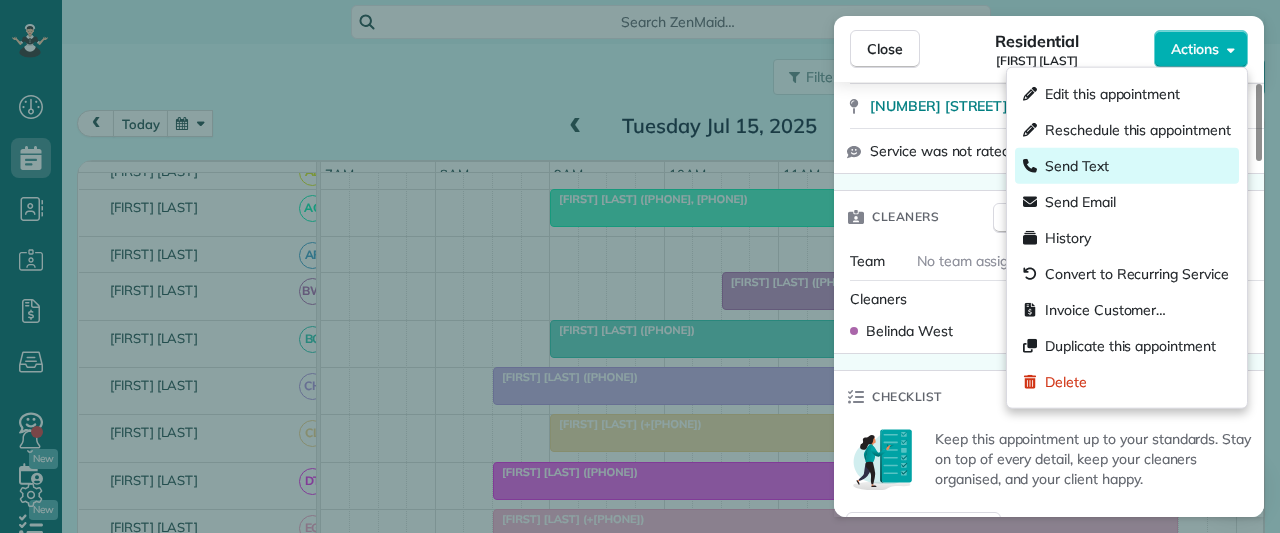 click on "Send Text" at bounding box center [1127, 166] 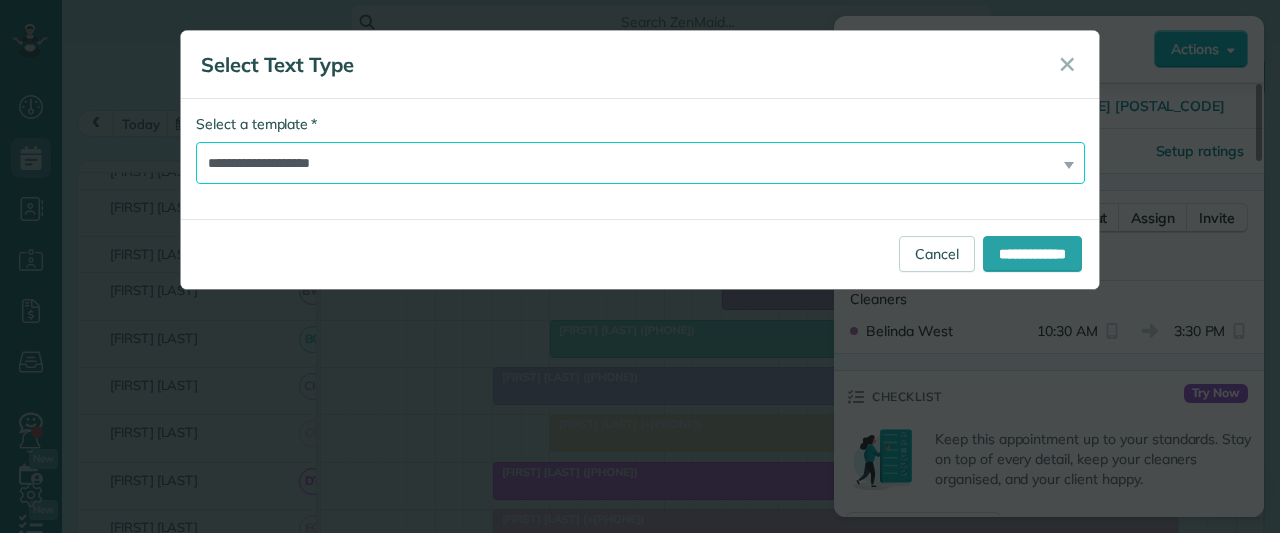 click on "**********" at bounding box center (640, 163) 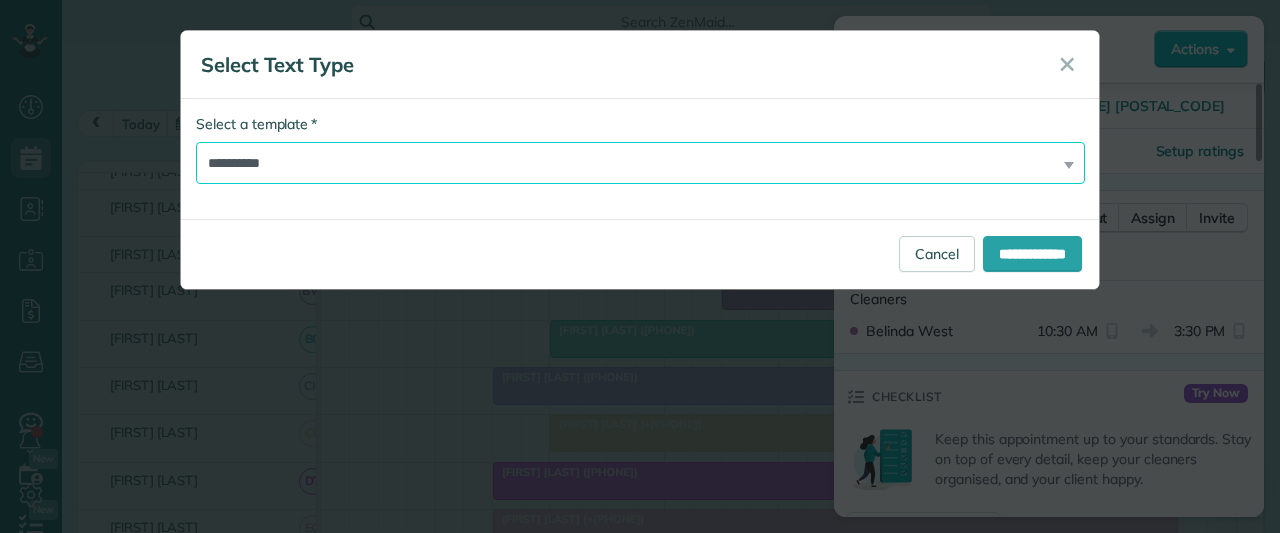 click on "**********" at bounding box center (640, 163) 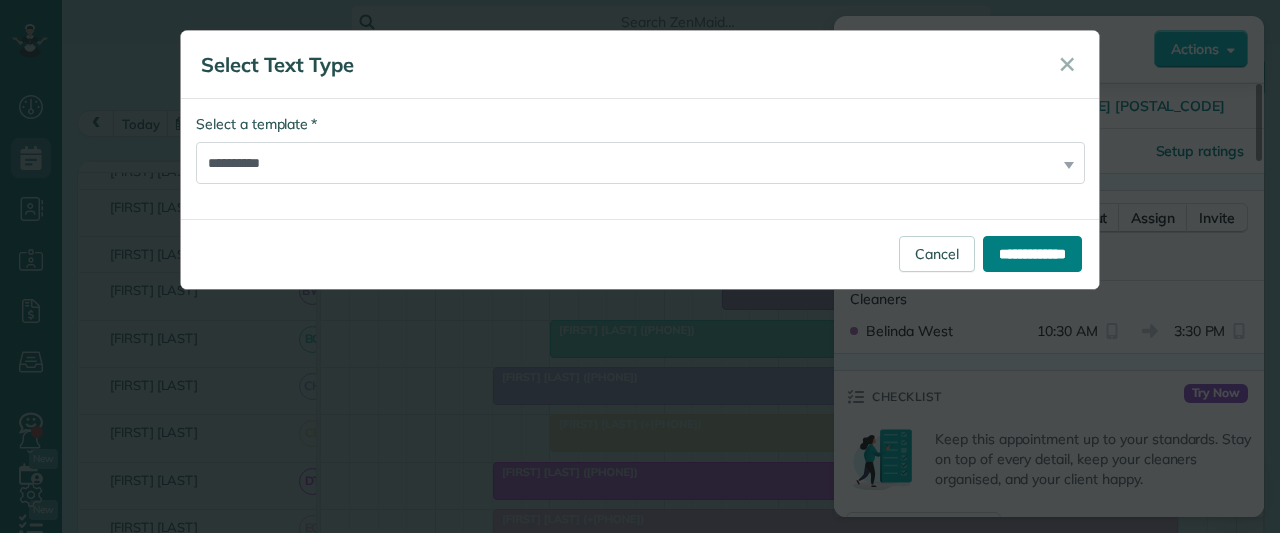 click on "**********" at bounding box center (1032, 254) 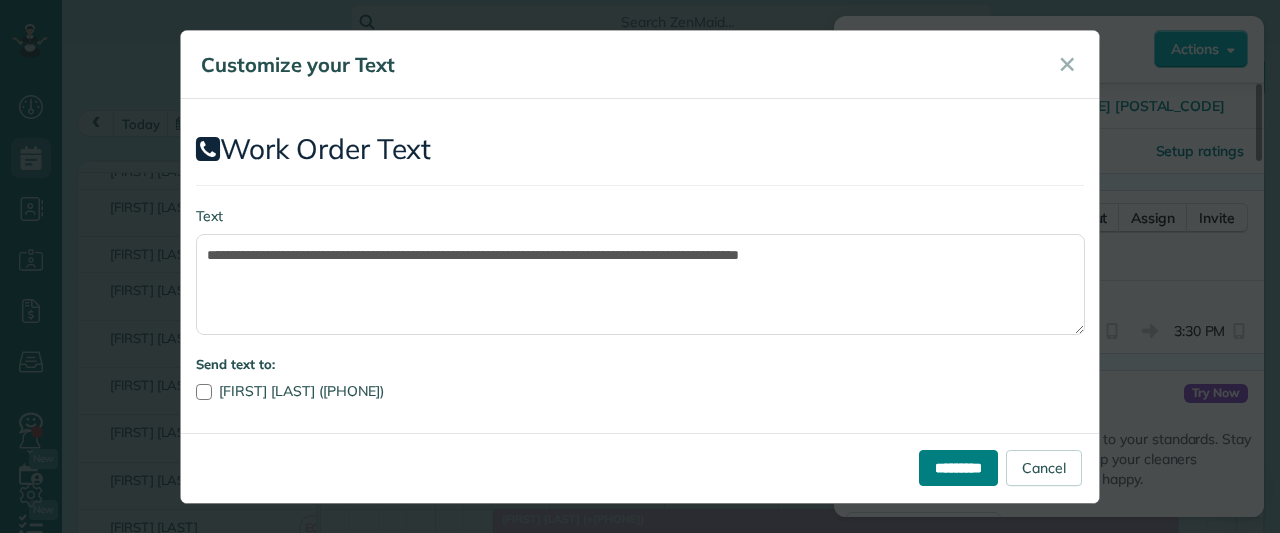click on "*********" at bounding box center [958, 468] 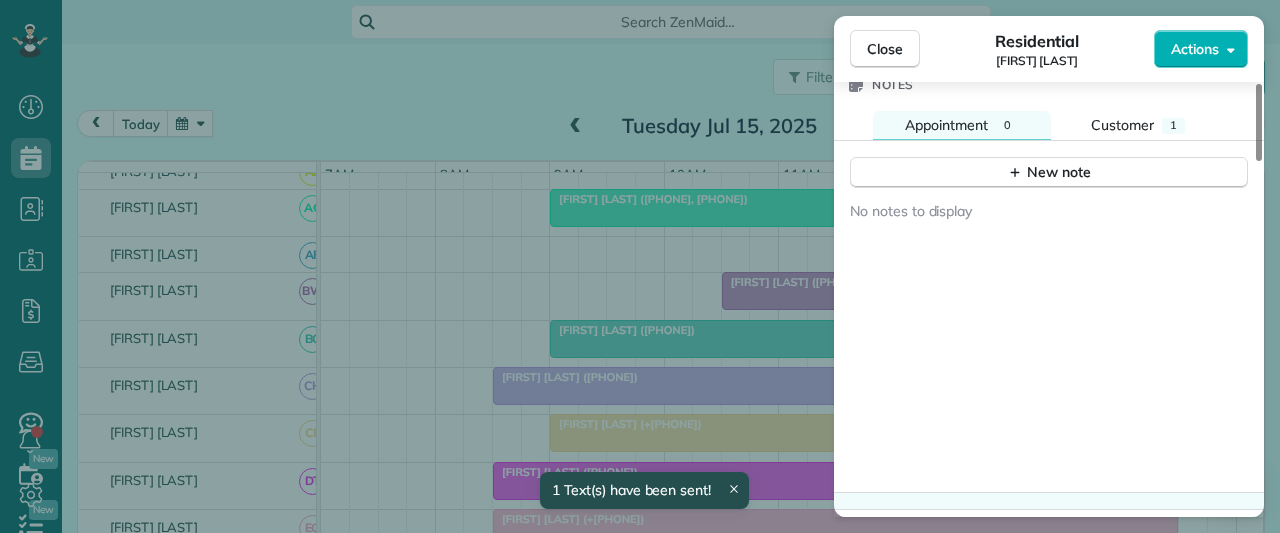 scroll, scrollTop: 1700, scrollLeft: 0, axis: vertical 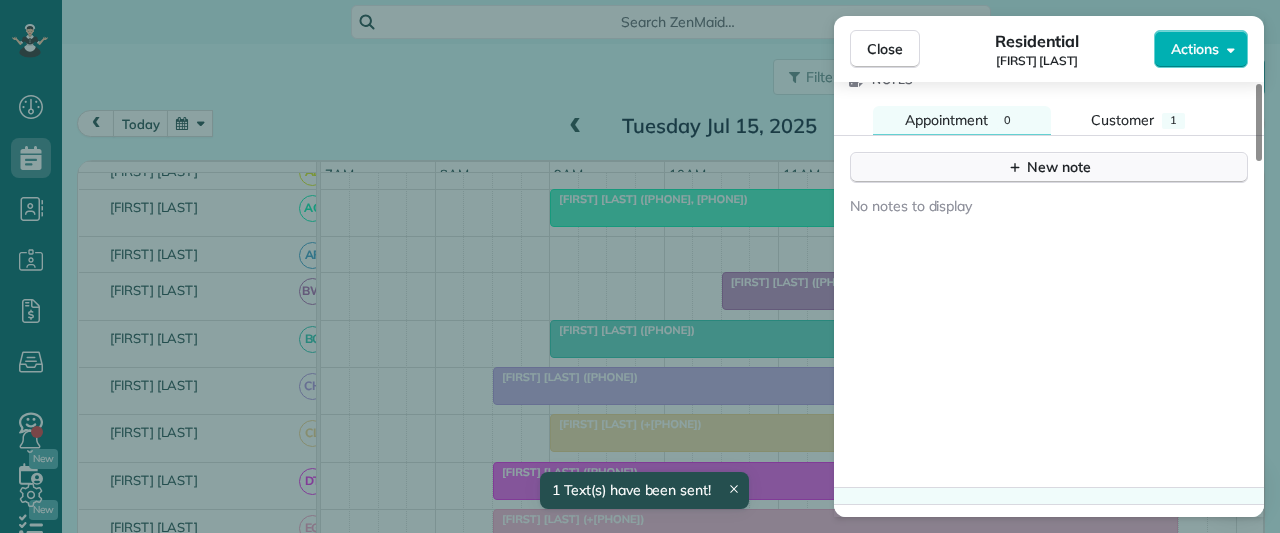 click on "New note" at bounding box center [1049, 167] 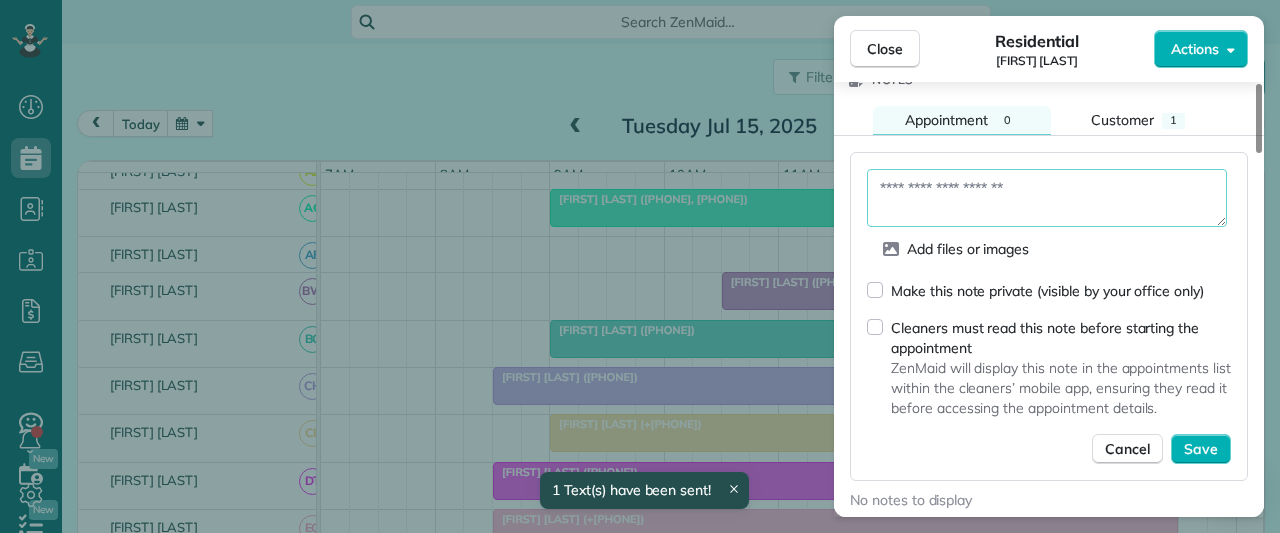 click at bounding box center [1047, 198] 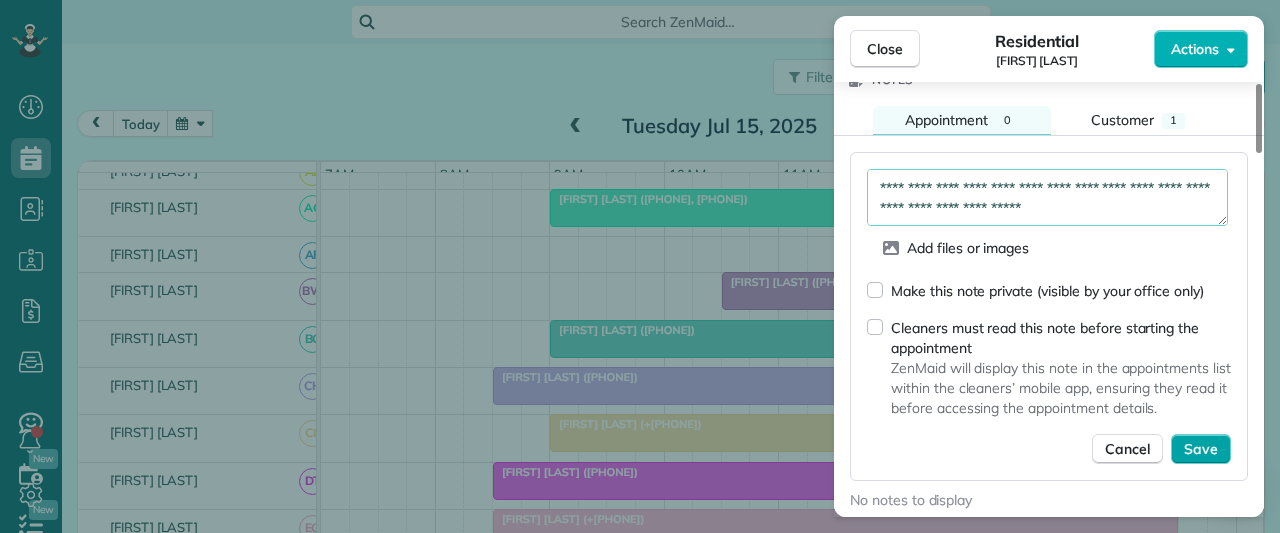 type on "**********" 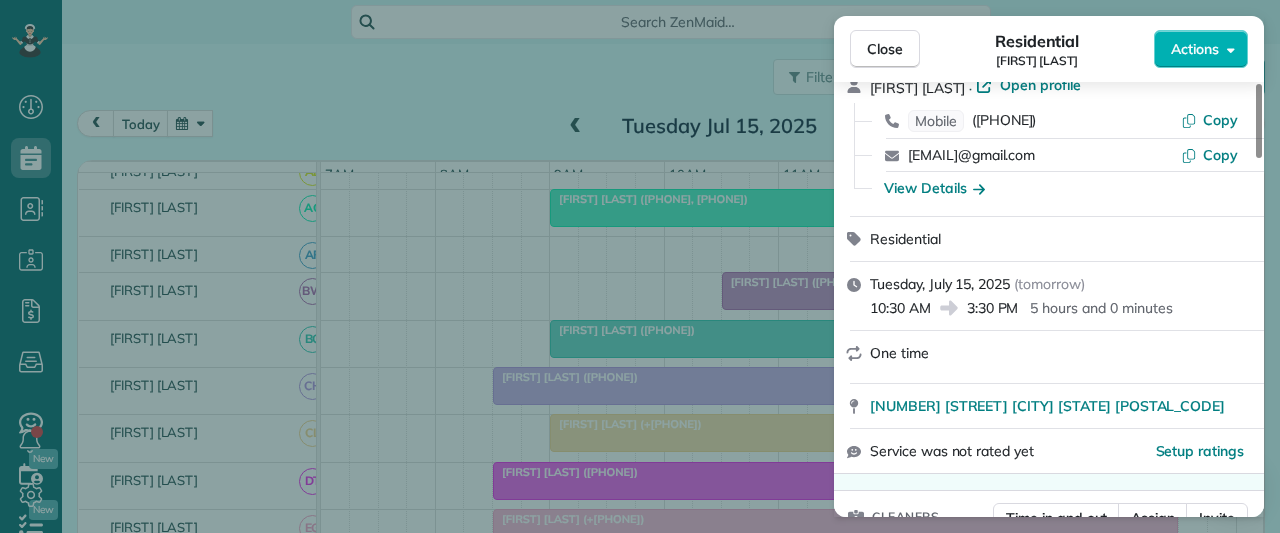 scroll, scrollTop: 0, scrollLeft: 0, axis: both 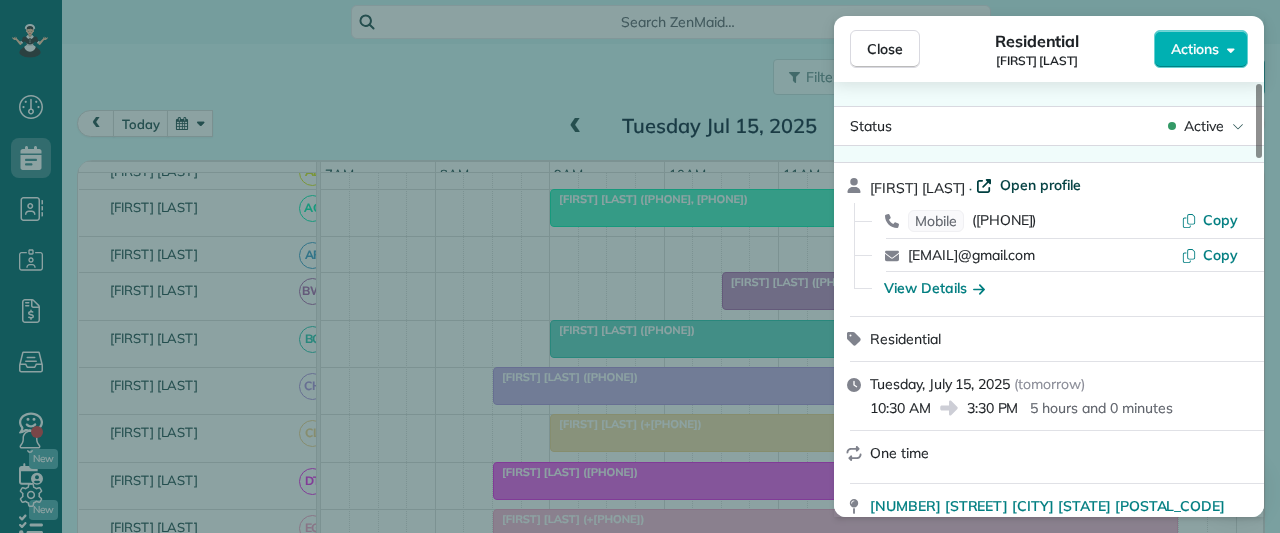 click on "Open profile" at bounding box center (1040, 185) 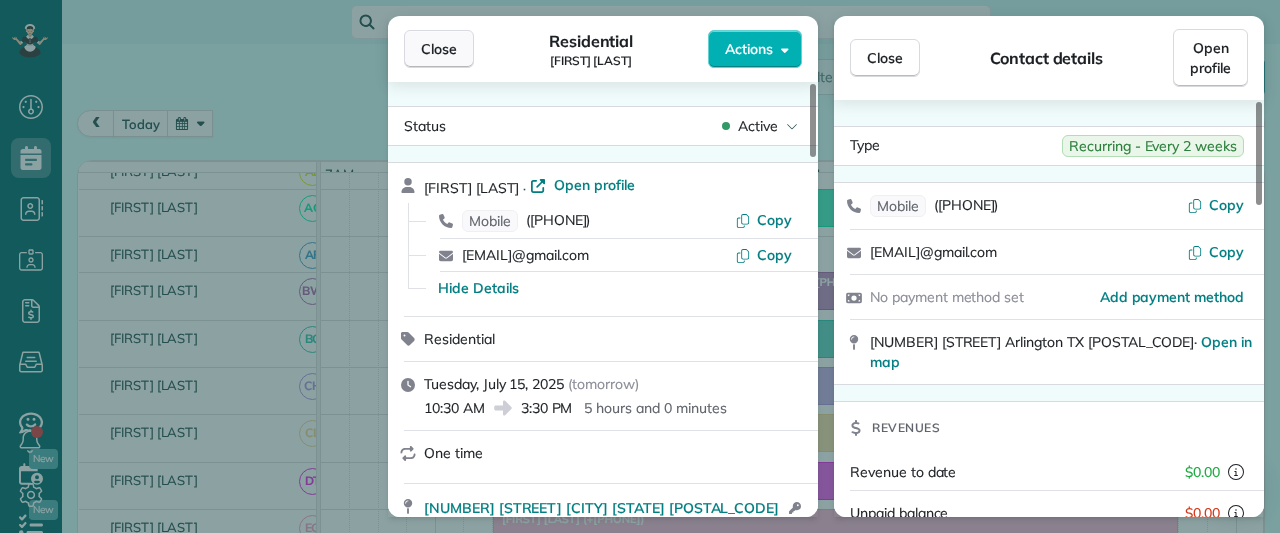 click on "Close" at bounding box center [439, 49] 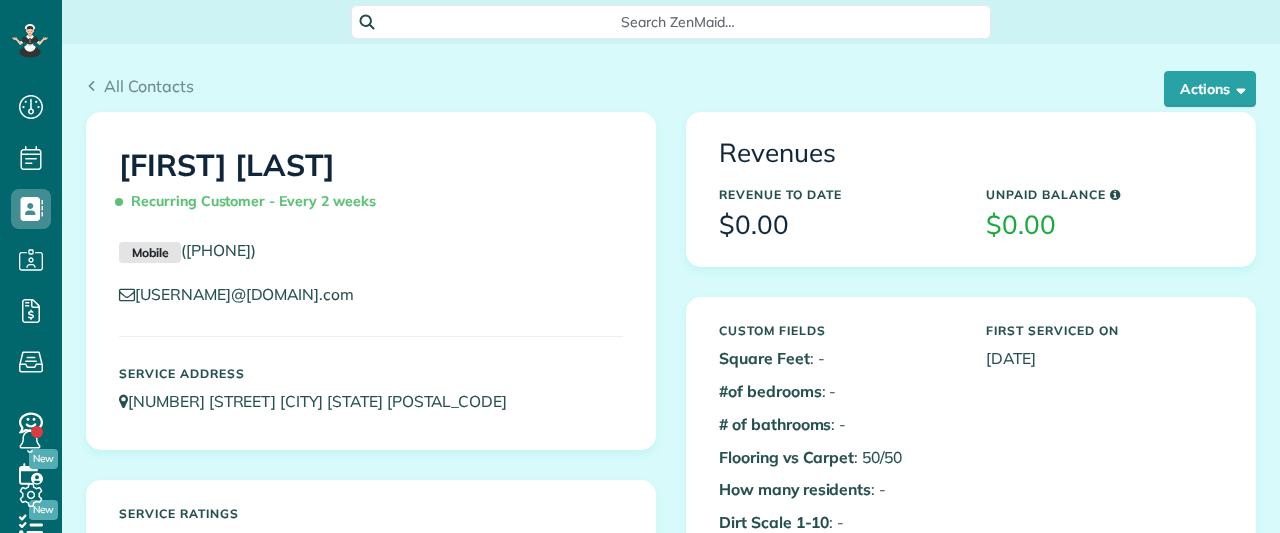 scroll, scrollTop: 0, scrollLeft: 0, axis: both 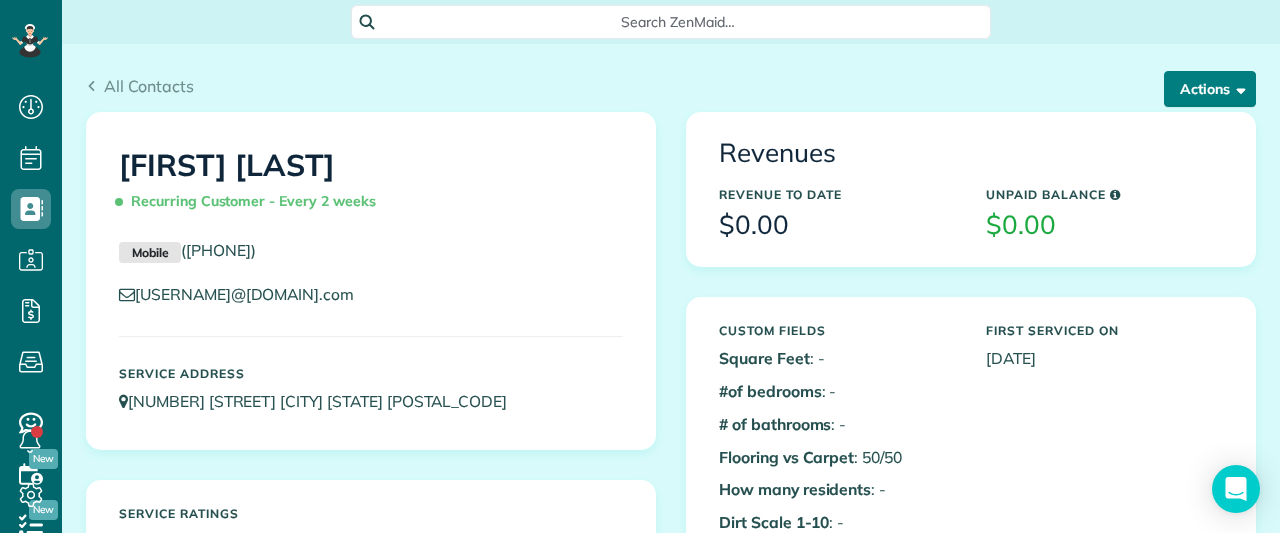 click on "Actions" at bounding box center [1210, 89] 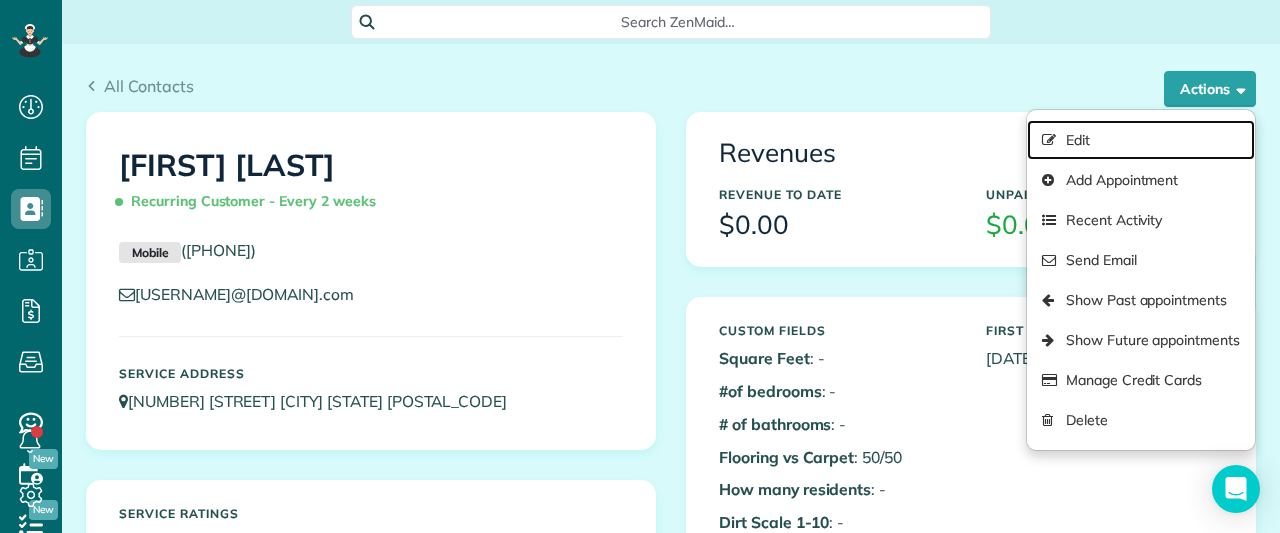 click on "Edit" at bounding box center (1141, 140) 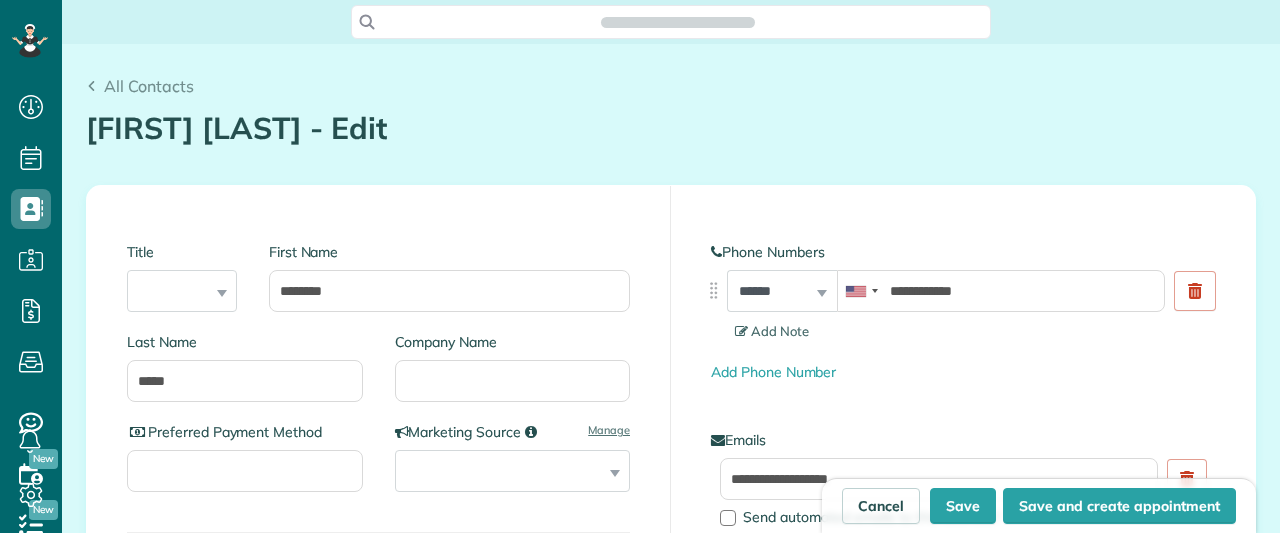 scroll, scrollTop: 0, scrollLeft: 0, axis: both 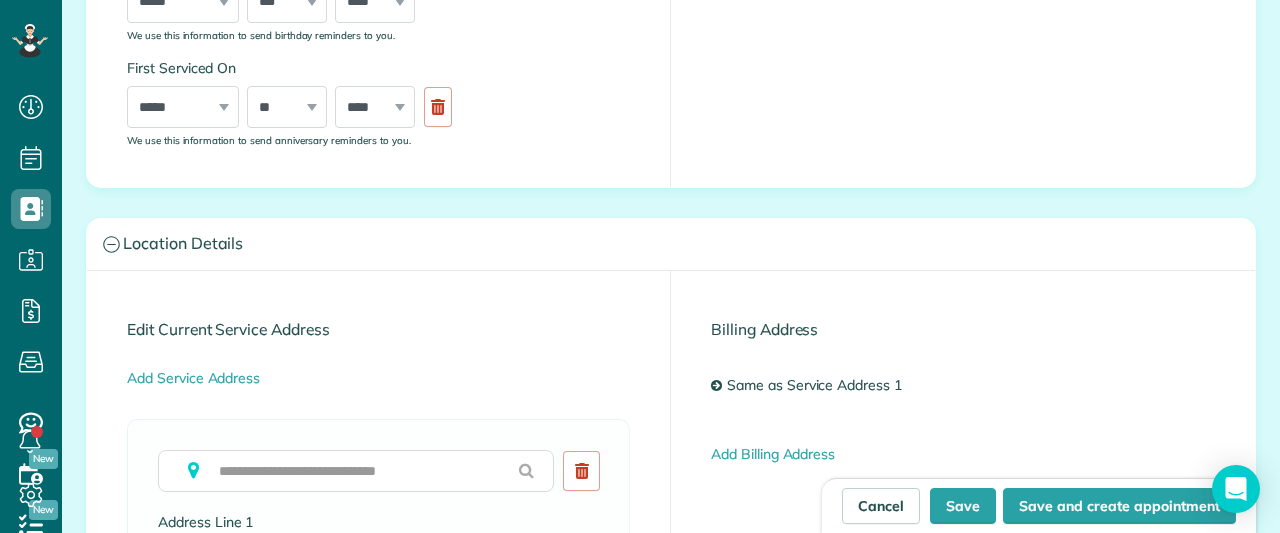 type on "**********" 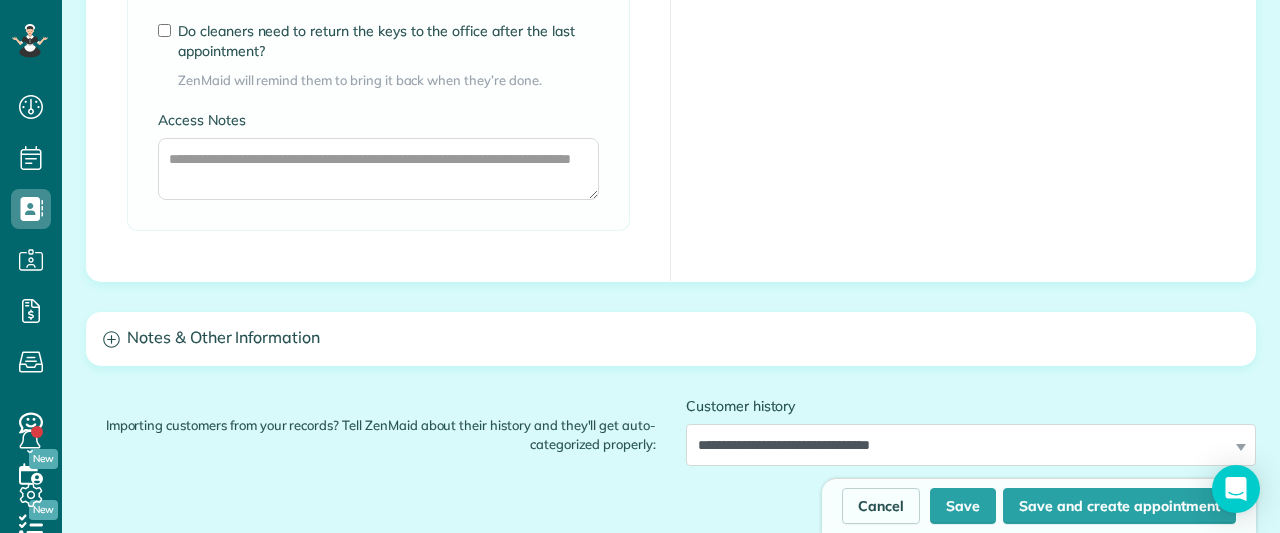 scroll, scrollTop: 1800, scrollLeft: 0, axis: vertical 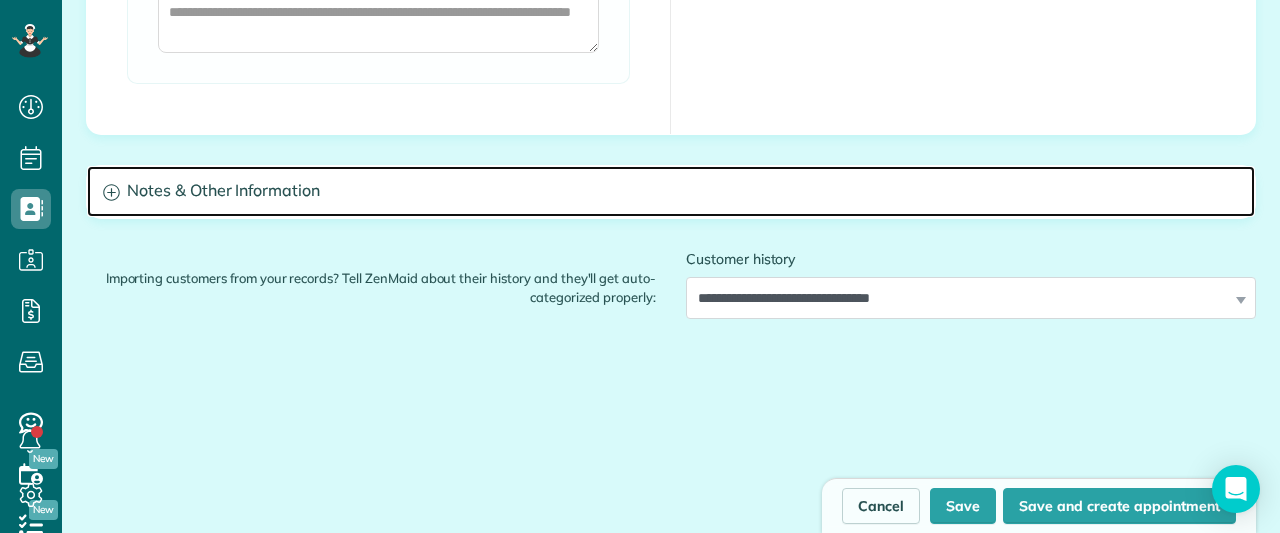 click on "Notes & Other Information" at bounding box center [671, 191] 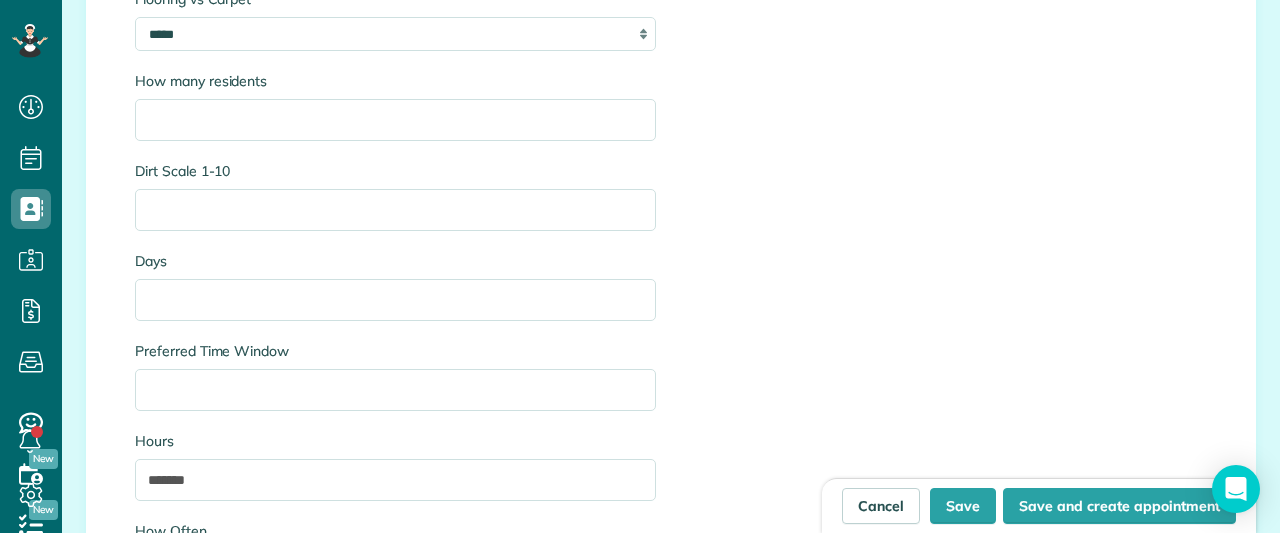 scroll, scrollTop: 2400, scrollLeft: 0, axis: vertical 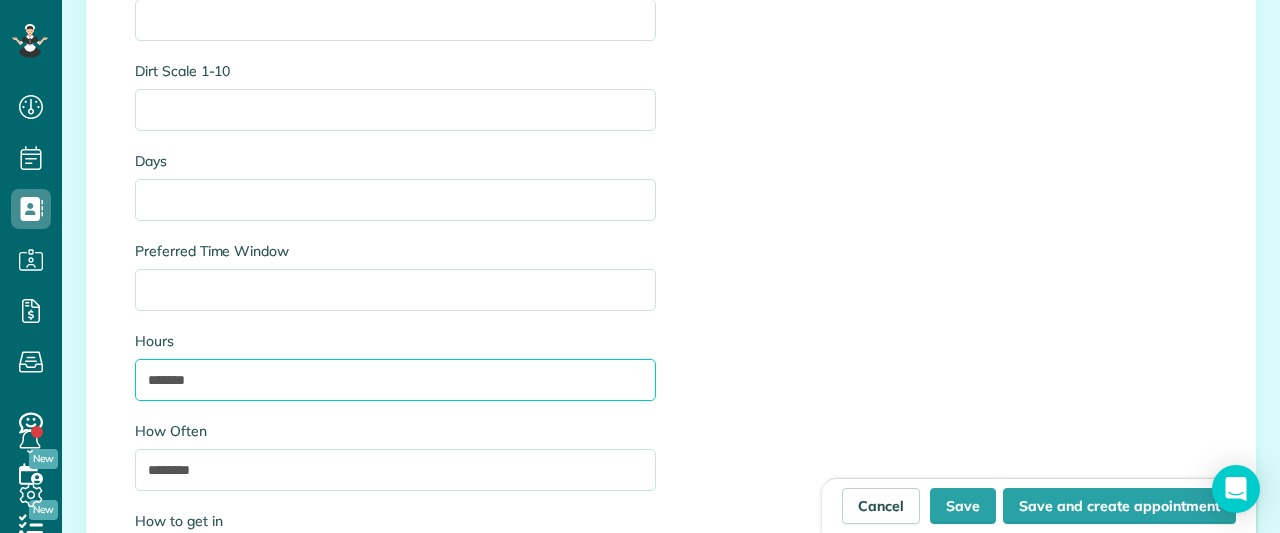 click on "*******" at bounding box center (395, 380) 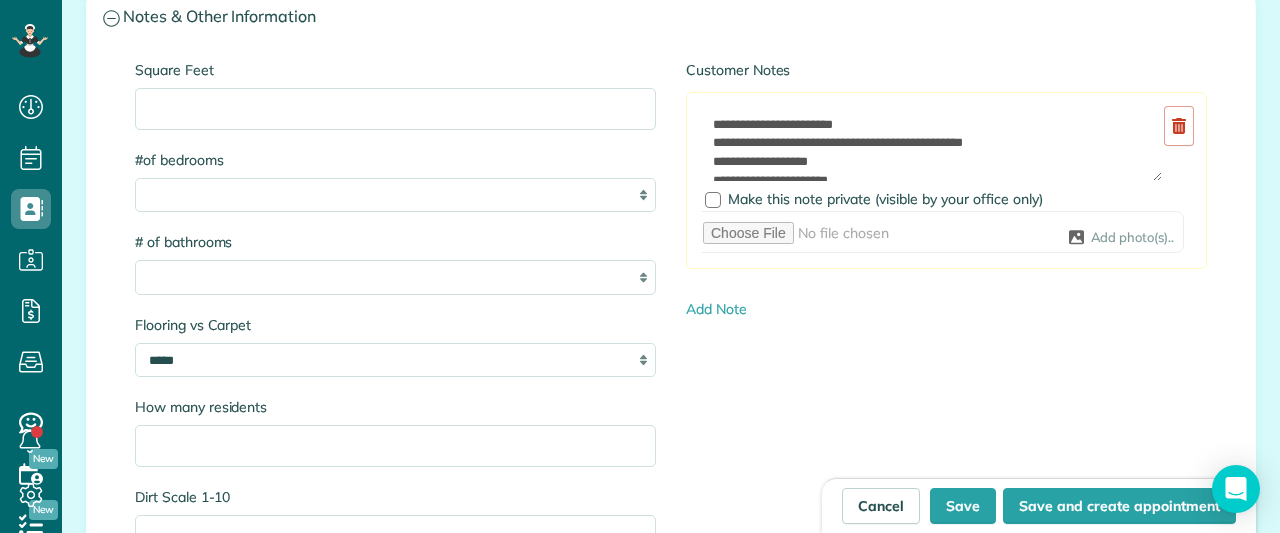scroll, scrollTop: 1800, scrollLeft: 0, axis: vertical 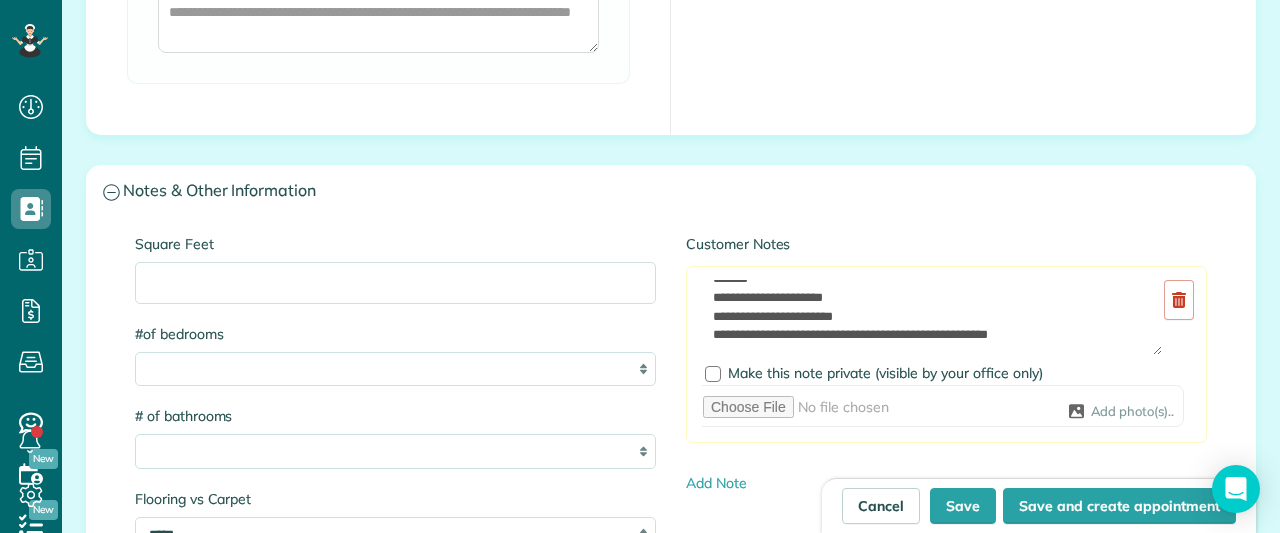 type on "*******" 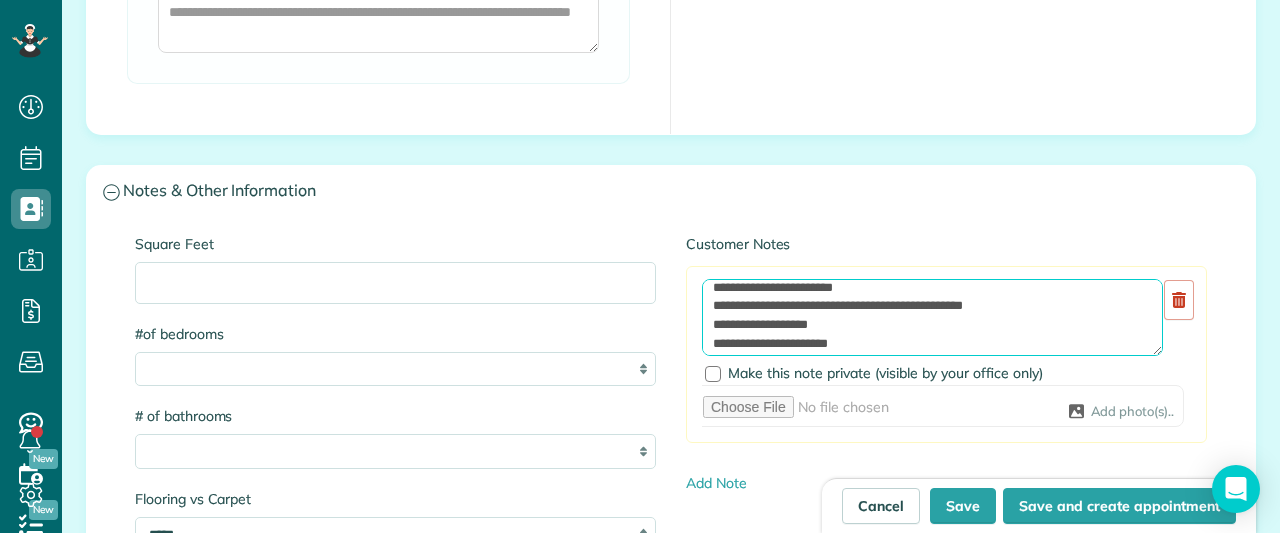 scroll, scrollTop: 0, scrollLeft: 0, axis: both 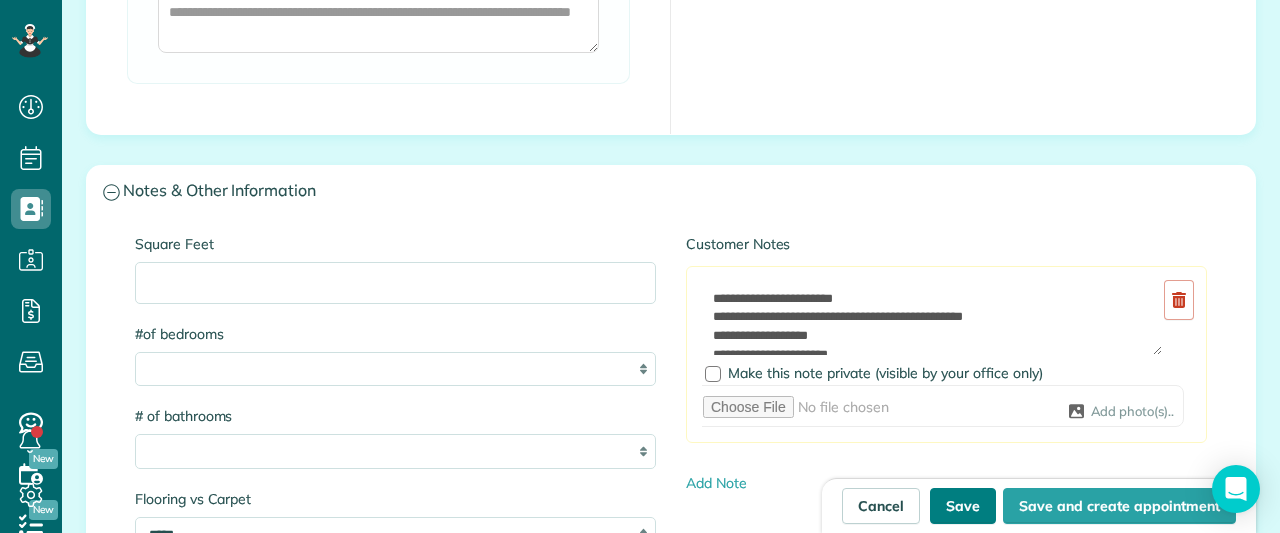 drag, startPoint x: 952, startPoint y: 506, endPoint x: 784, endPoint y: 468, distance: 172.24402 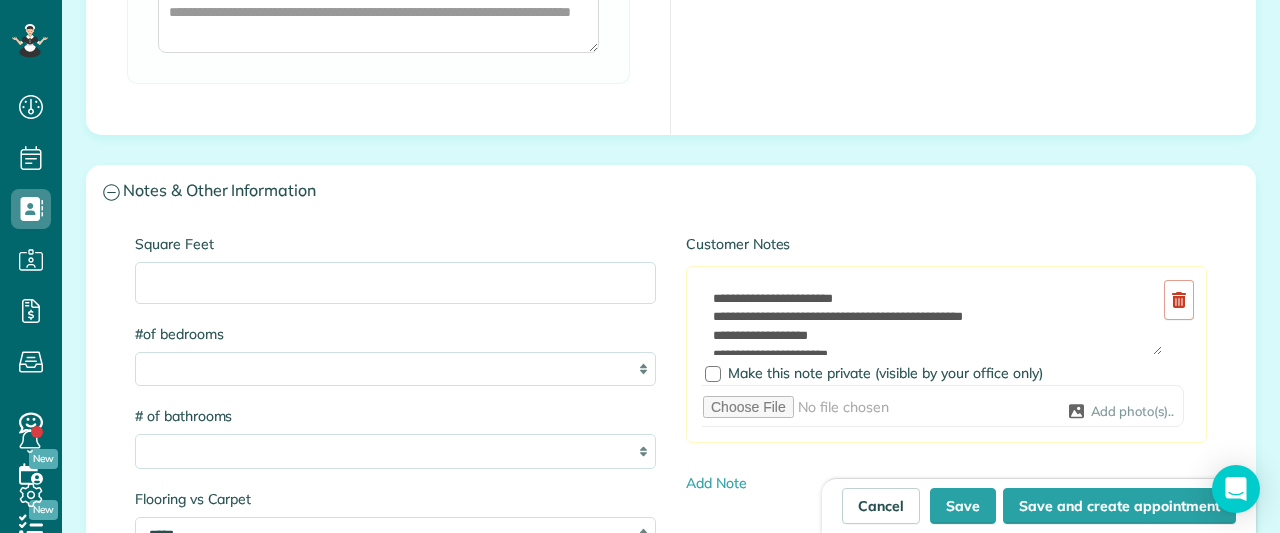 type on "**********" 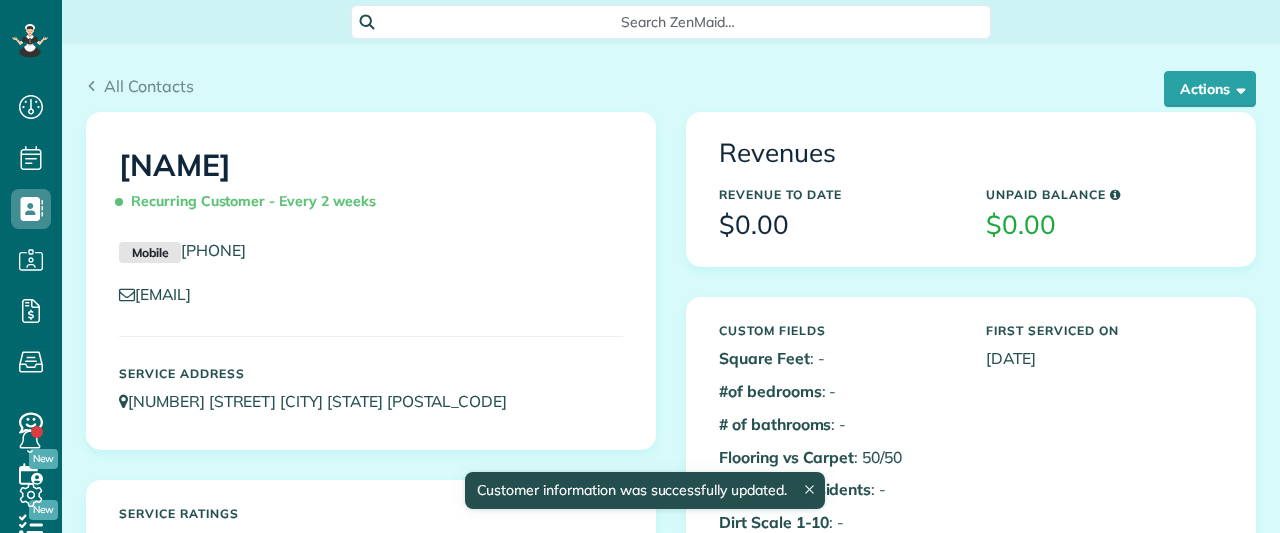 scroll, scrollTop: 0, scrollLeft: 0, axis: both 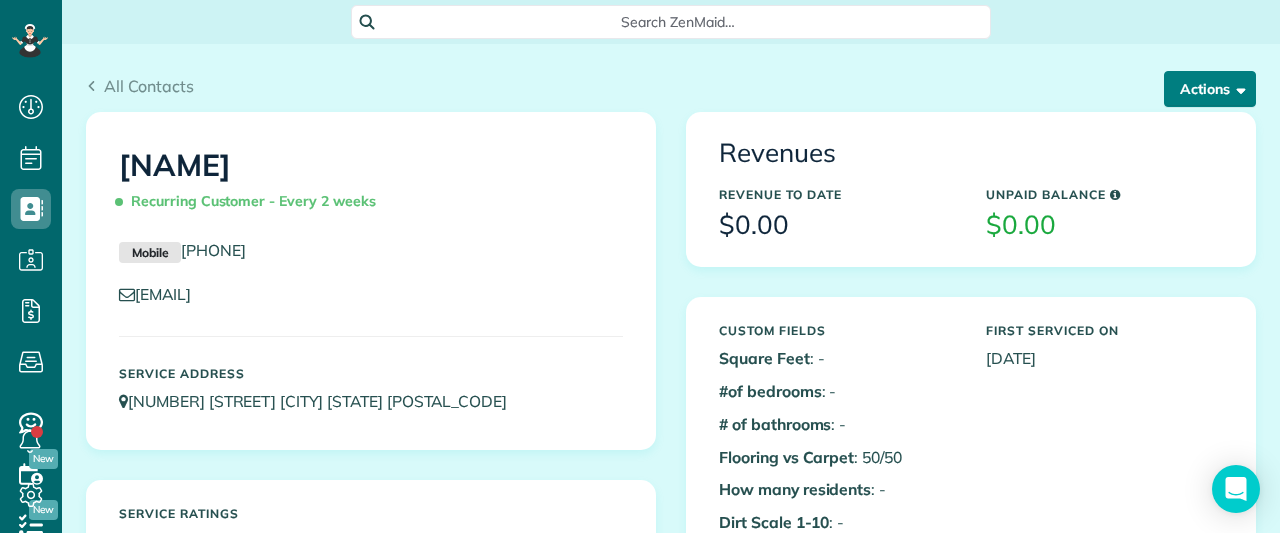 click on "Actions" at bounding box center (1210, 89) 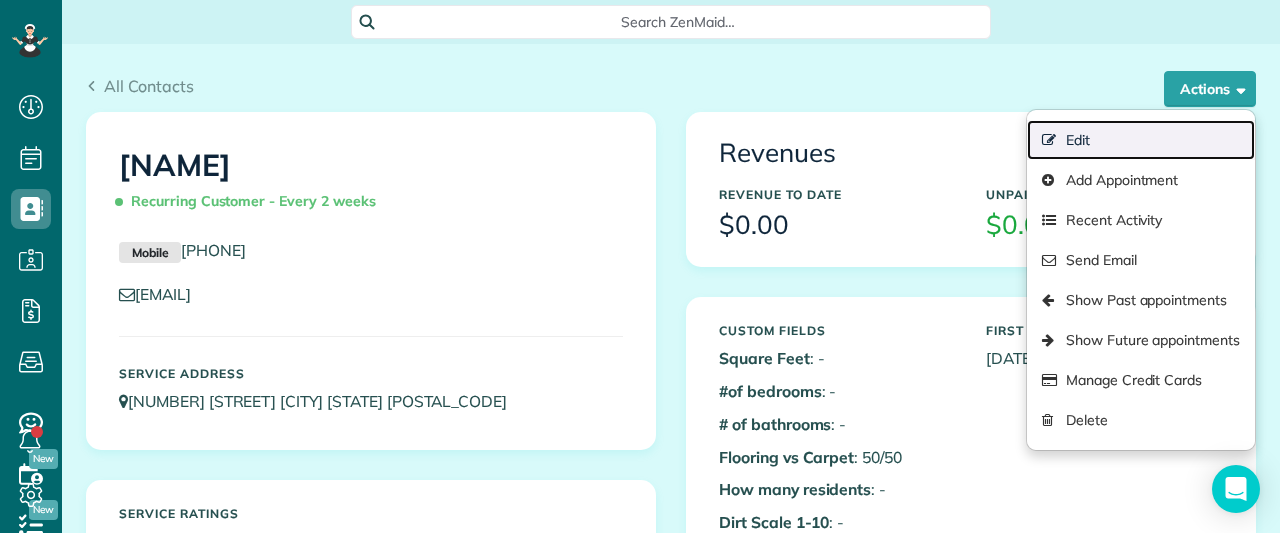 click on "Edit" at bounding box center (1141, 140) 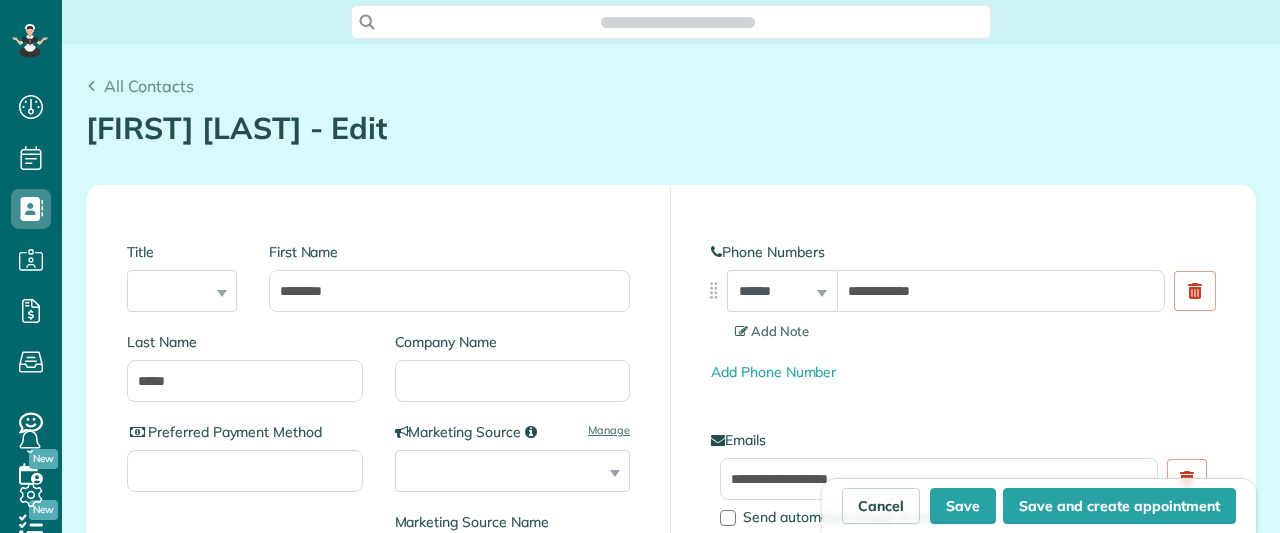 scroll, scrollTop: 0, scrollLeft: 0, axis: both 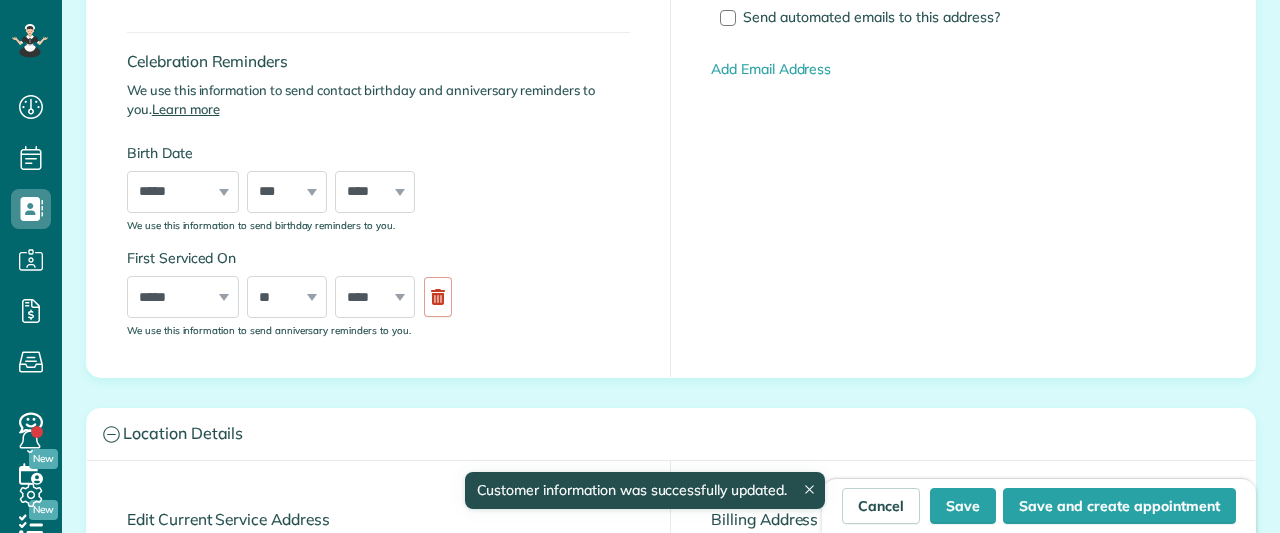 type on "**********" 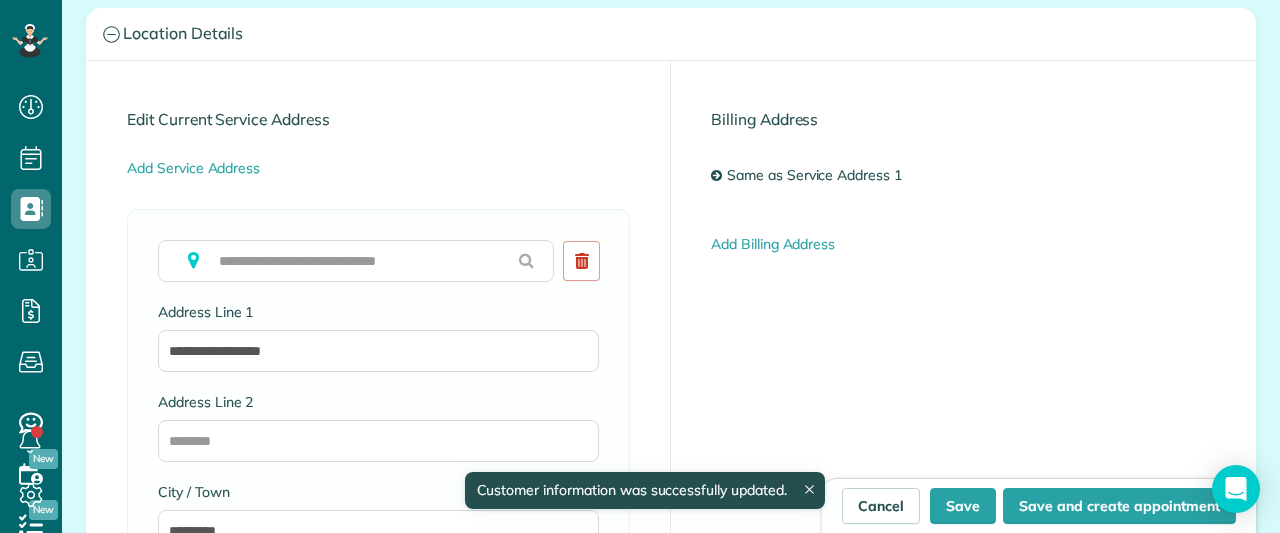 scroll, scrollTop: 533, scrollLeft: 62, axis: both 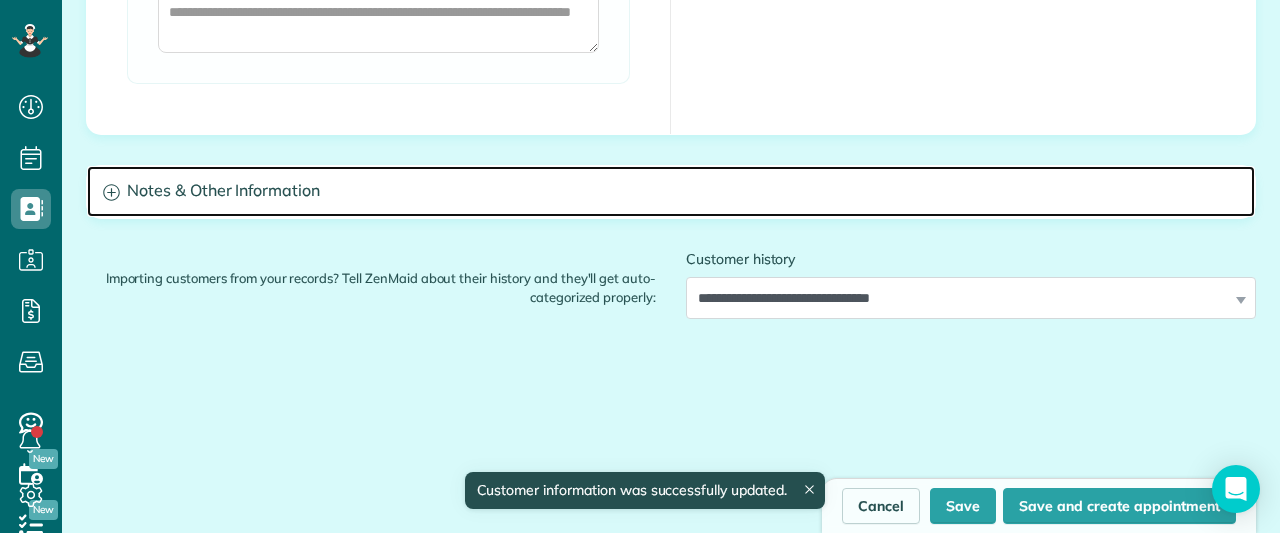 click on "Notes & Other Information" at bounding box center (671, 191) 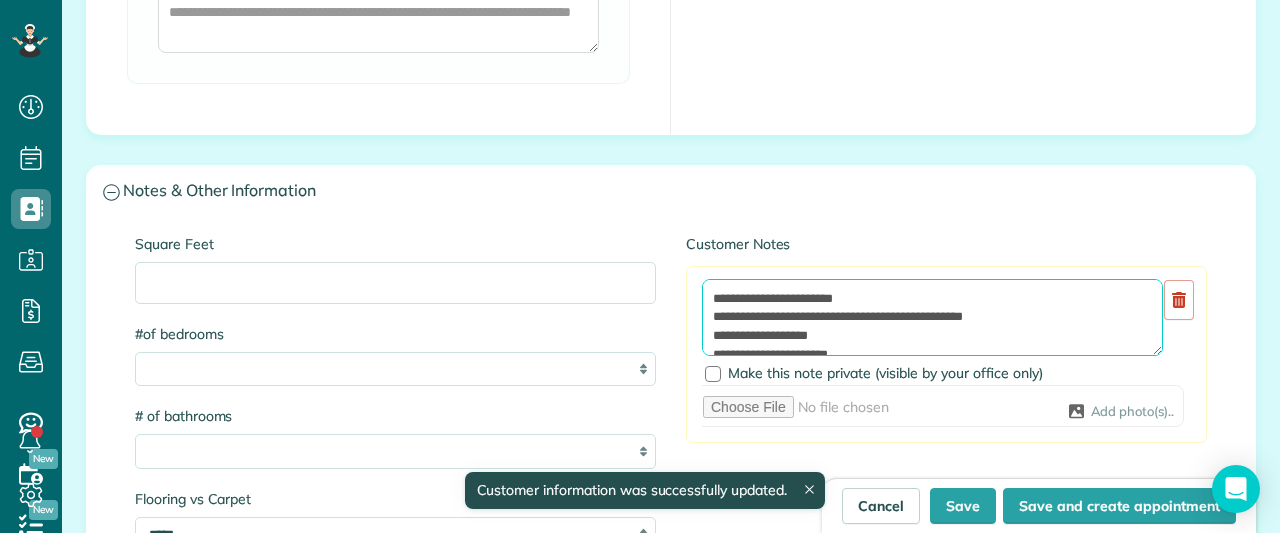 click at bounding box center [932, 317] 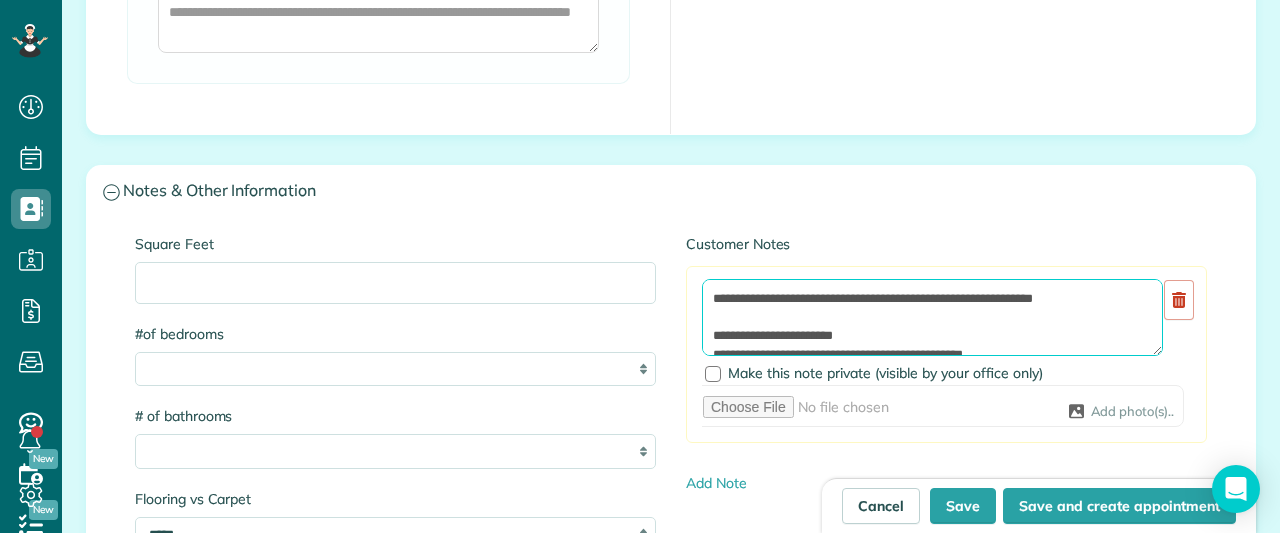 click at bounding box center (932, 317) 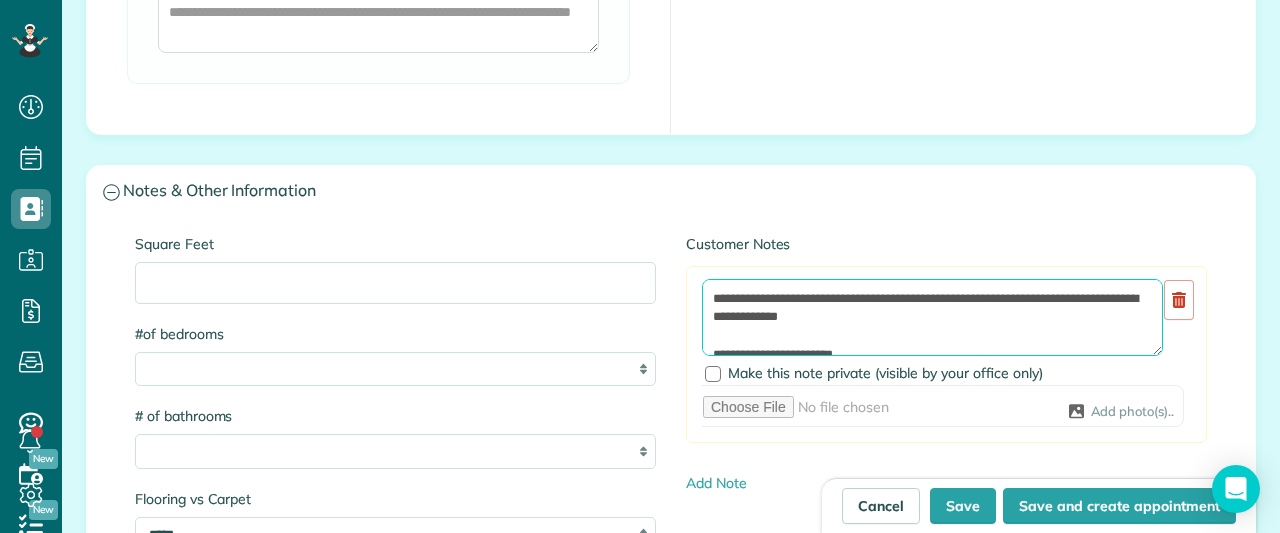 click at bounding box center [932, 317] 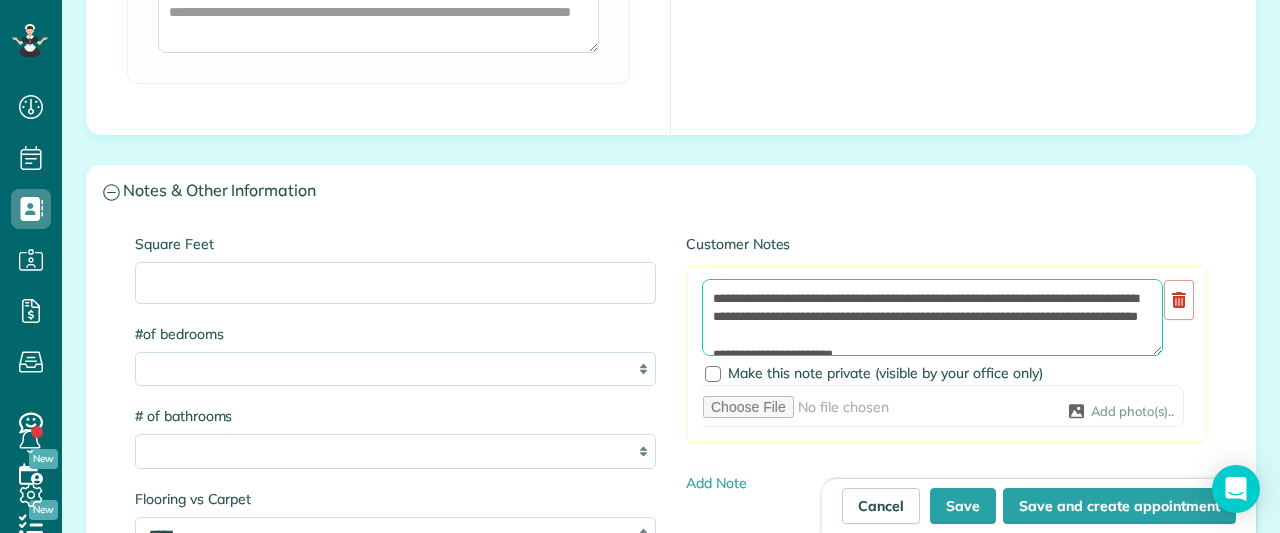 click at bounding box center (932, 317) 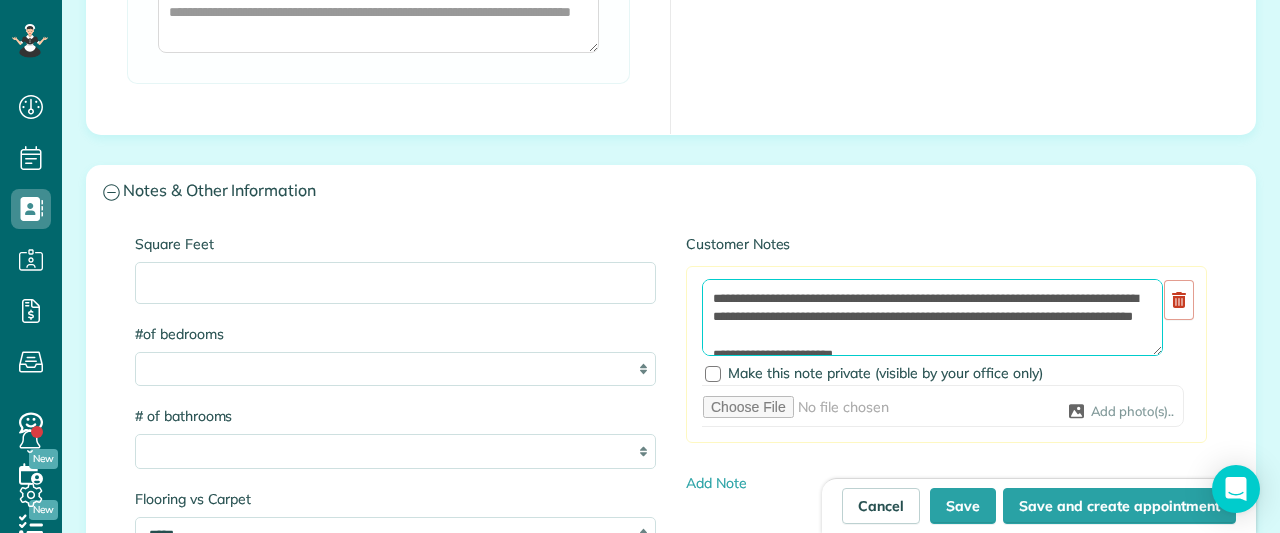 click at bounding box center (932, 317) 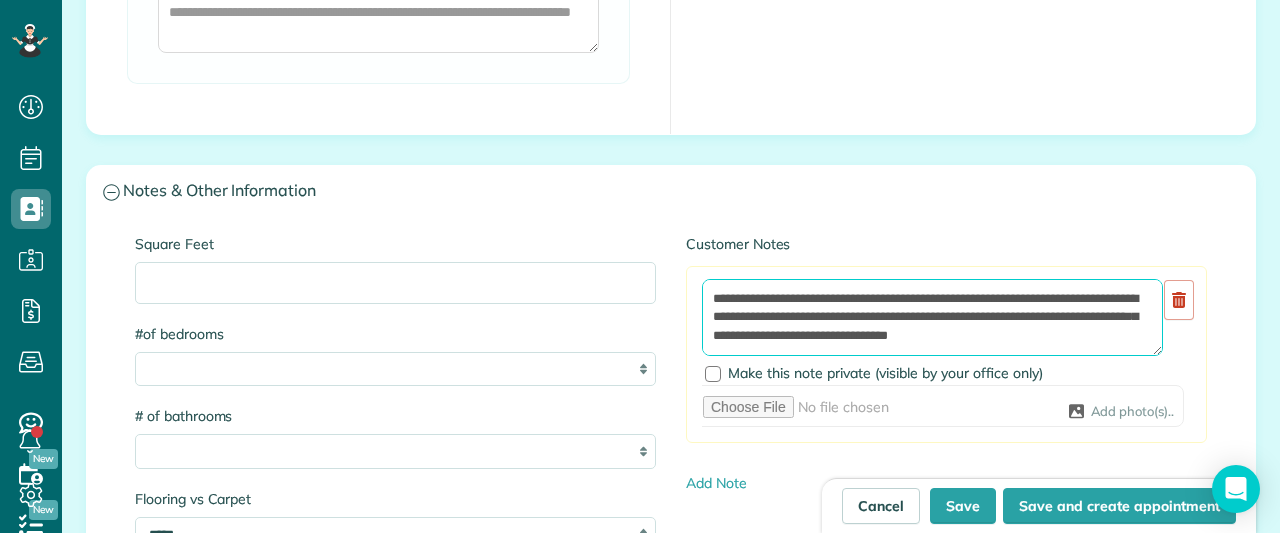 scroll, scrollTop: 8, scrollLeft: 0, axis: vertical 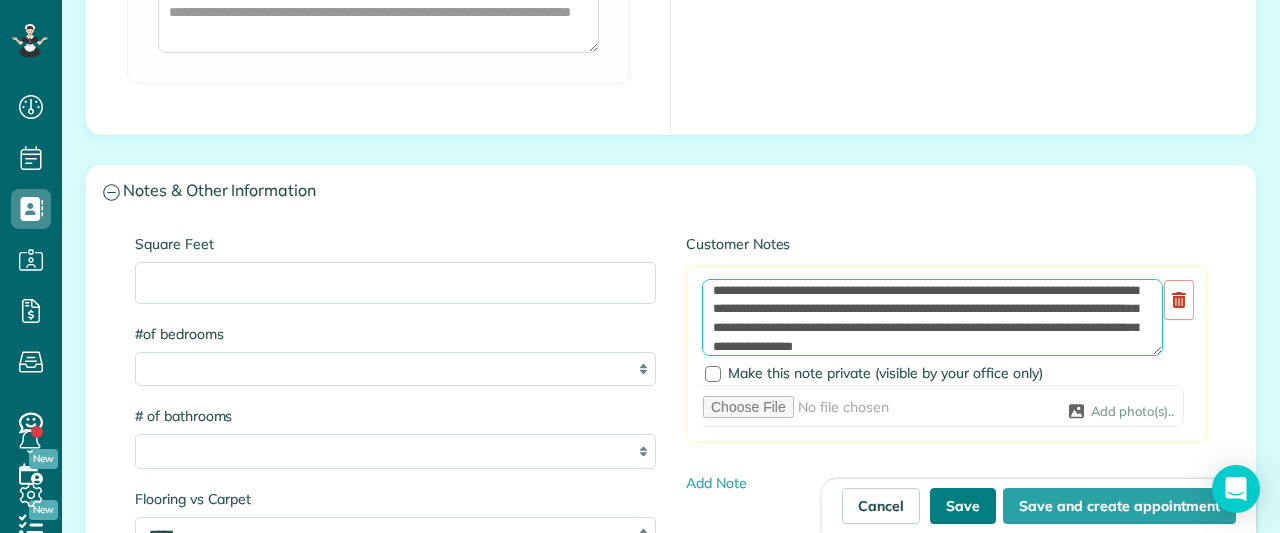 type on "**********" 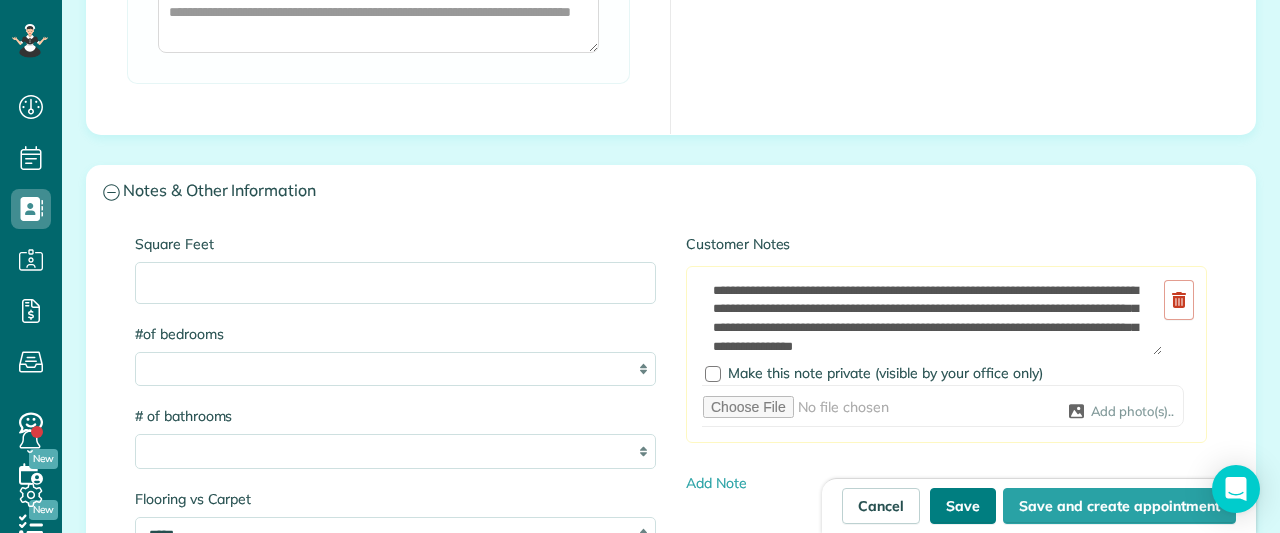 click on "Save" at bounding box center (963, 506) 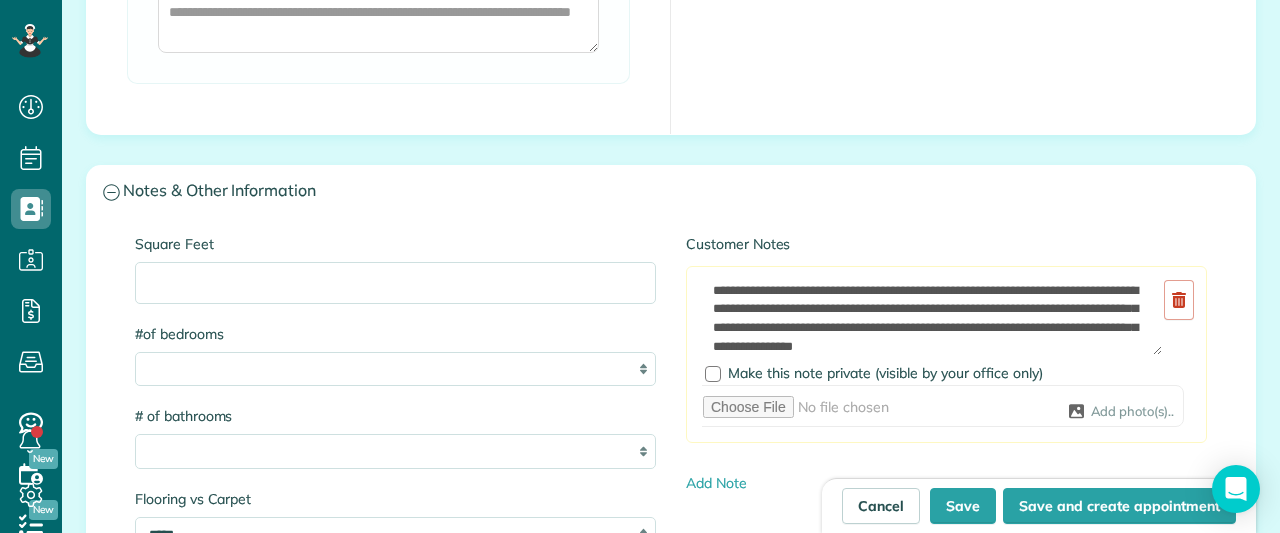 type on "**********" 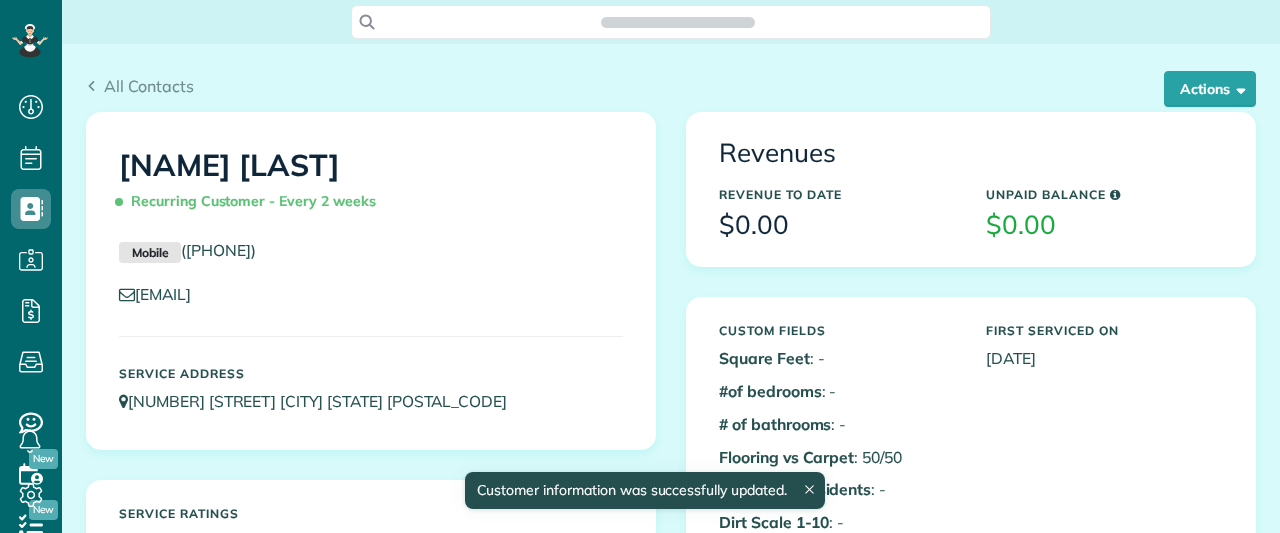 scroll, scrollTop: 0, scrollLeft: 0, axis: both 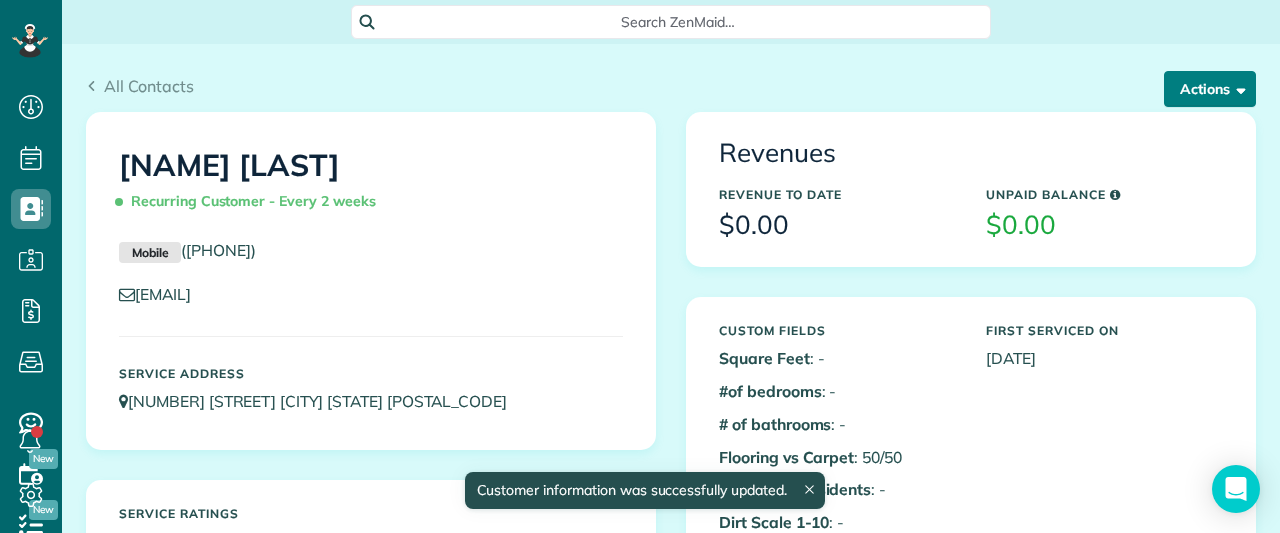 click on "Actions" at bounding box center [1210, 89] 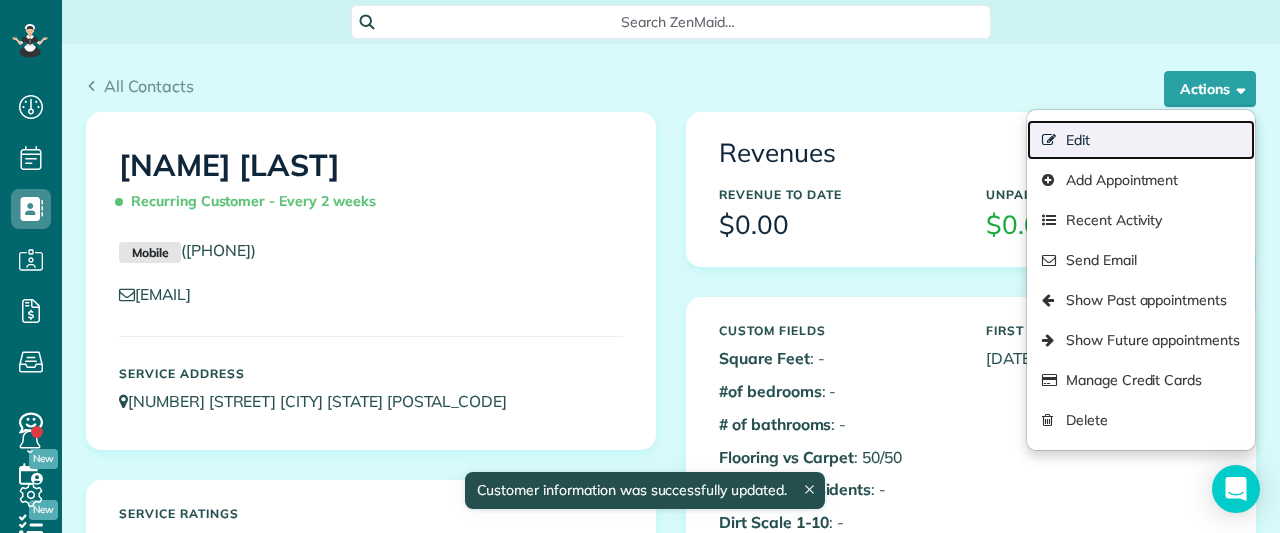 click on "Edit" at bounding box center (1141, 140) 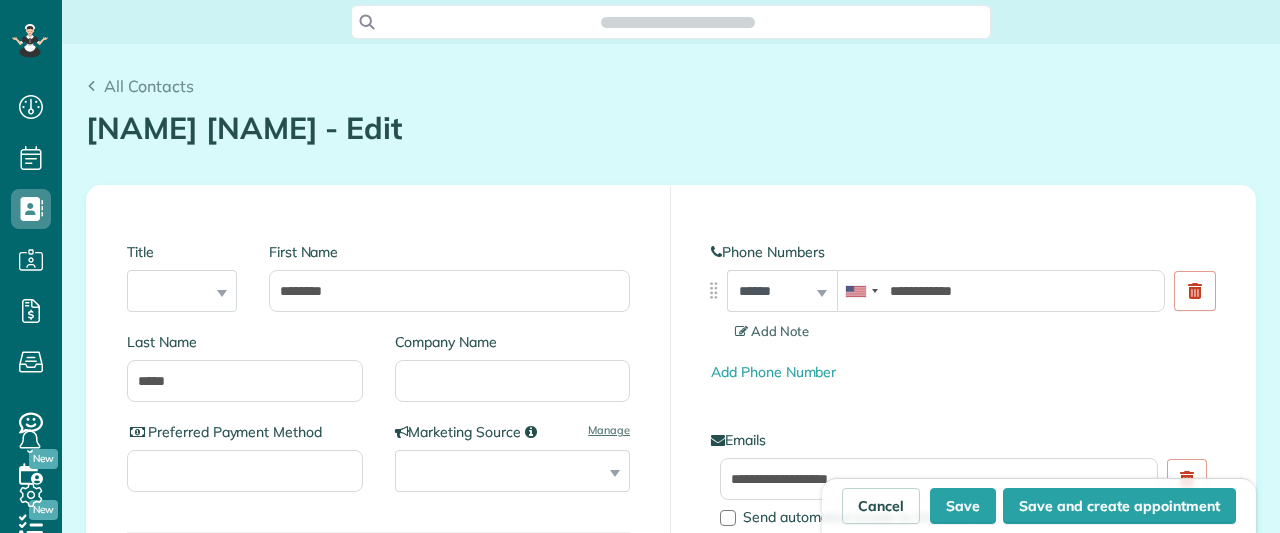 scroll, scrollTop: 0, scrollLeft: 0, axis: both 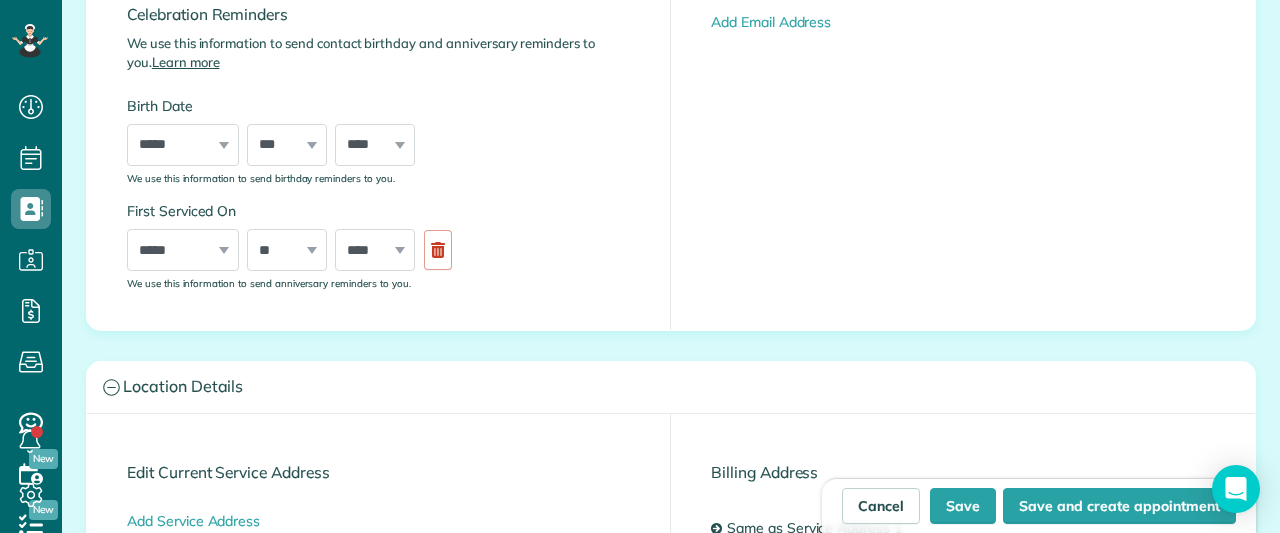type on "**********" 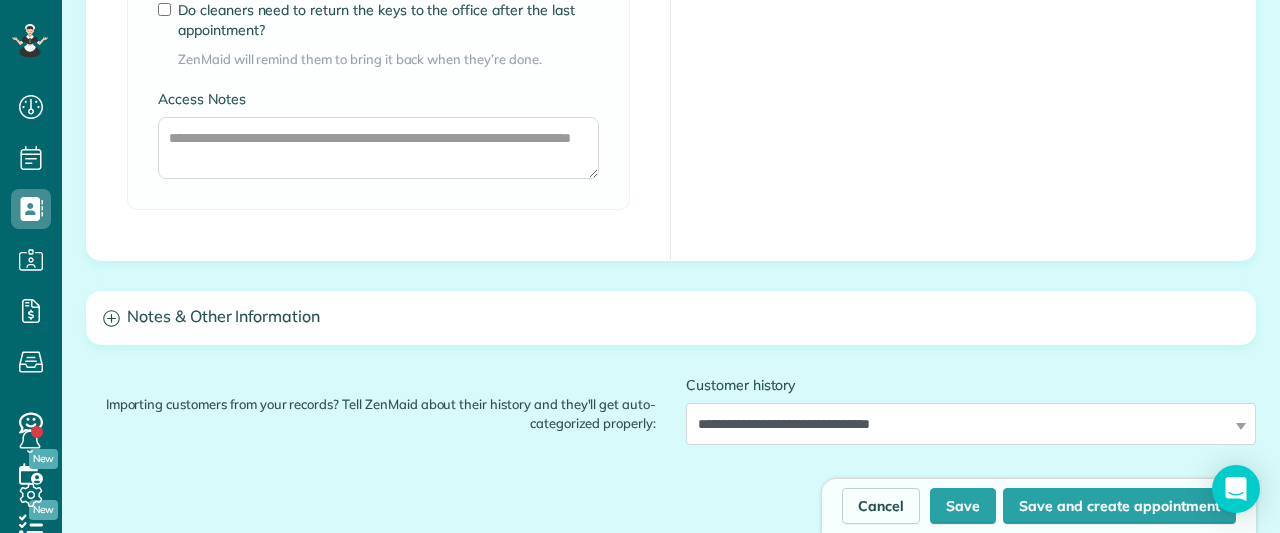 scroll, scrollTop: 1700, scrollLeft: 0, axis: vertical 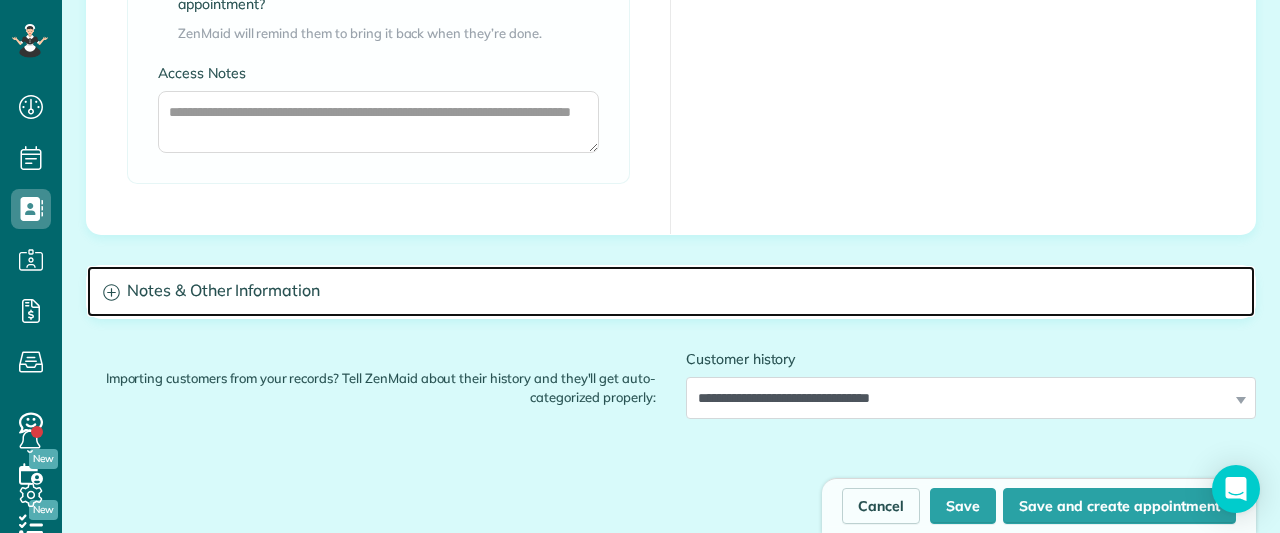 click on "Notes & Other Information" at bounding box center (671, 291) 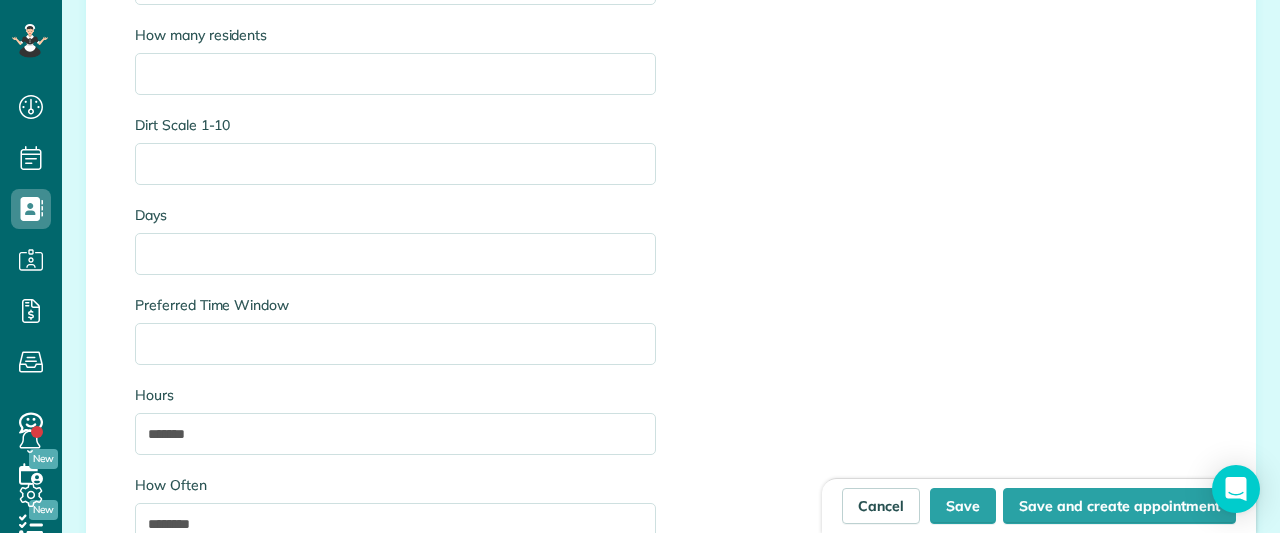 scroll, scrollTop: 2400, scrollLeft: 0, axis: vertical 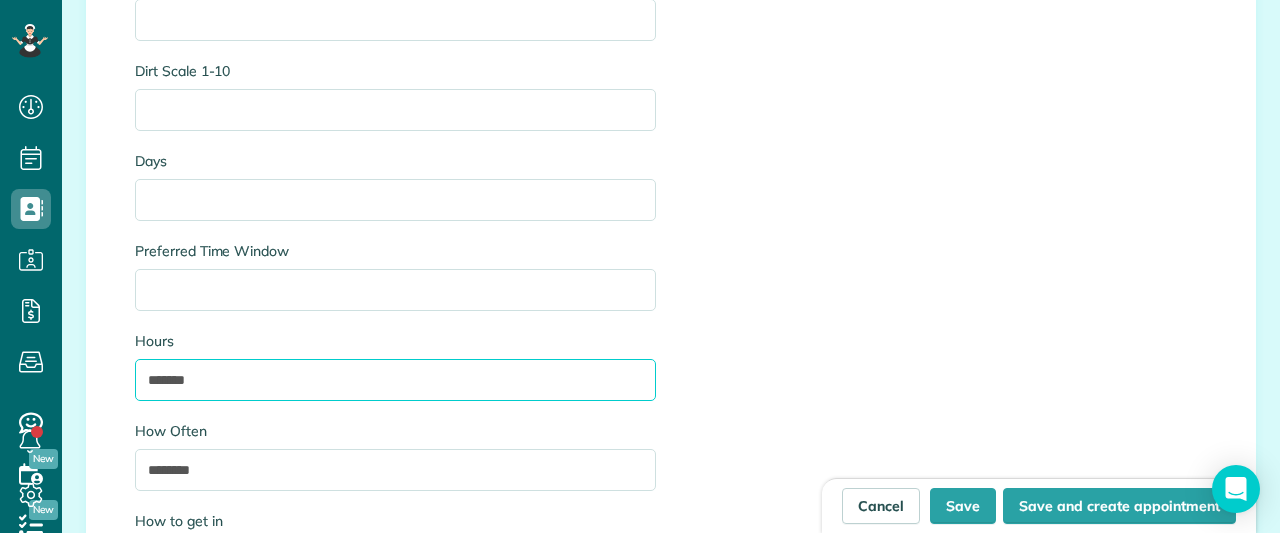 click on "*******" at bounding box center [395, 380] 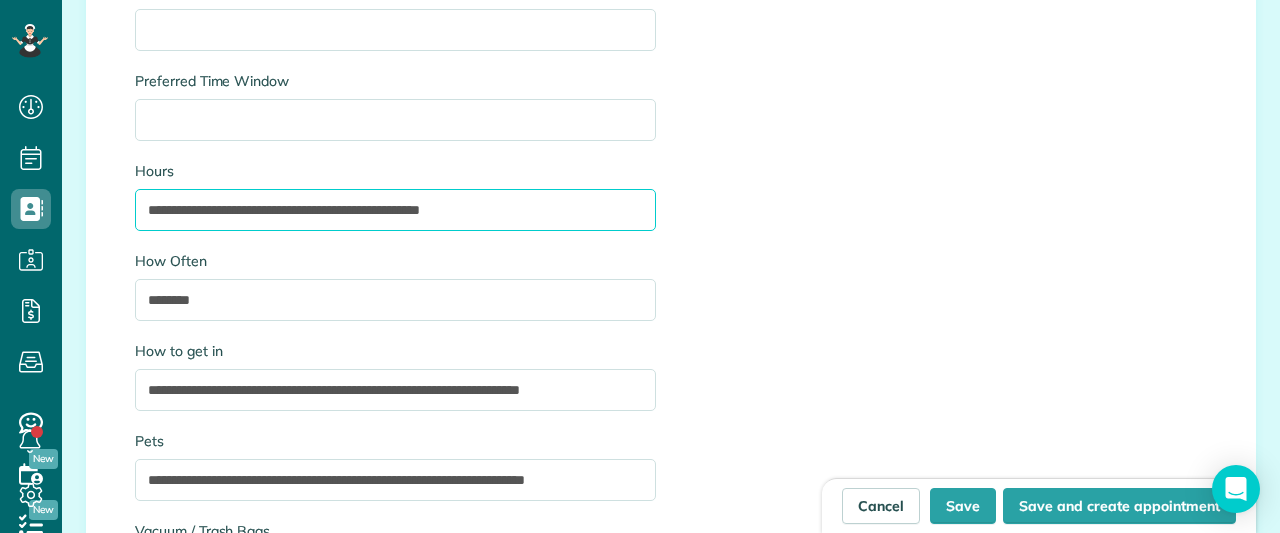 scroll, scrollTop: 2600, scrollLeft: 0, axis: vertical 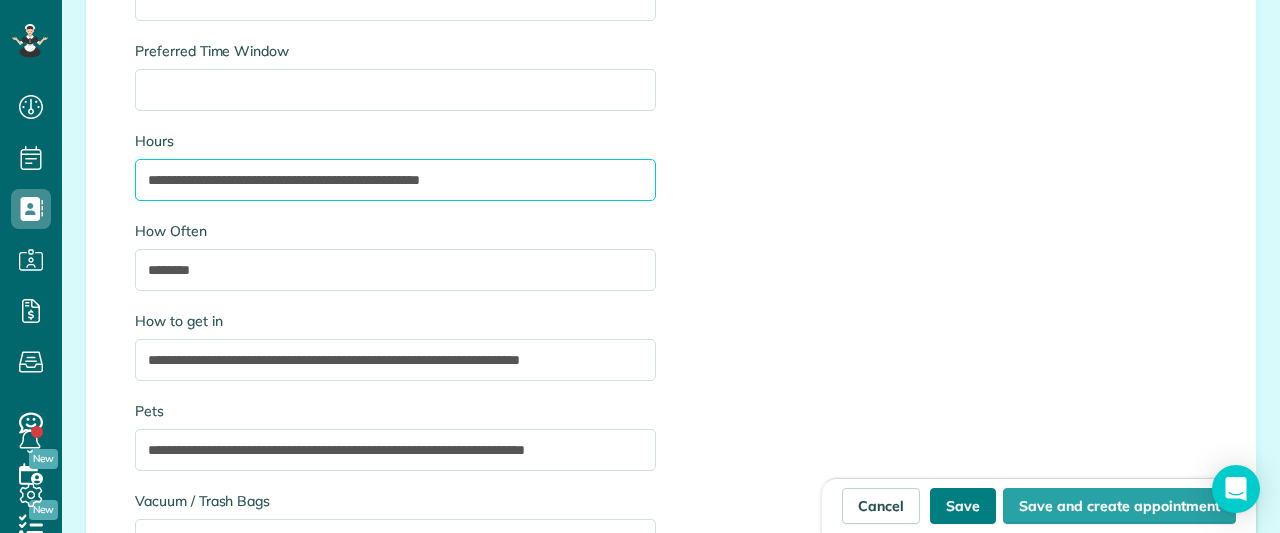 type on "**********" 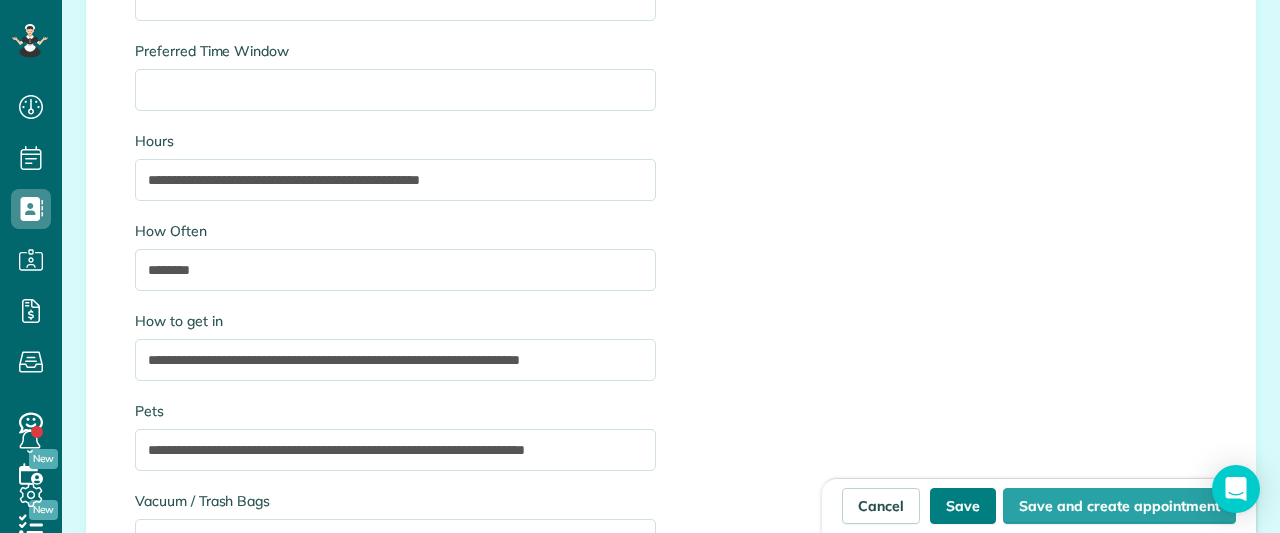 click on "Save" at bounding box center (963, 506) 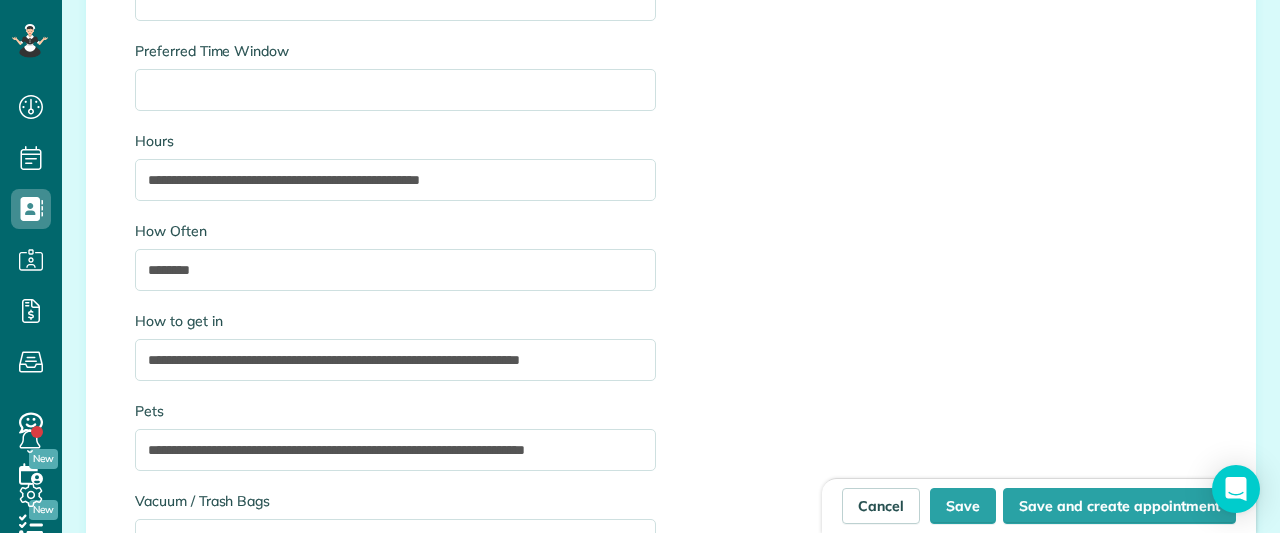 type on "**********" 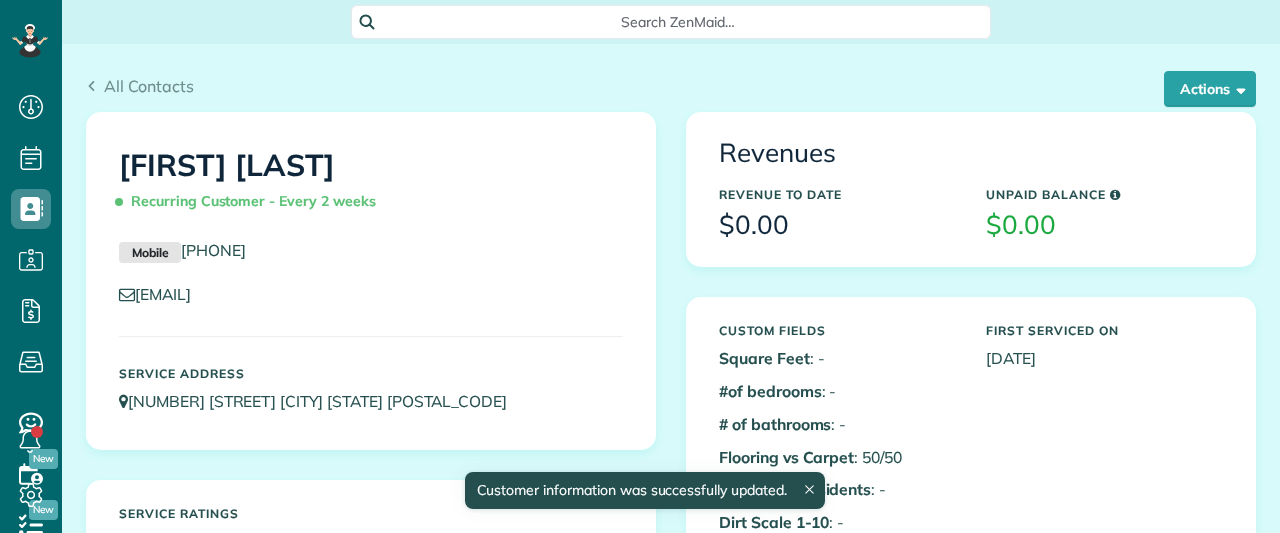 scroll, scrollTop: 0, scrollLeft: 0, axis: both 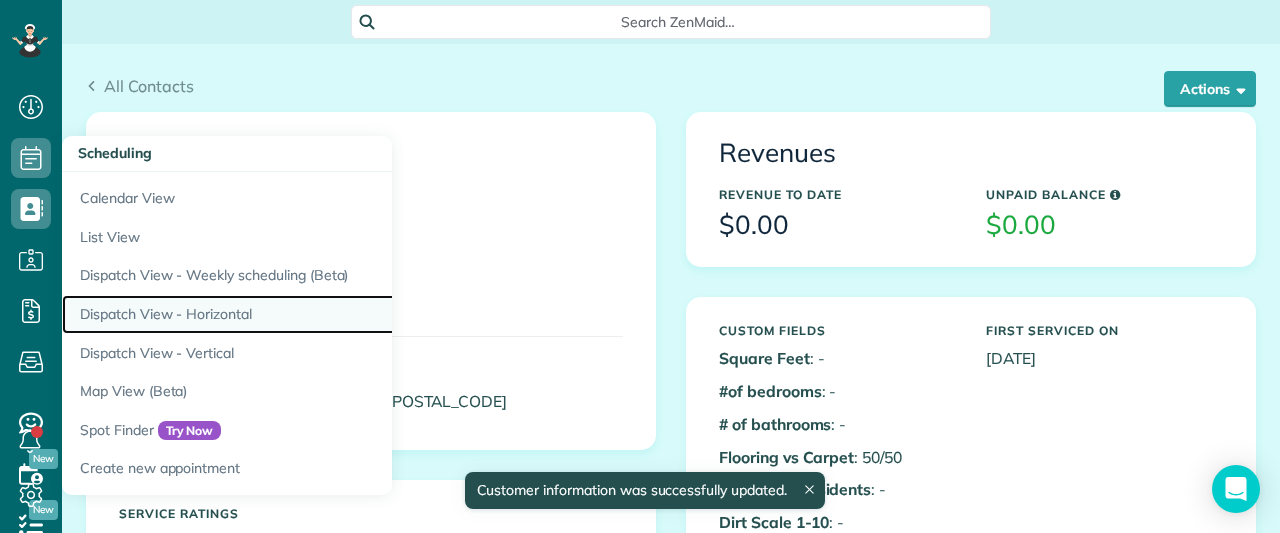 click on "Dispatch View - Horizontal" at bounding box center [312, 314] 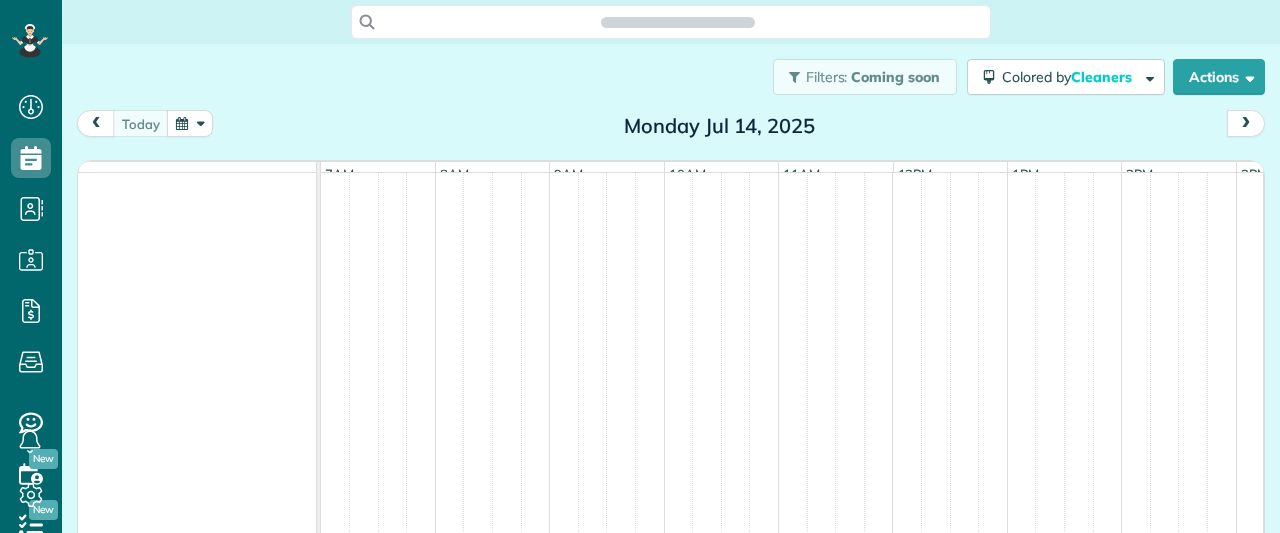 scroll, scrollTop: 0, scrollLeft: 0, axis: both 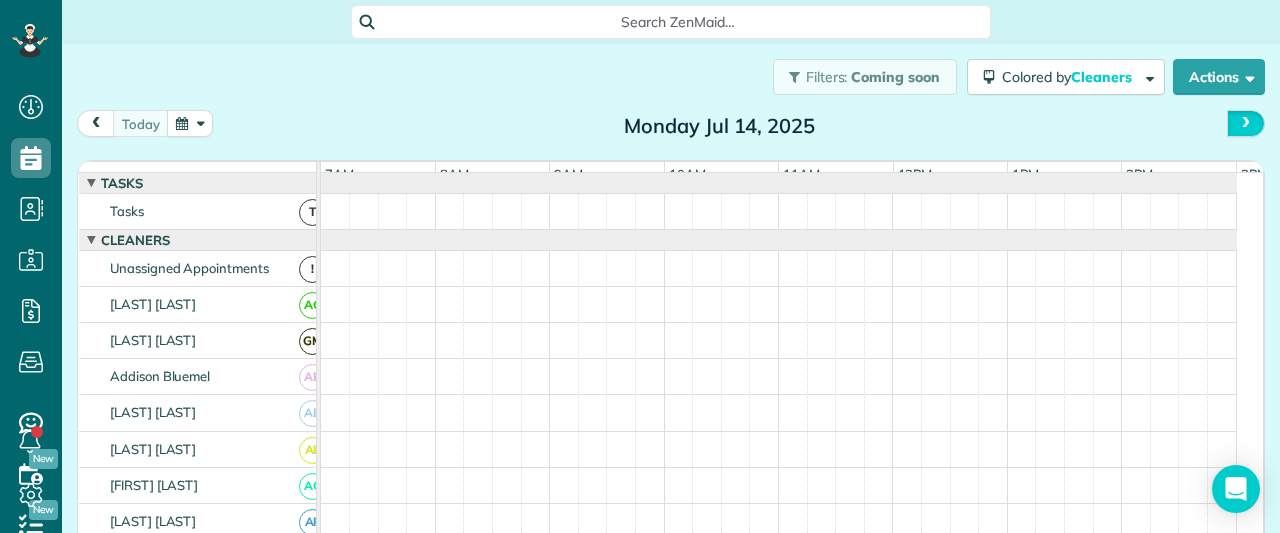 click at bounding box center (1246, 123) 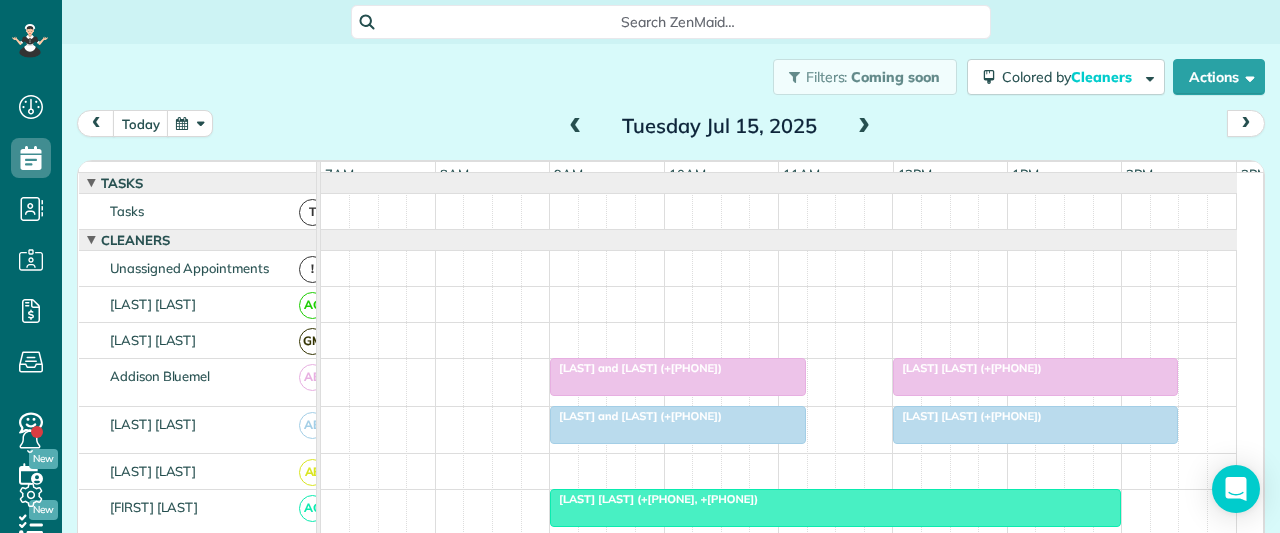scroll, scrollTop: 71, scrollLeft: 0, axis: vertical 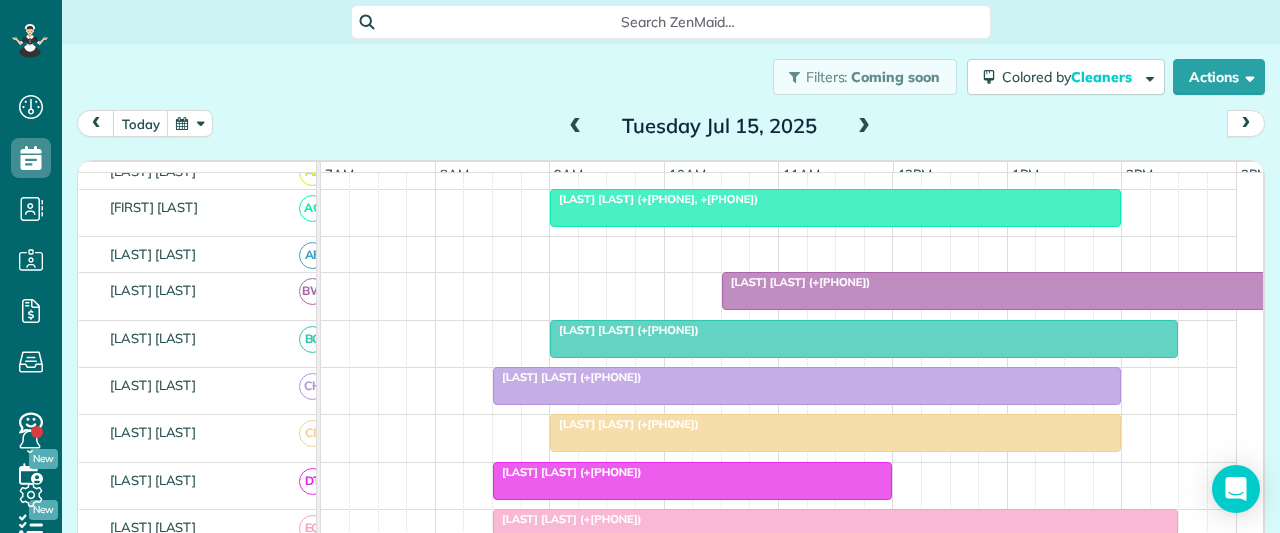 click on "[LAST] [LAST] (+[PHONE])" at bounding box center [796, 282] 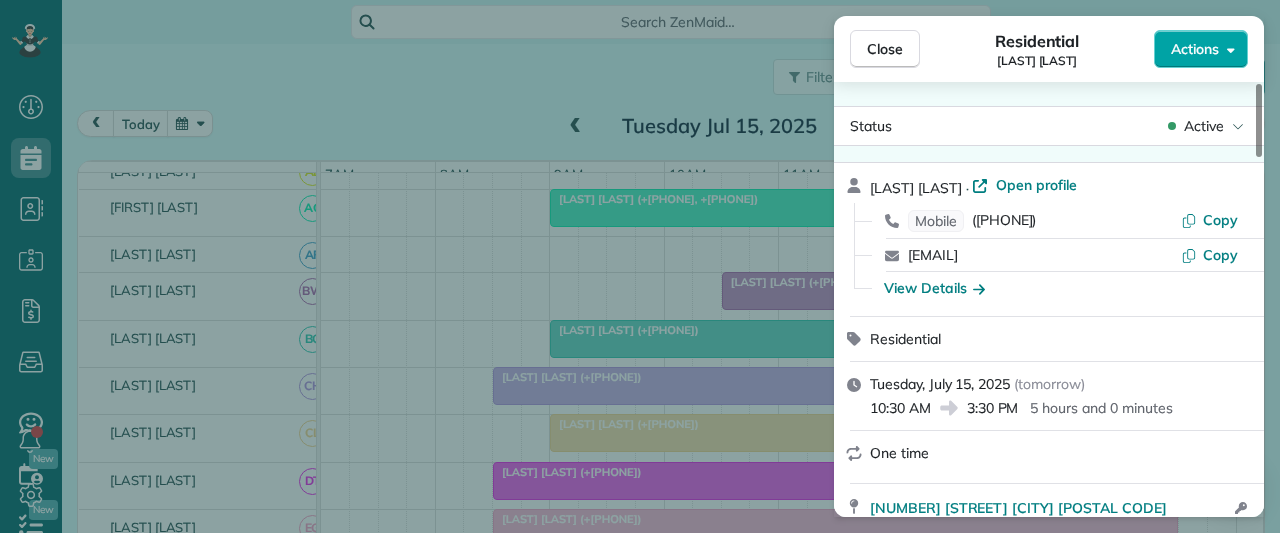 click on "Actions" at bounding box center (1195, 49) 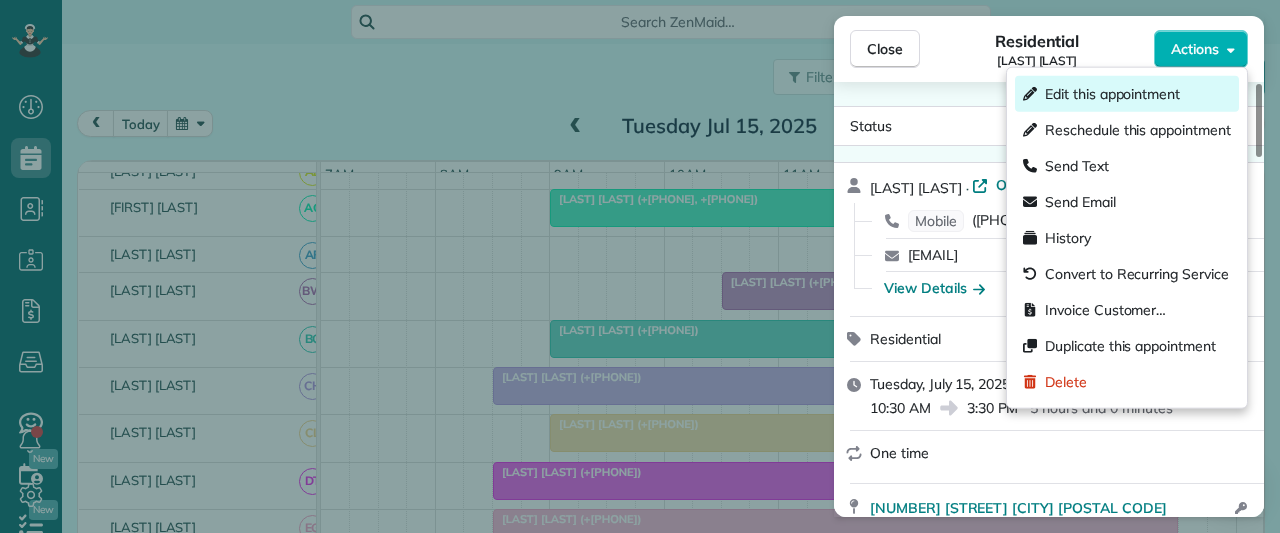 click on "Edit this appointment" at bounding box center [1112, 94] 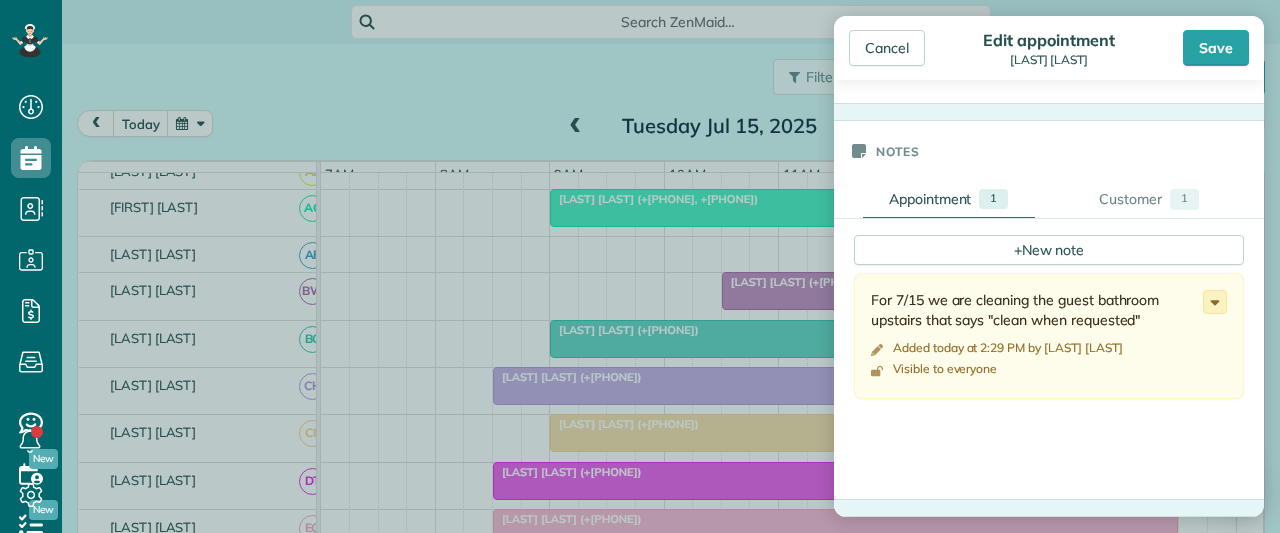click 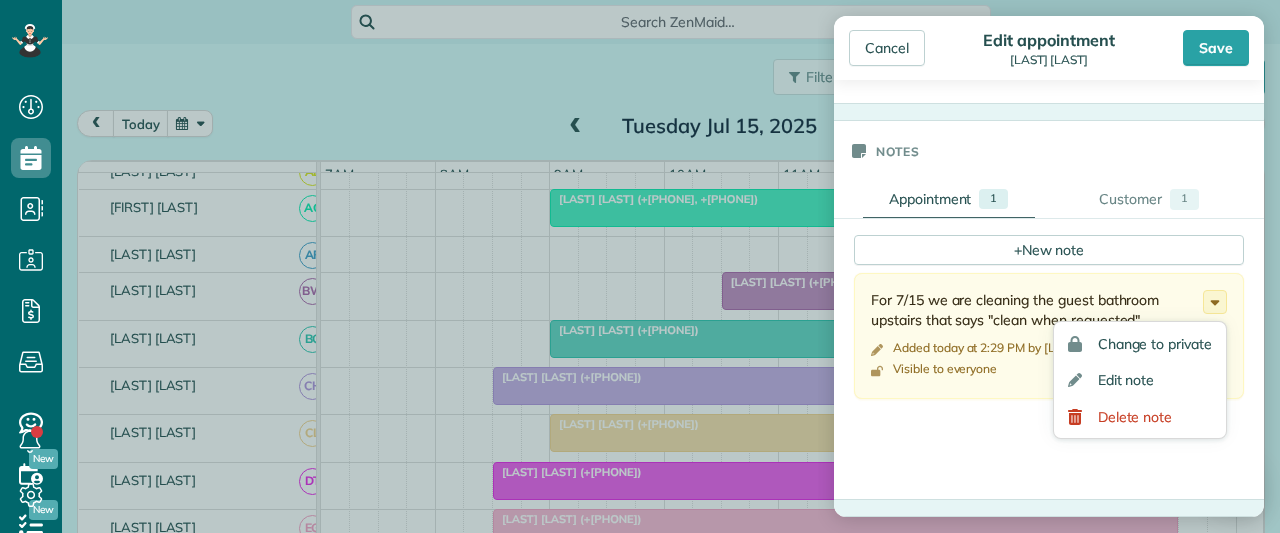 click on "For 7/15 we are cleaning the guest bathroom upstairs that says "clean when requested"
Added today at  2:29 PM by [LAST] [LAST]
Visible to everyone
Change to private
Edit note
Delete note" at bounding box center [1049, 359] 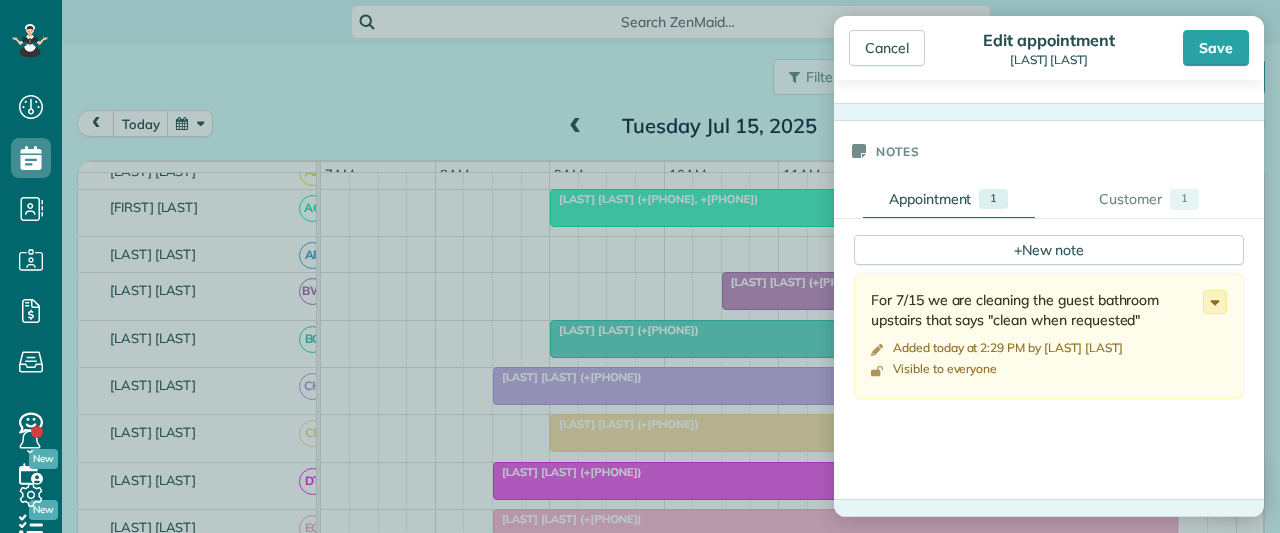 click 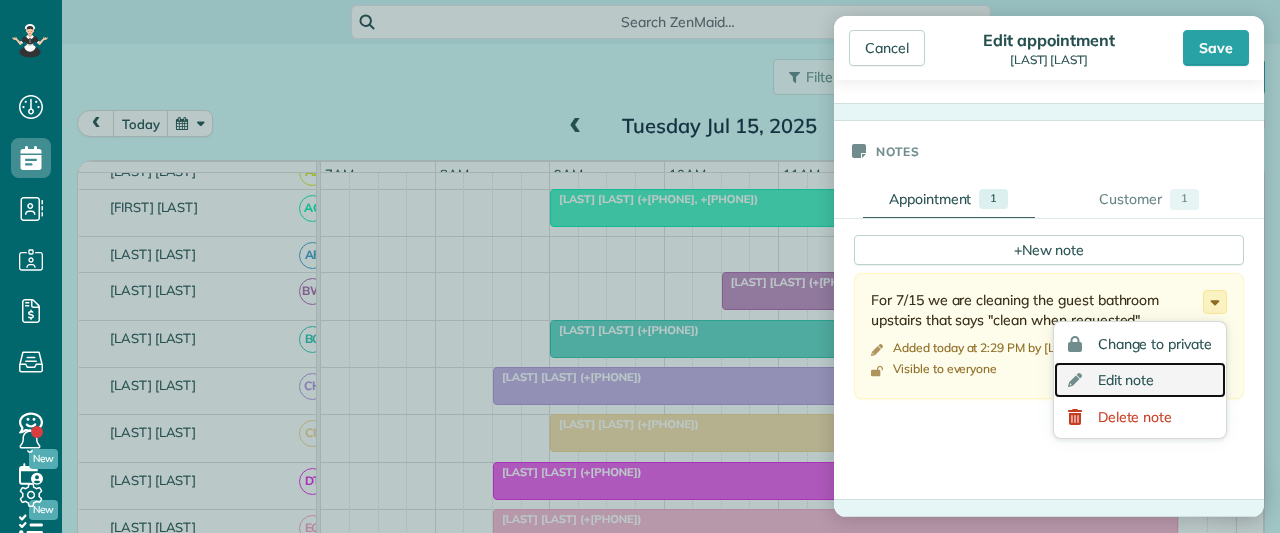 click on "Edit note" at bounding box center [1126, 380] 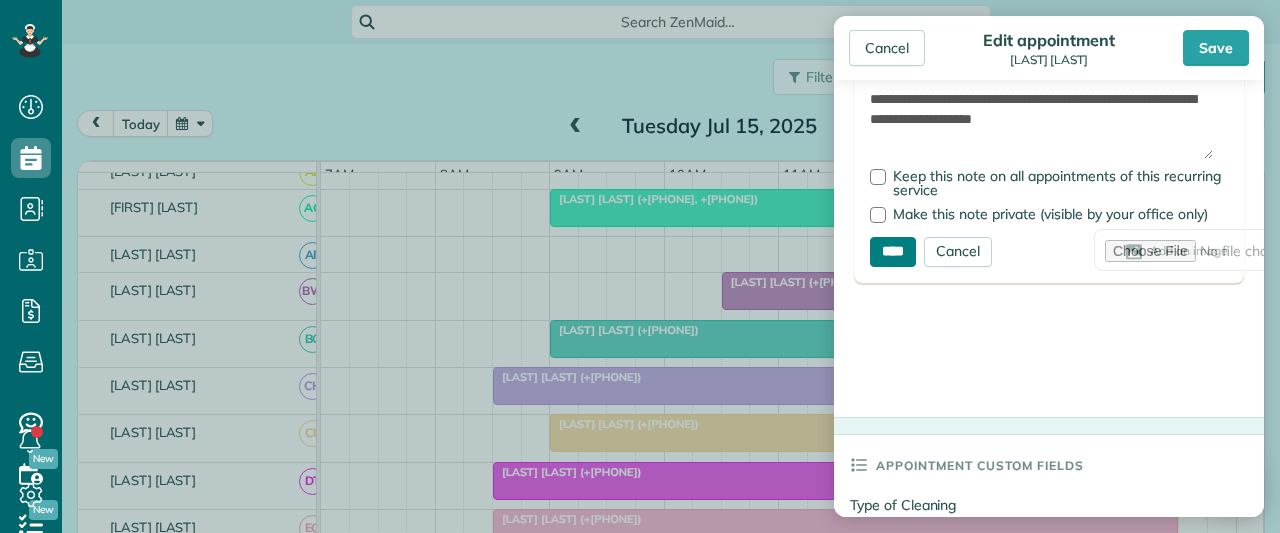 click on "****" at bounding box center (893, 252) 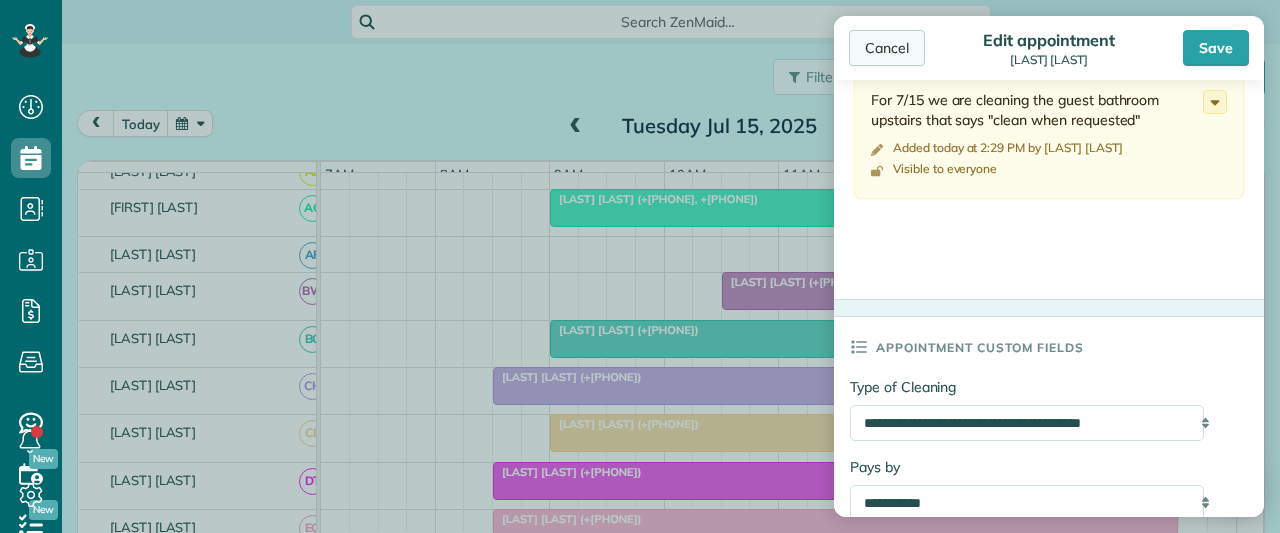 click on "Cancel" at bounding box center [887, 48] 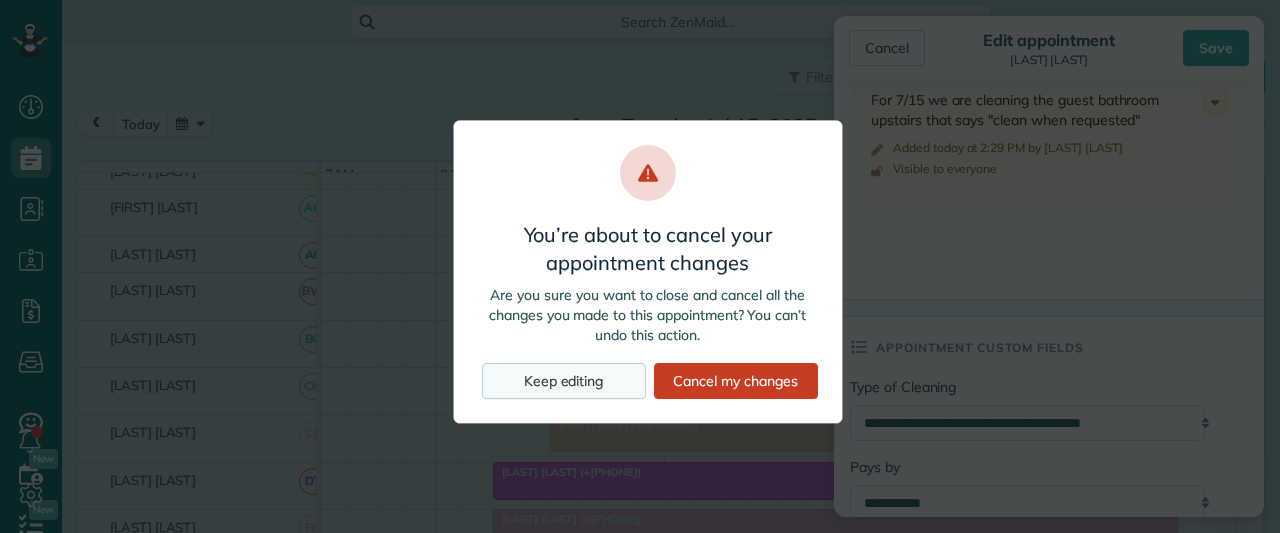 click on "Keep editing" at bounding box center (564, 381) 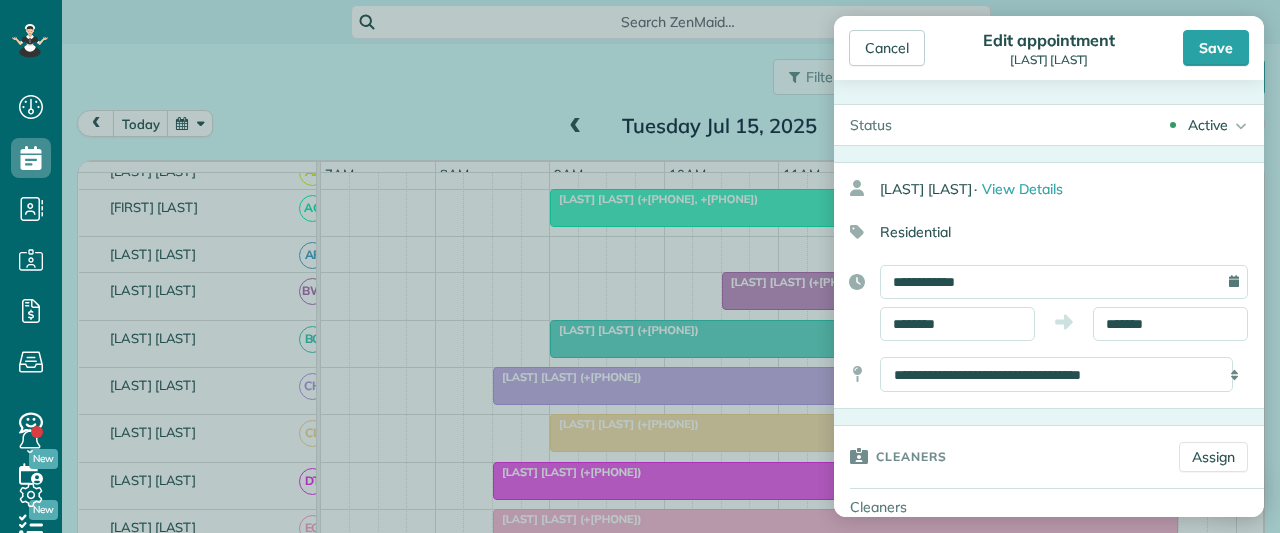 click on "Save" at bounding box center [1216, 48] 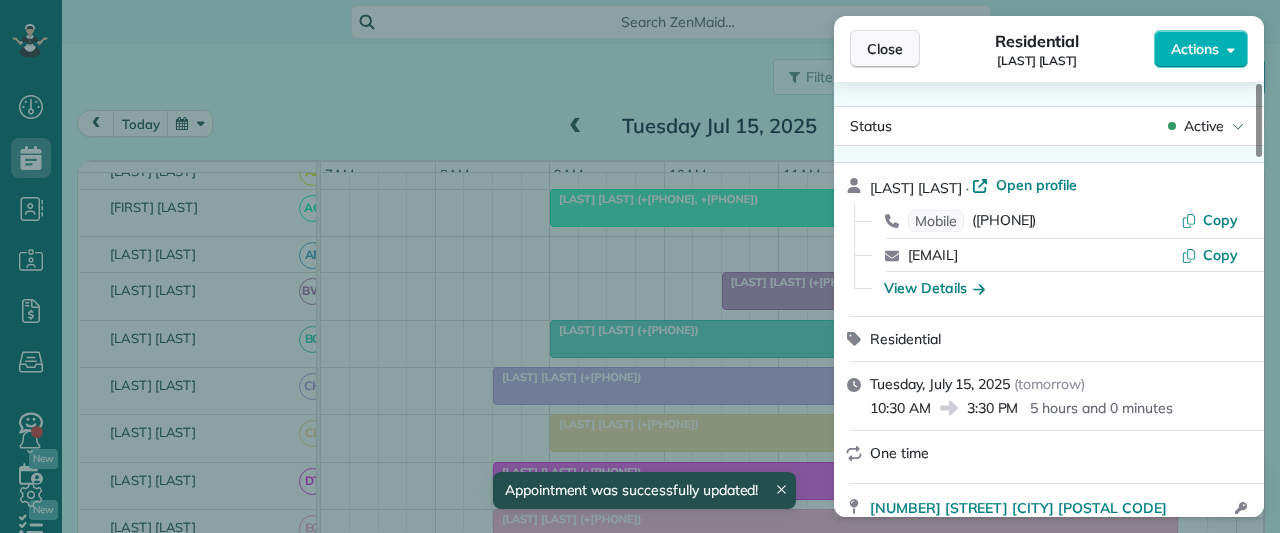 click on "Close" at bounding box center [885, 49] 